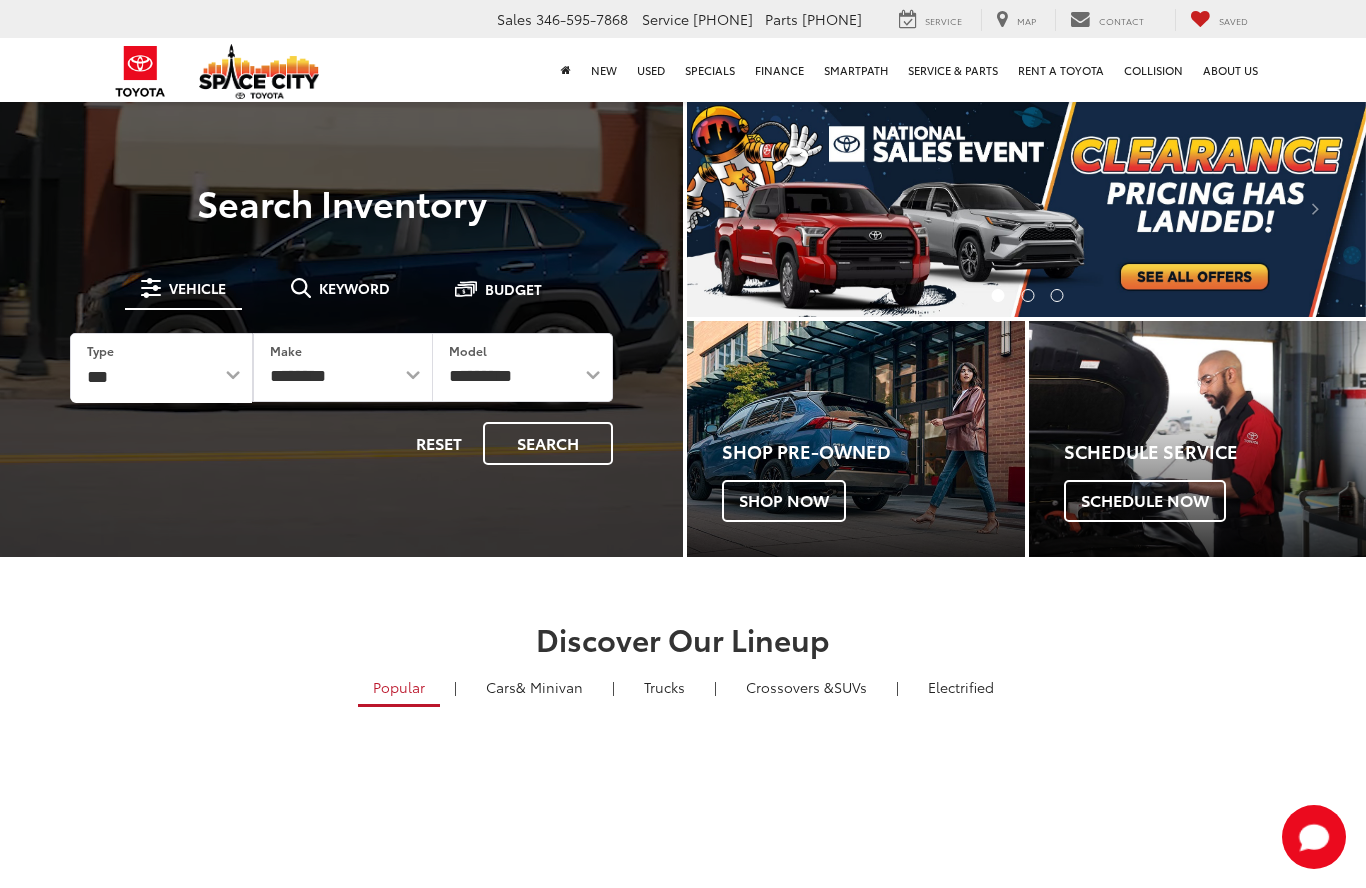scroll, scrollTop: 0, scrollLeft: 0, axis: both 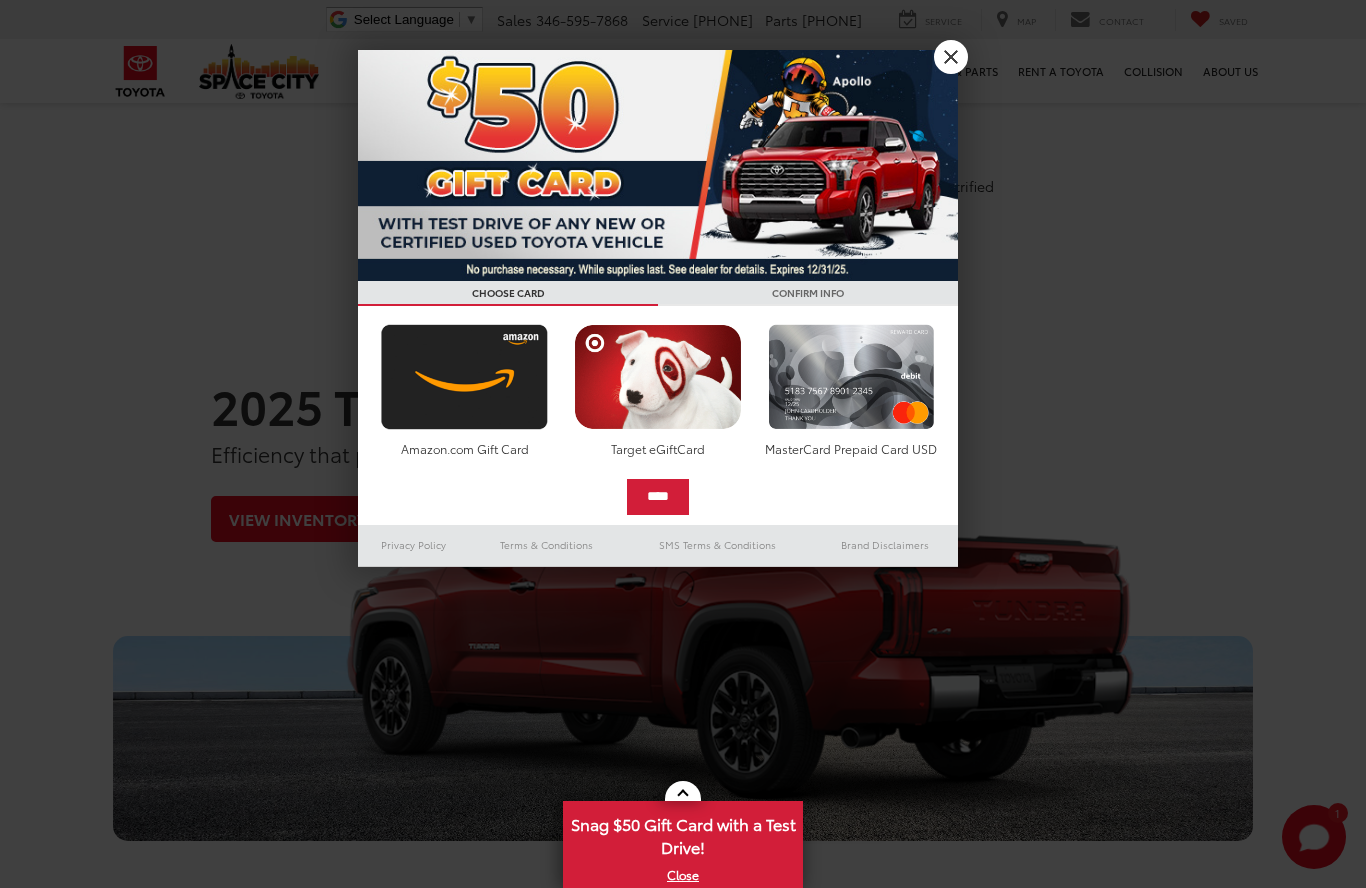 click on "Crossovers &" at bounding box center [790, 186] 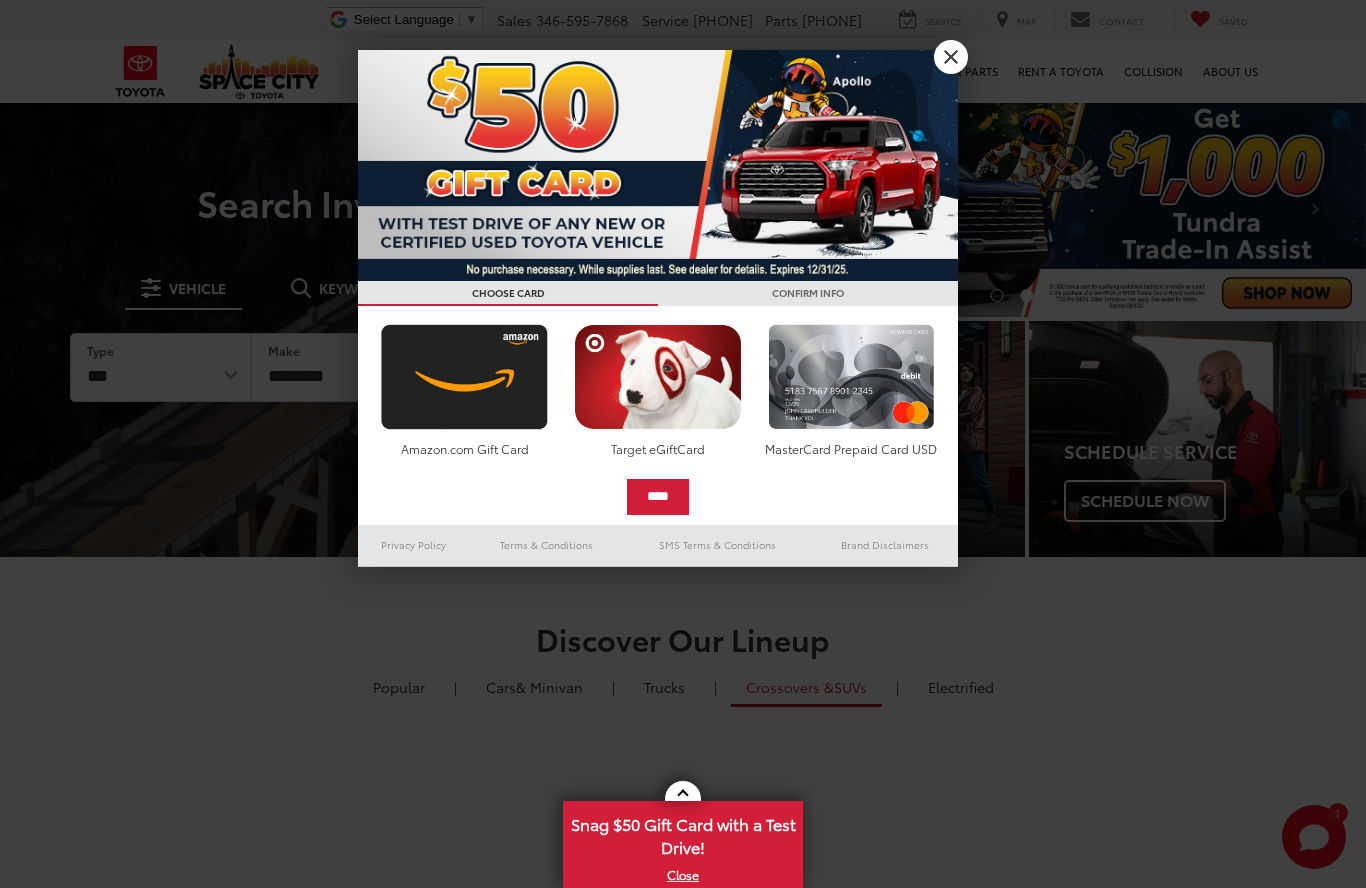click on "X" at bounding box center [951, 57] 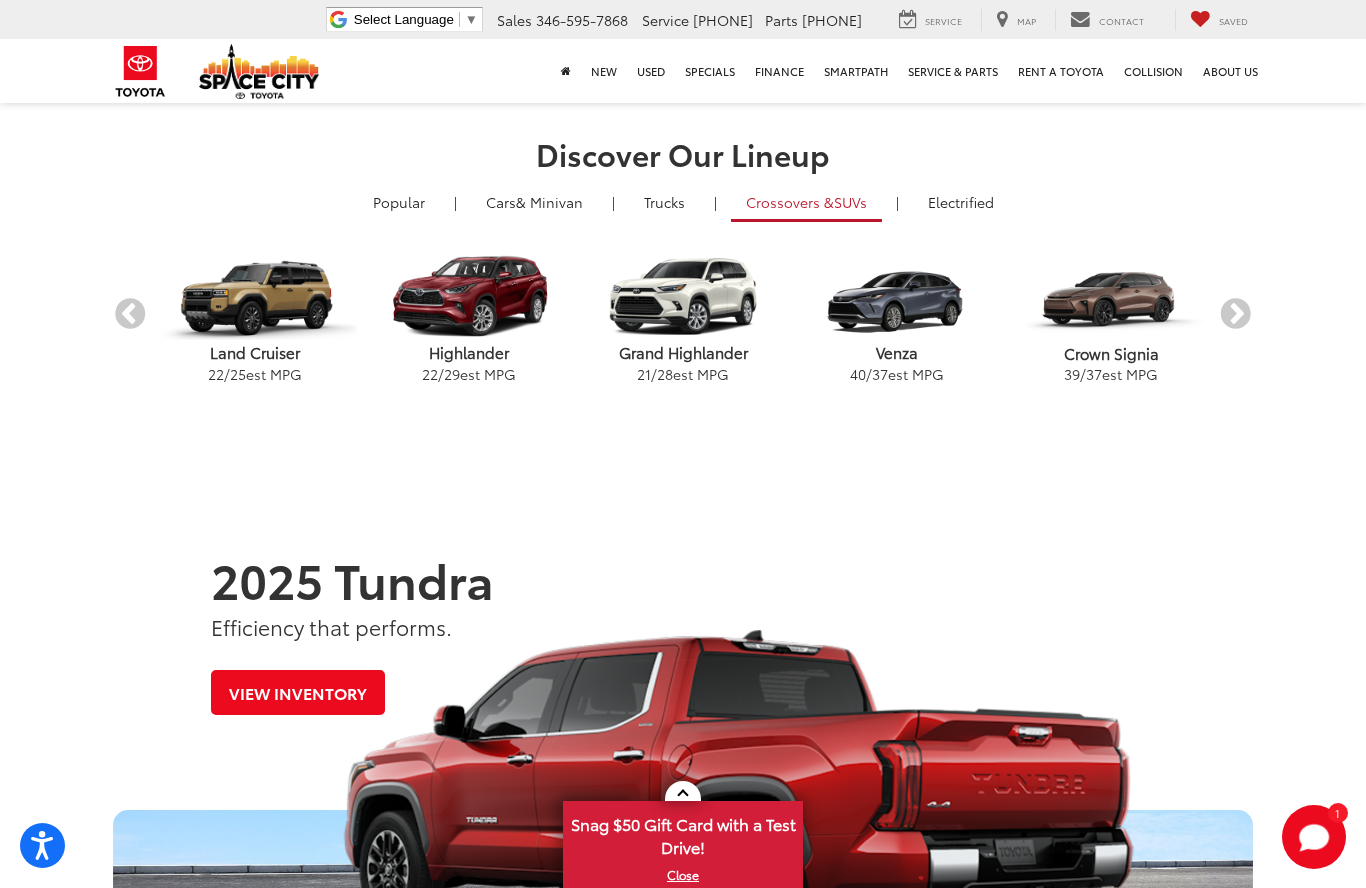 scroll, scrollTop: 484, scrollLeft: 0, axis: vertical 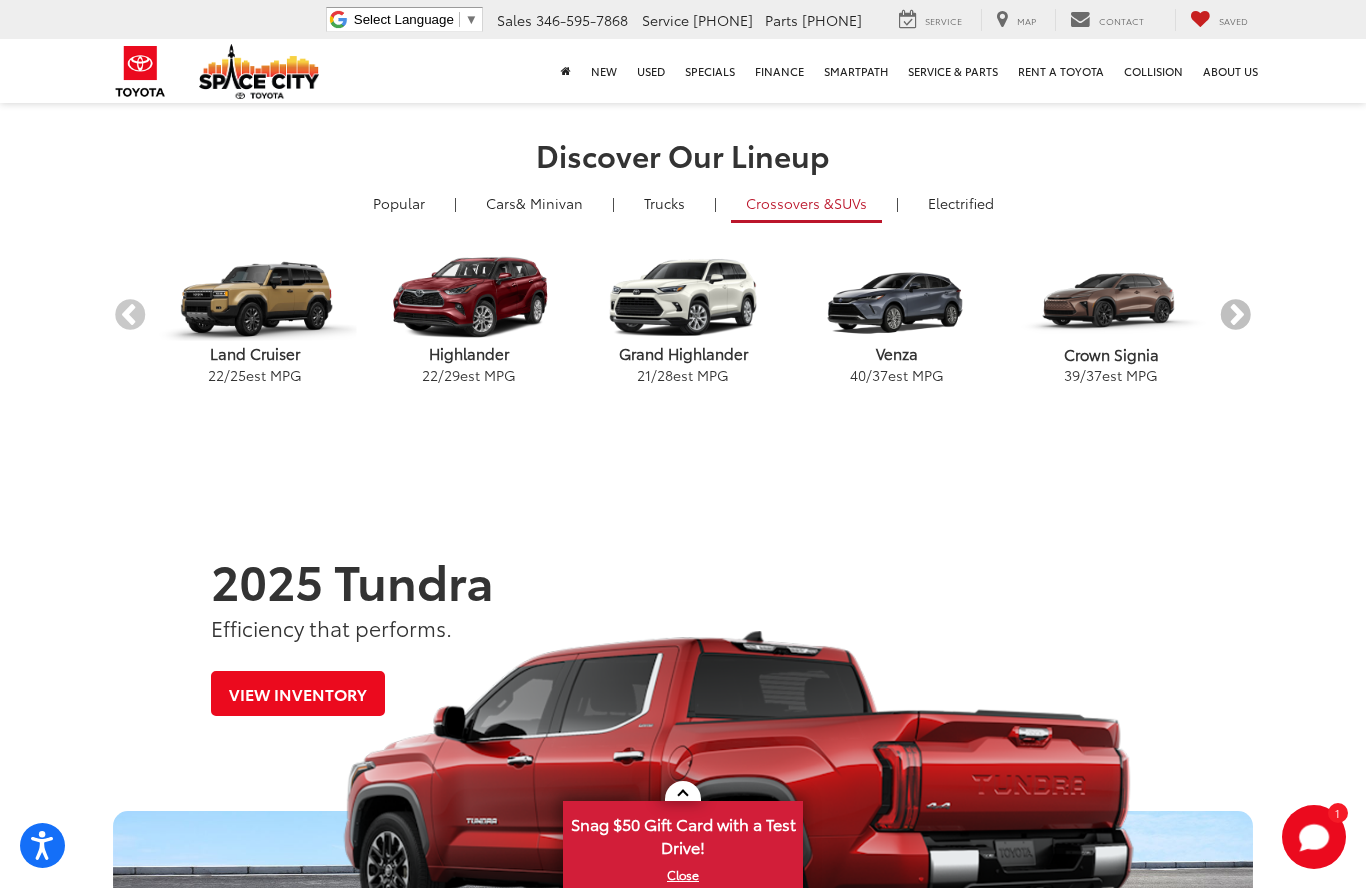 click on "Next" at bounding box center [1235, 316] 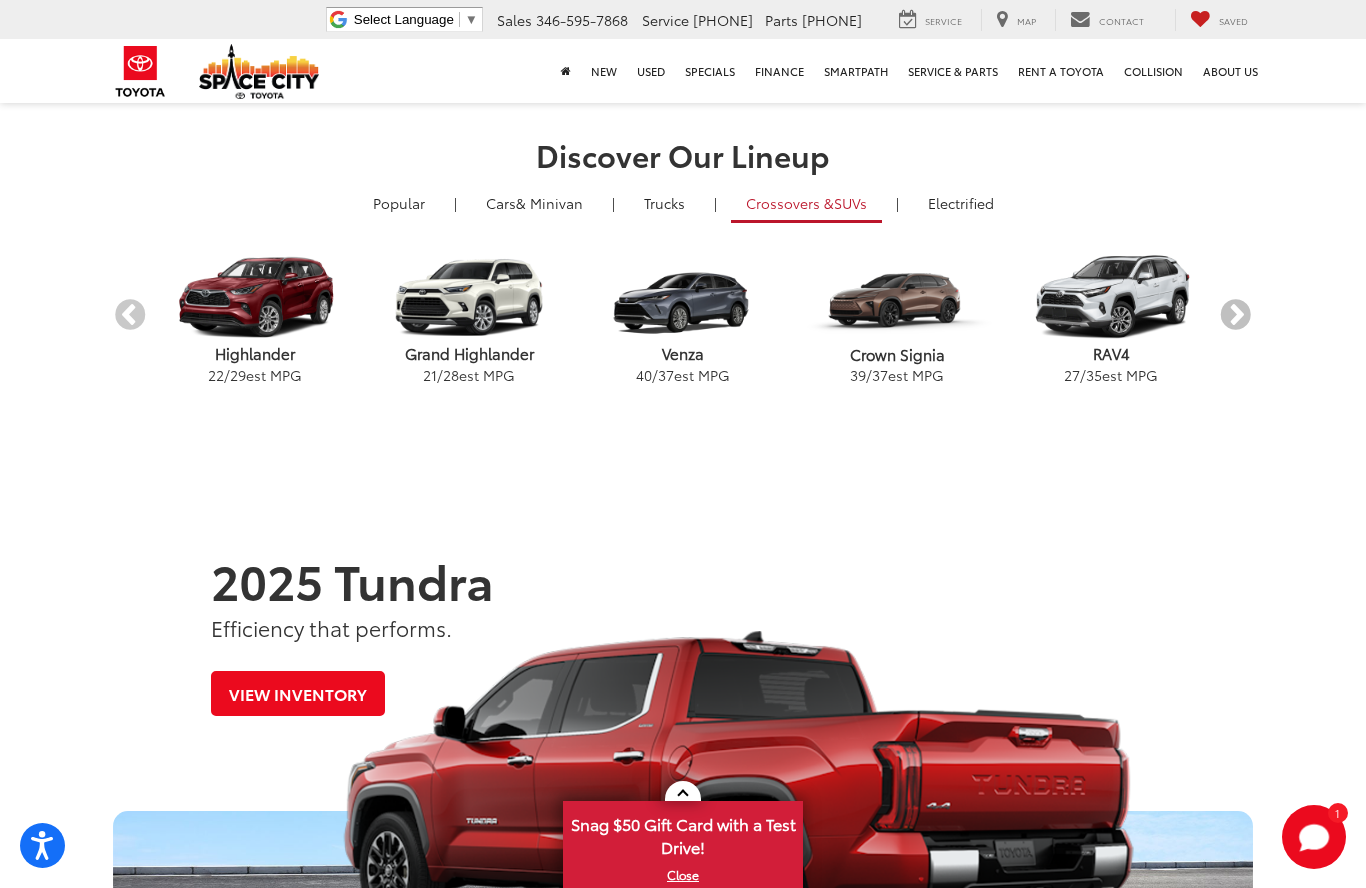 click on "Next" at bounding box center (1235, 316) 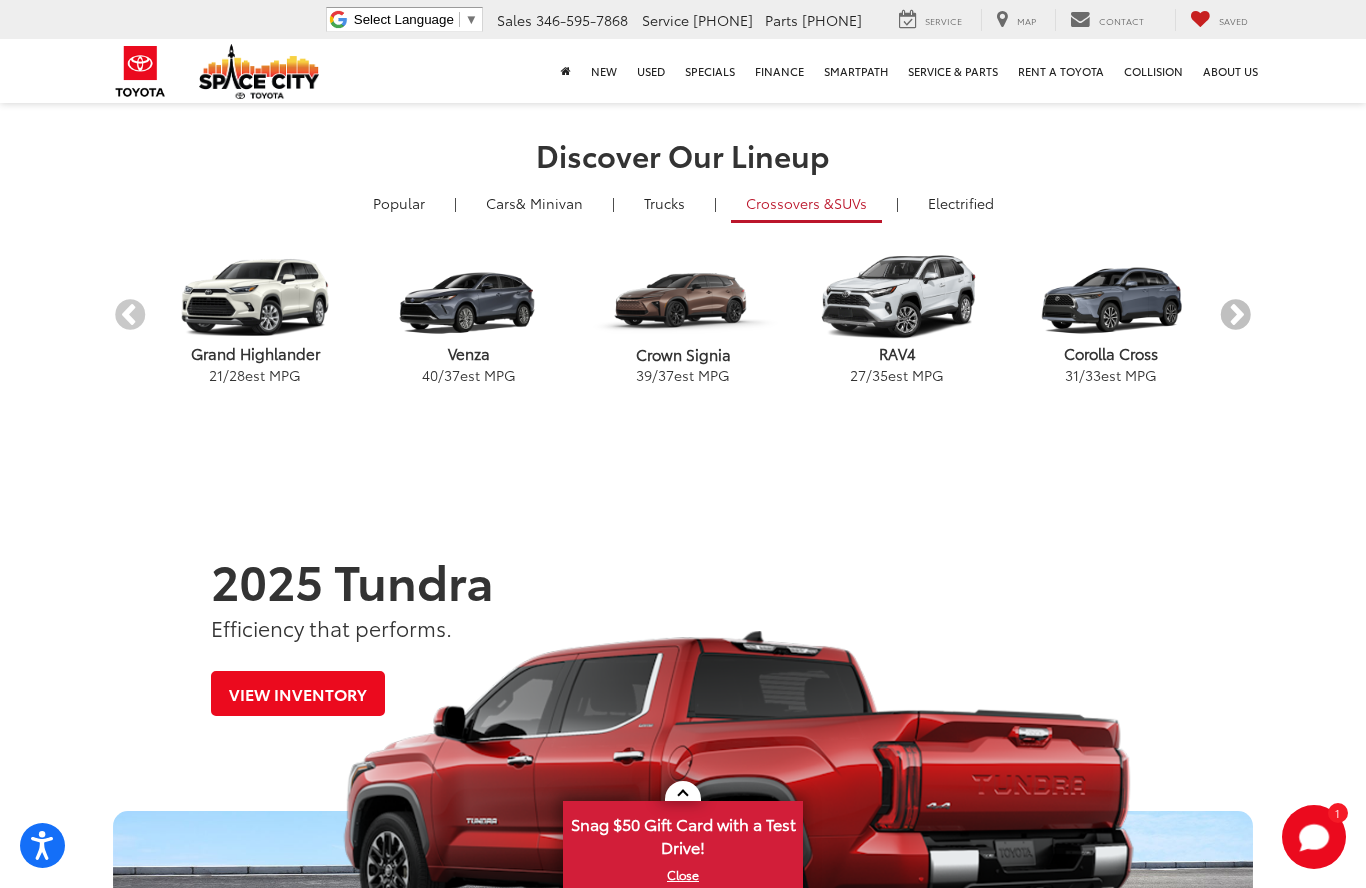 click on "Next" at bounding box center (1235, 316) 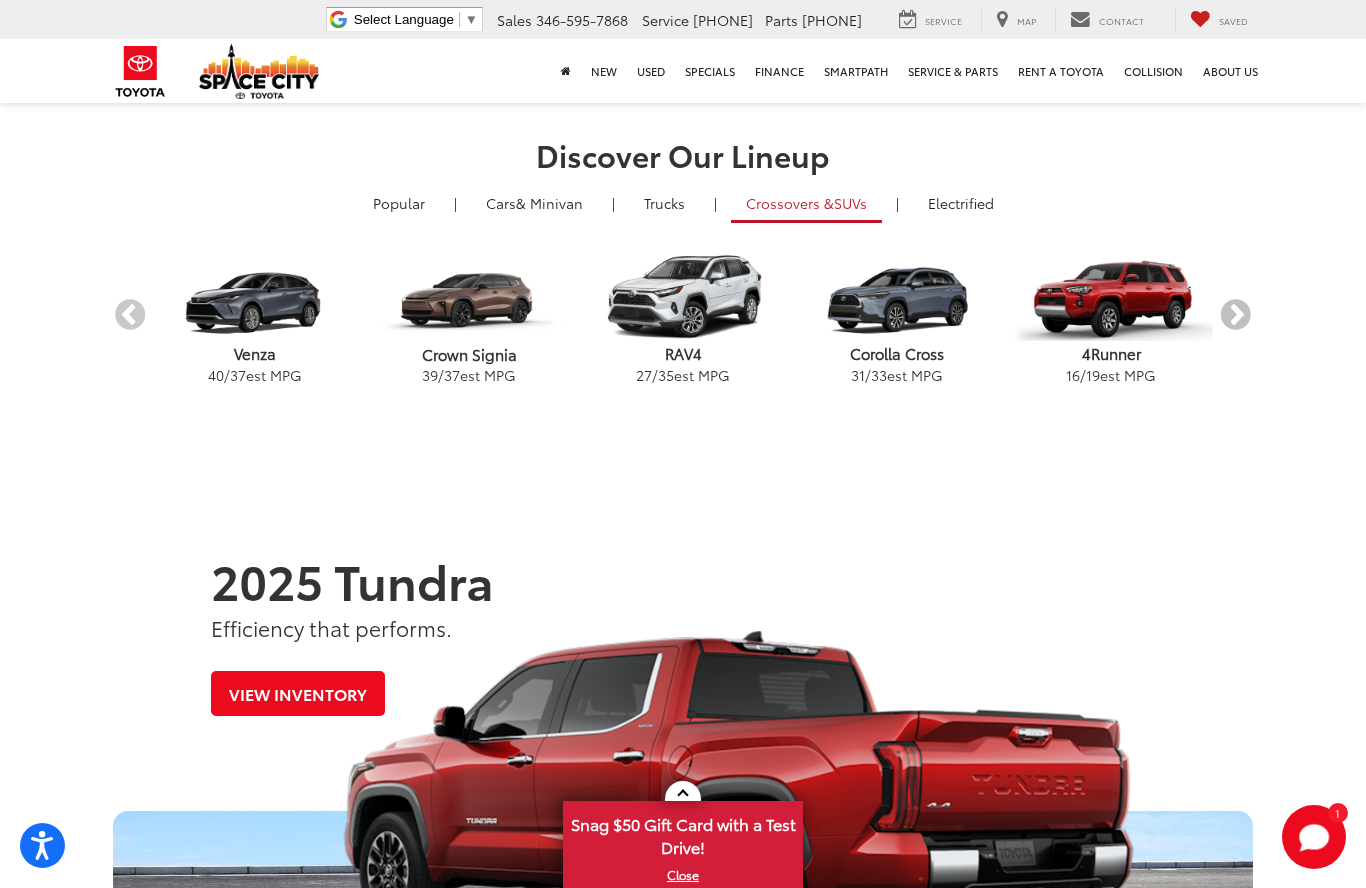 click on "Next" at bounding box center (1235, 316) 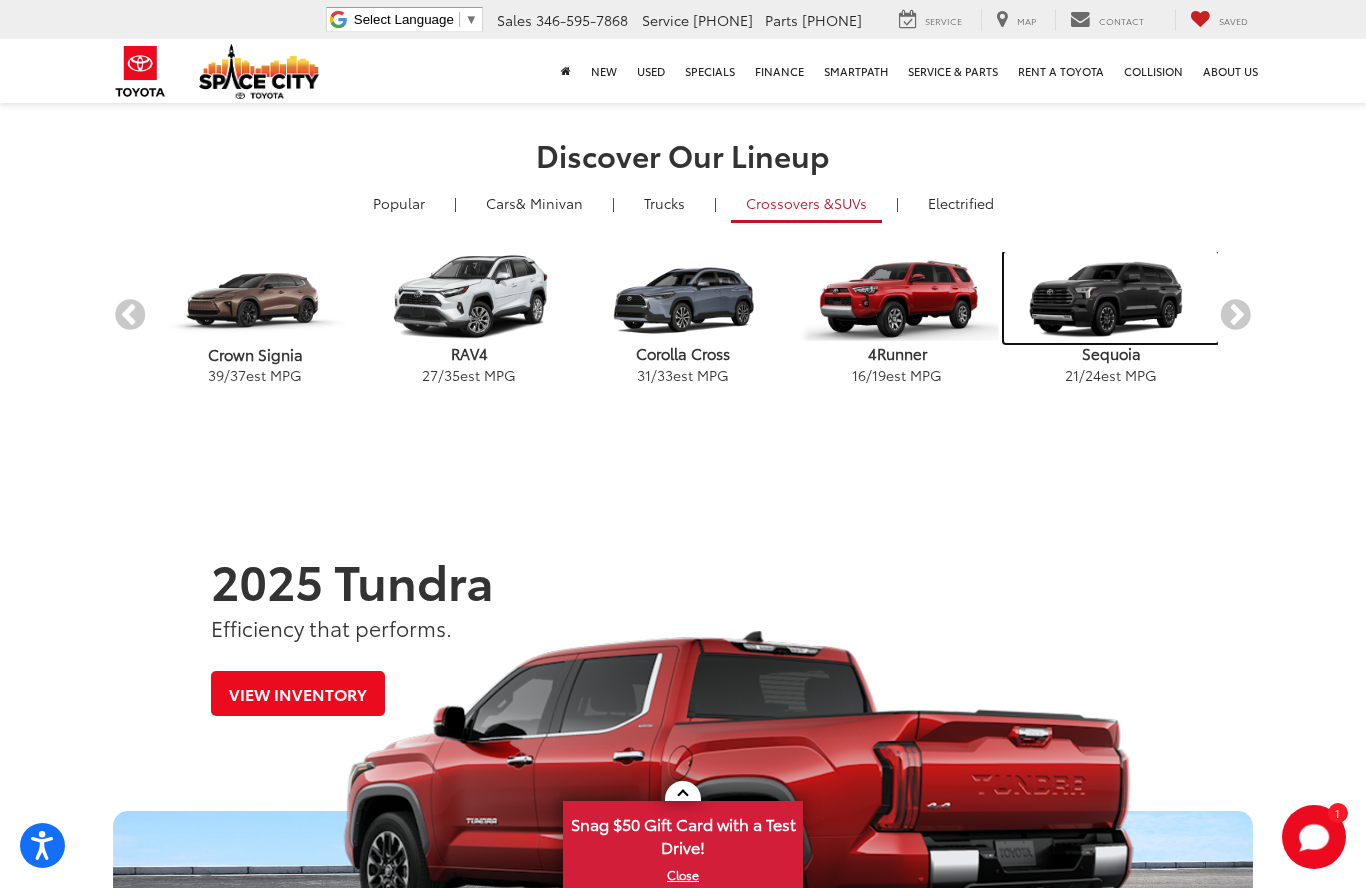 click at bounding box center (1111, 297) 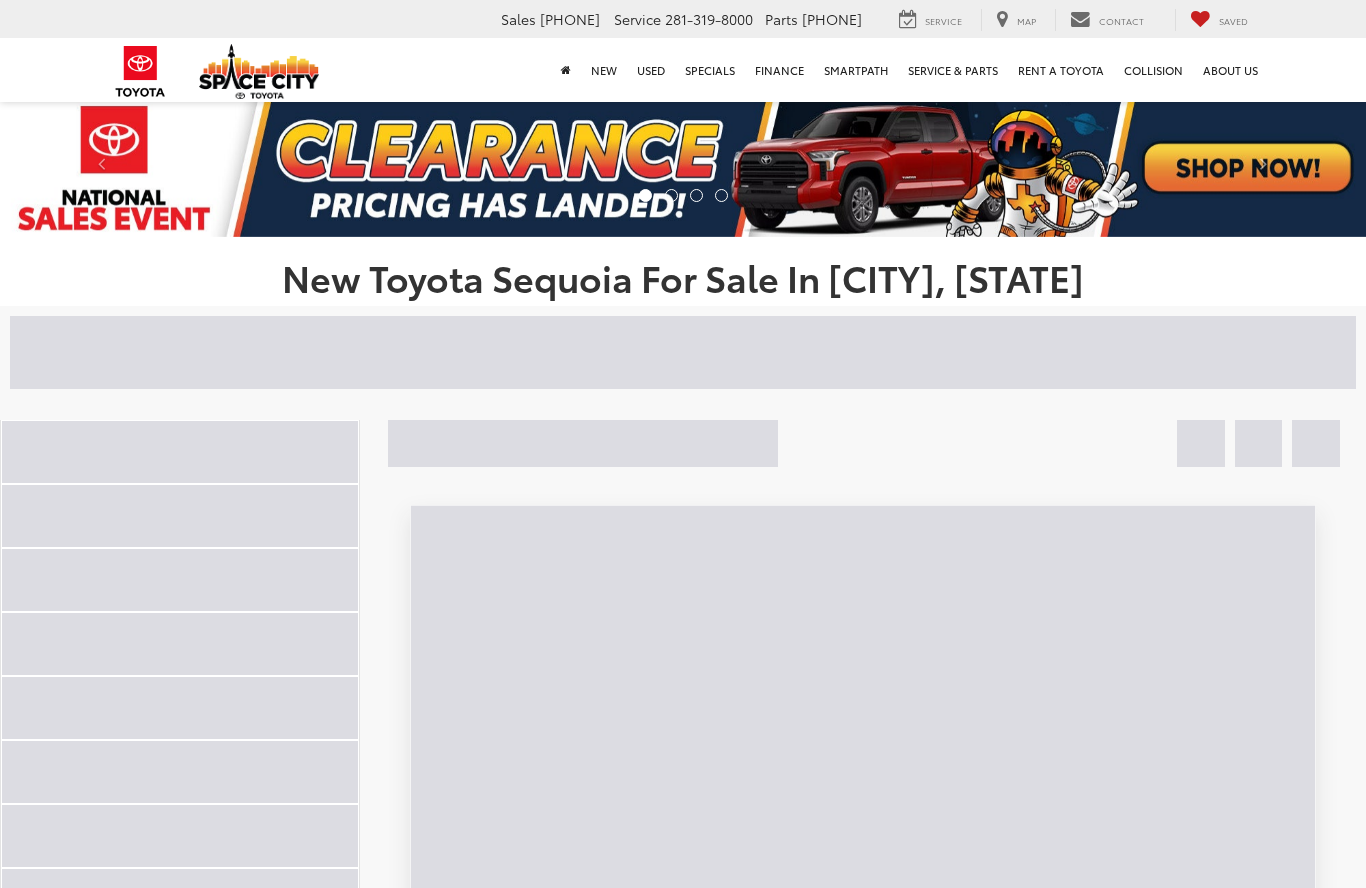scroll, scrollTop: 0, scrollLeft: 0, axis: both 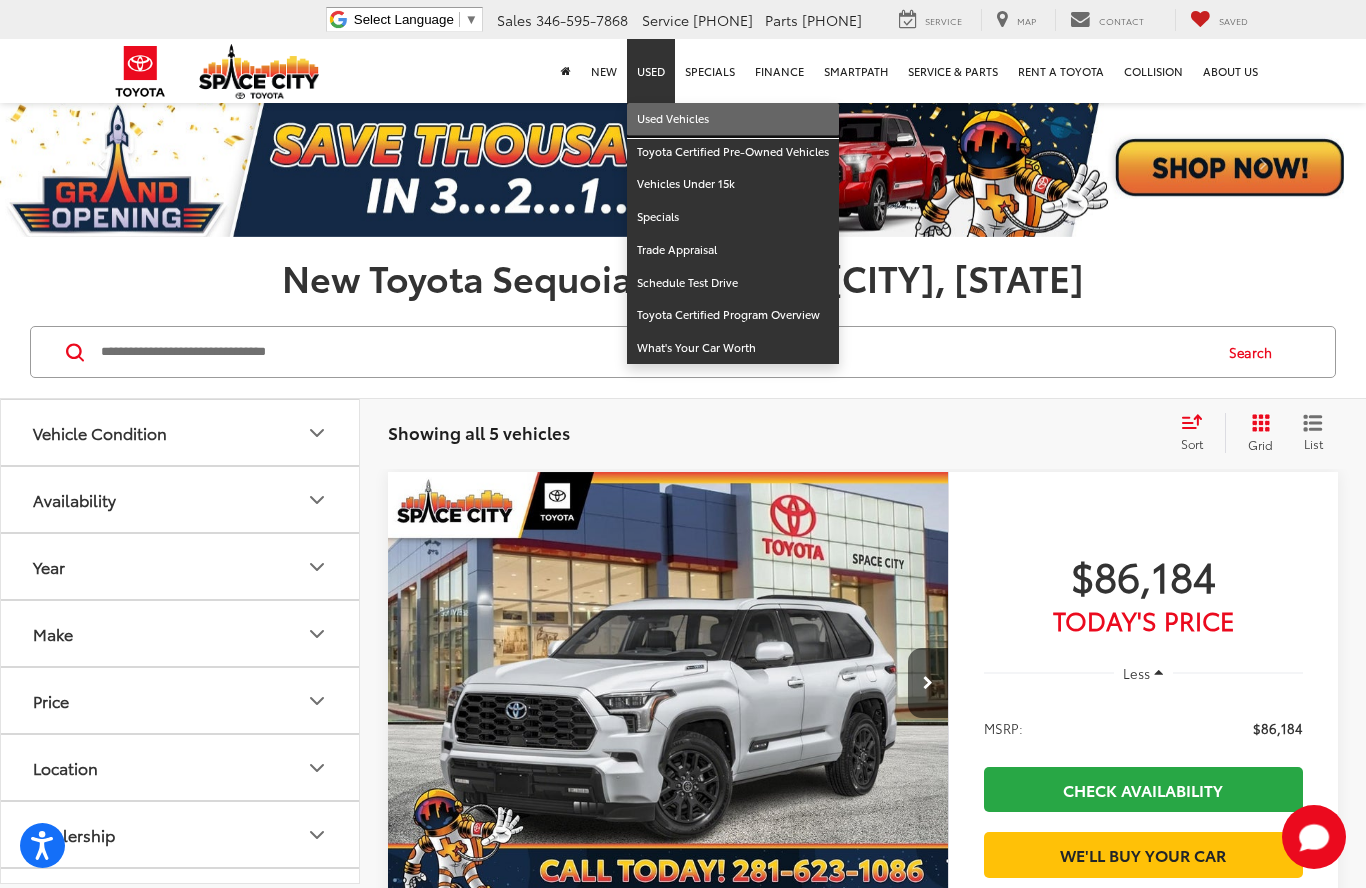 click on "Used Vehicles" at bounding box center (733, 119) 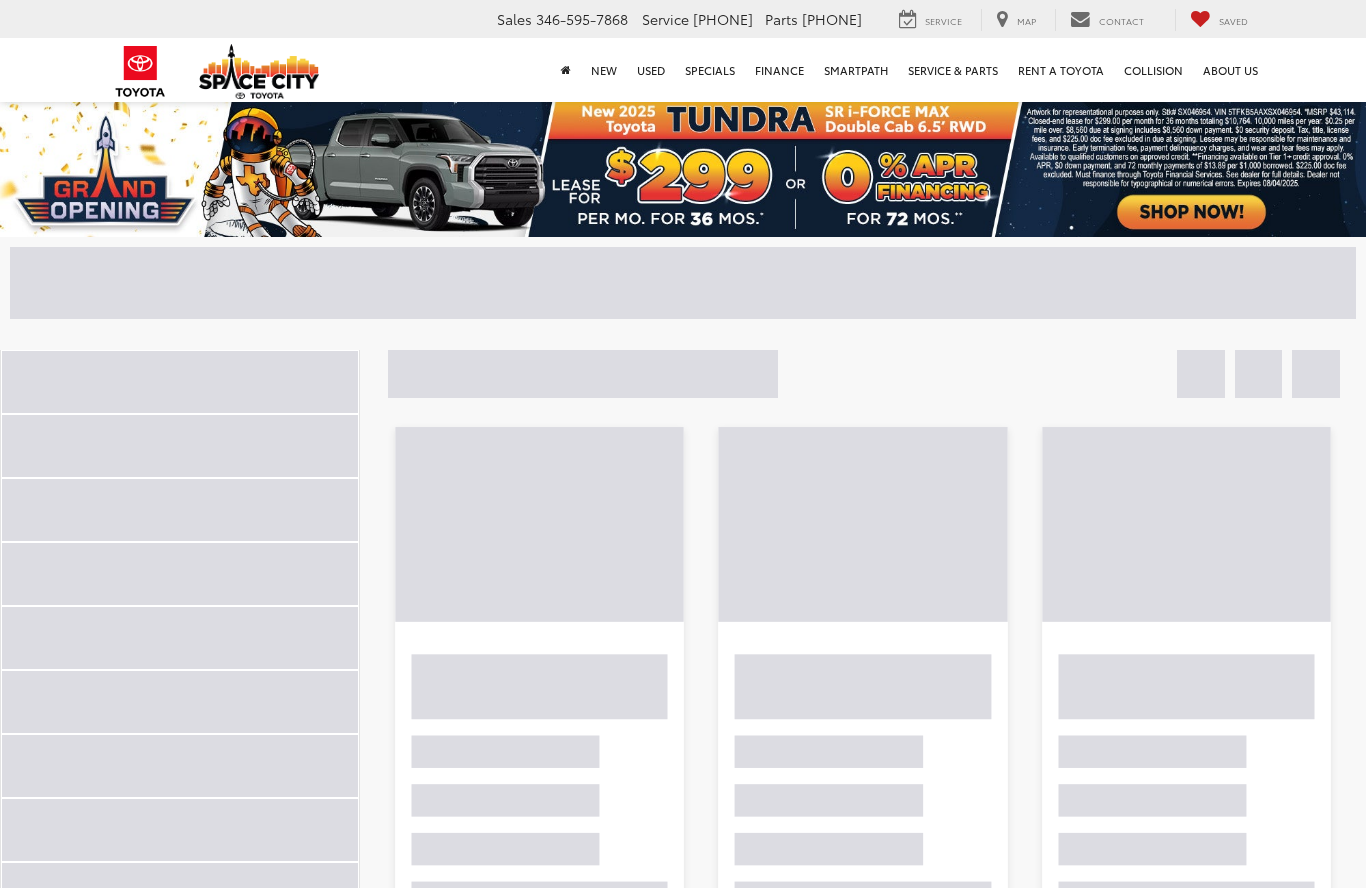 scroll, scrollTop: 0, scrollLeft: 0, axis: both 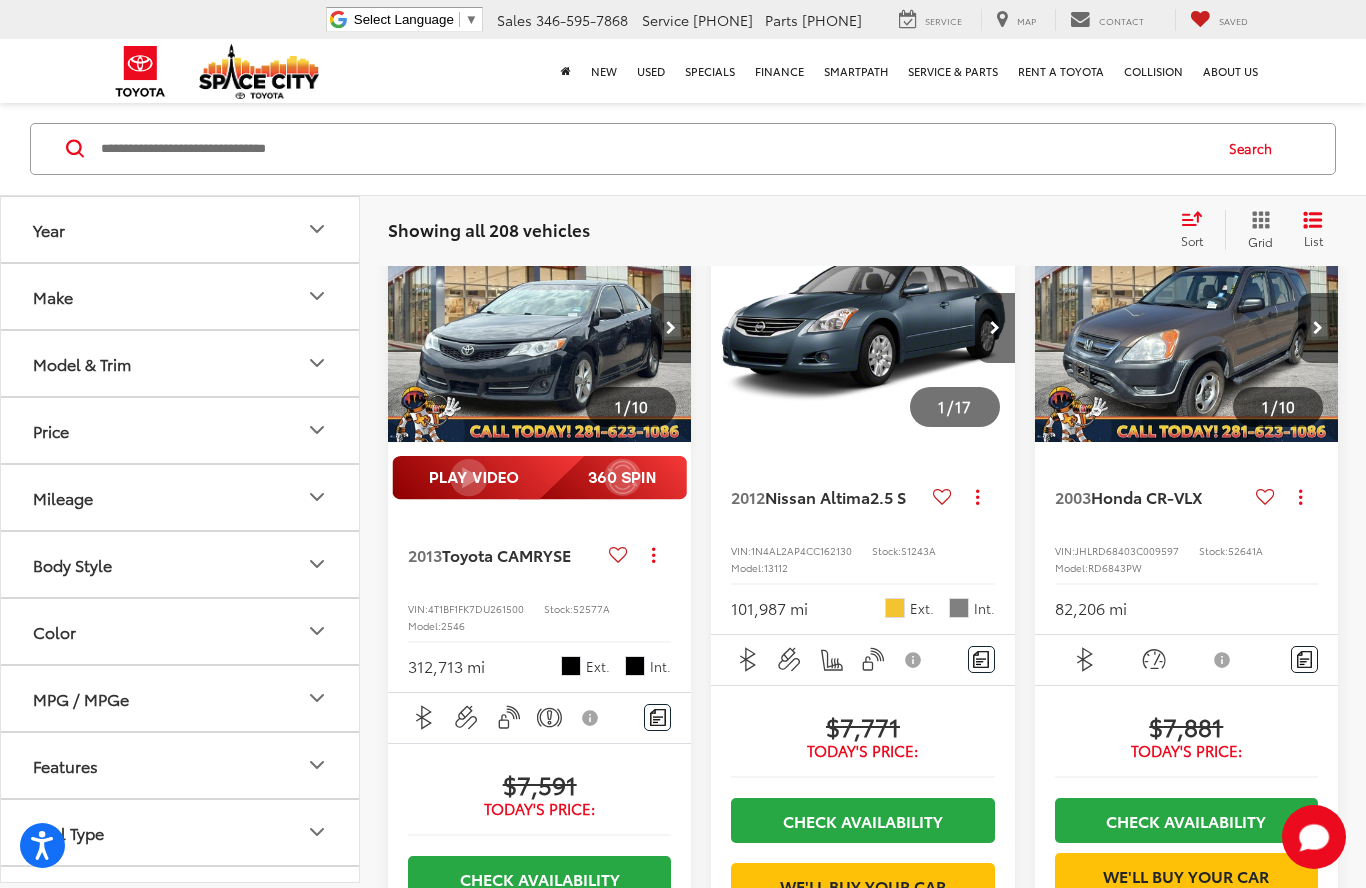 click 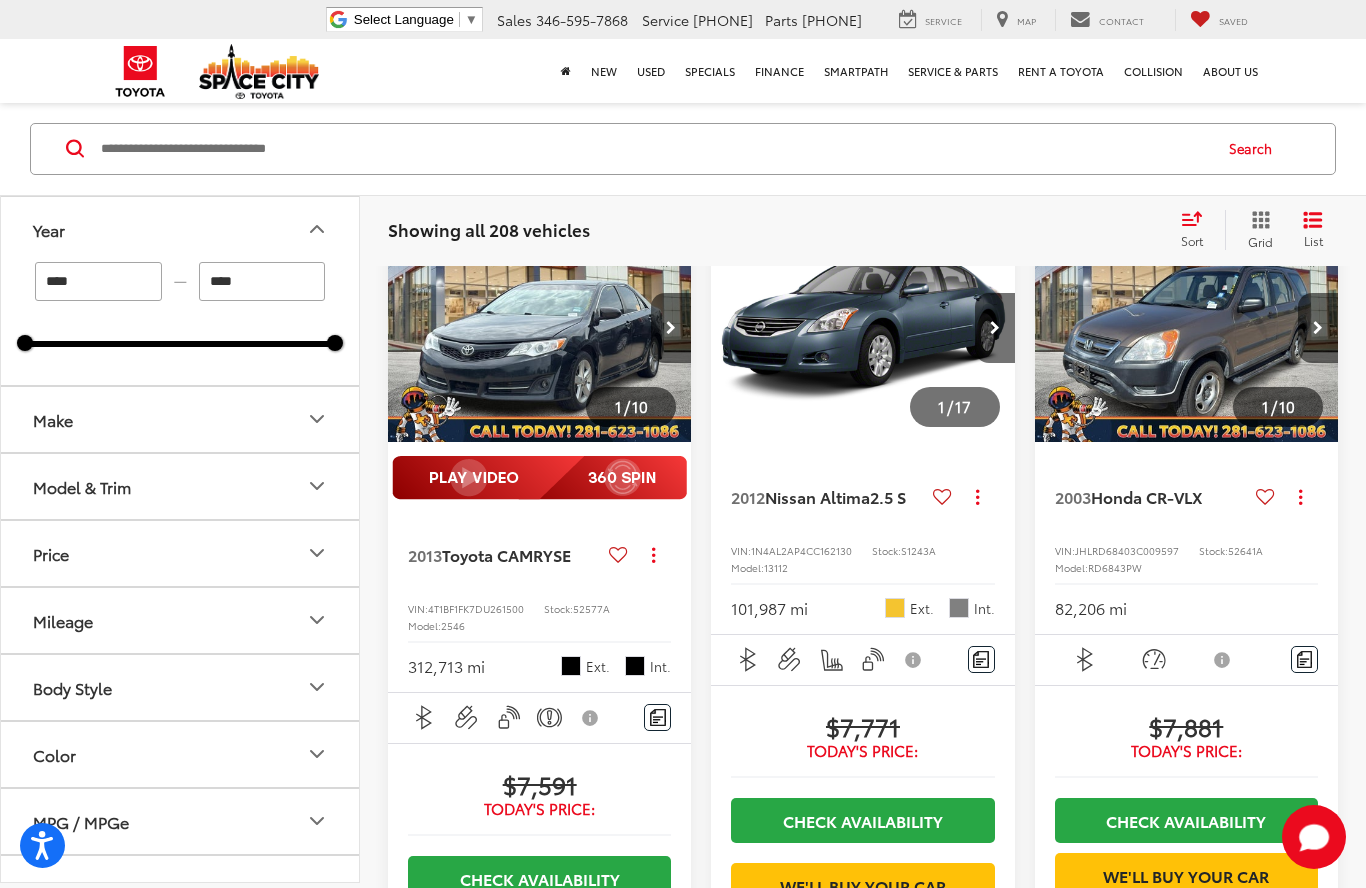 click on "****" at bounding box center [98, 280] 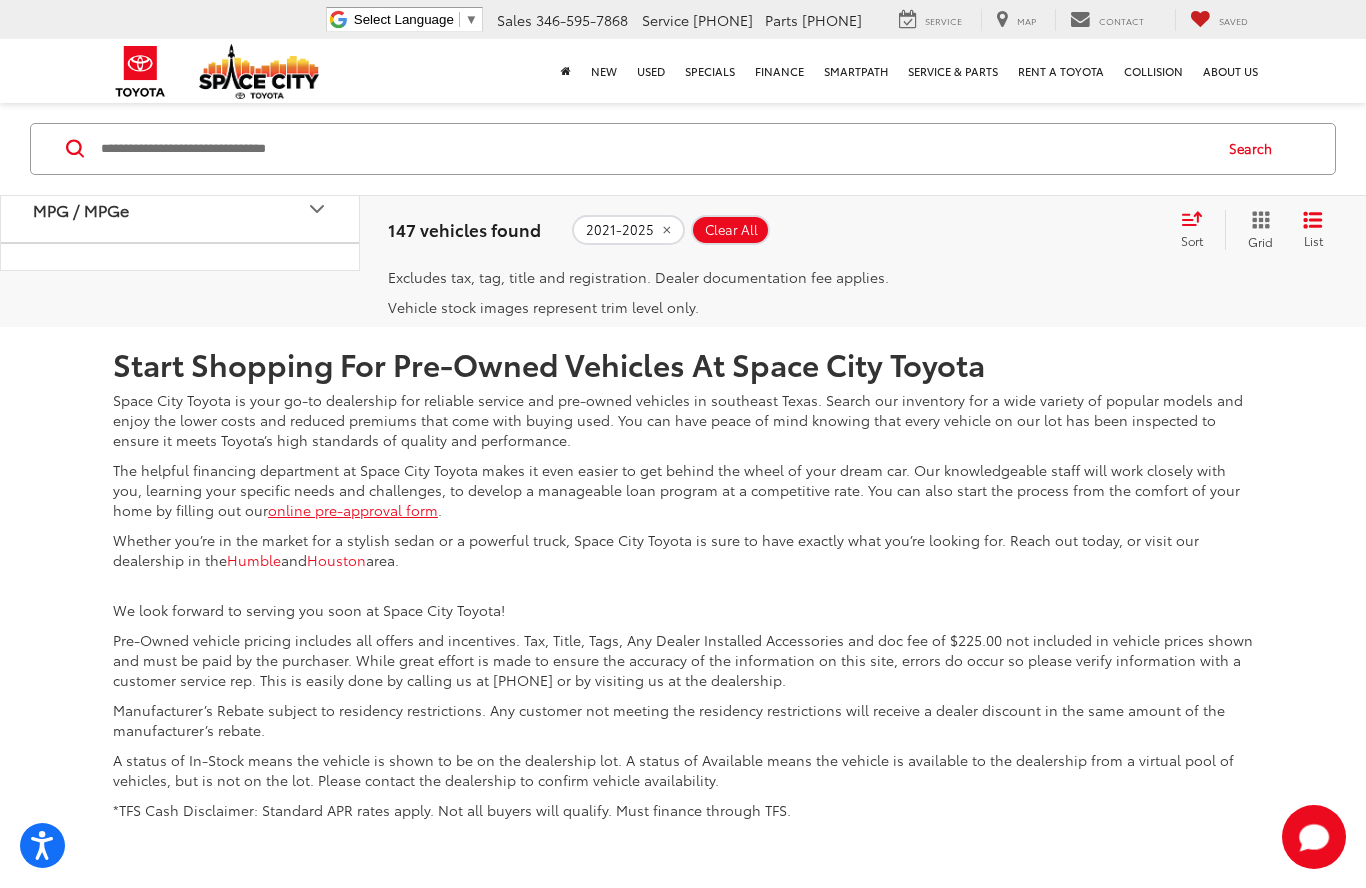scroll, scrollTop: 4497, scrollLeft: 0, axis: vertical 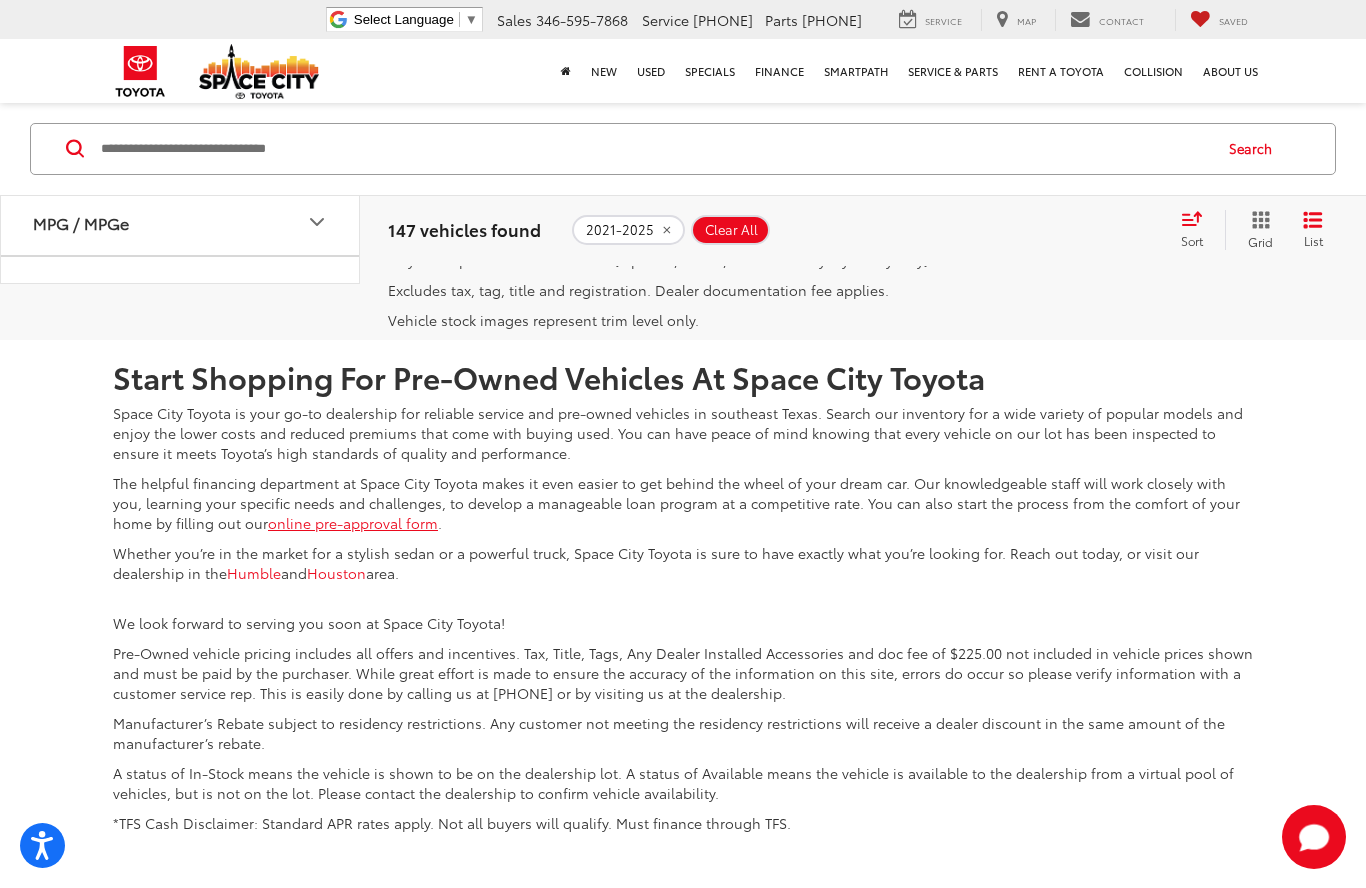 click on "Next" at bounding box center (1128, 191) 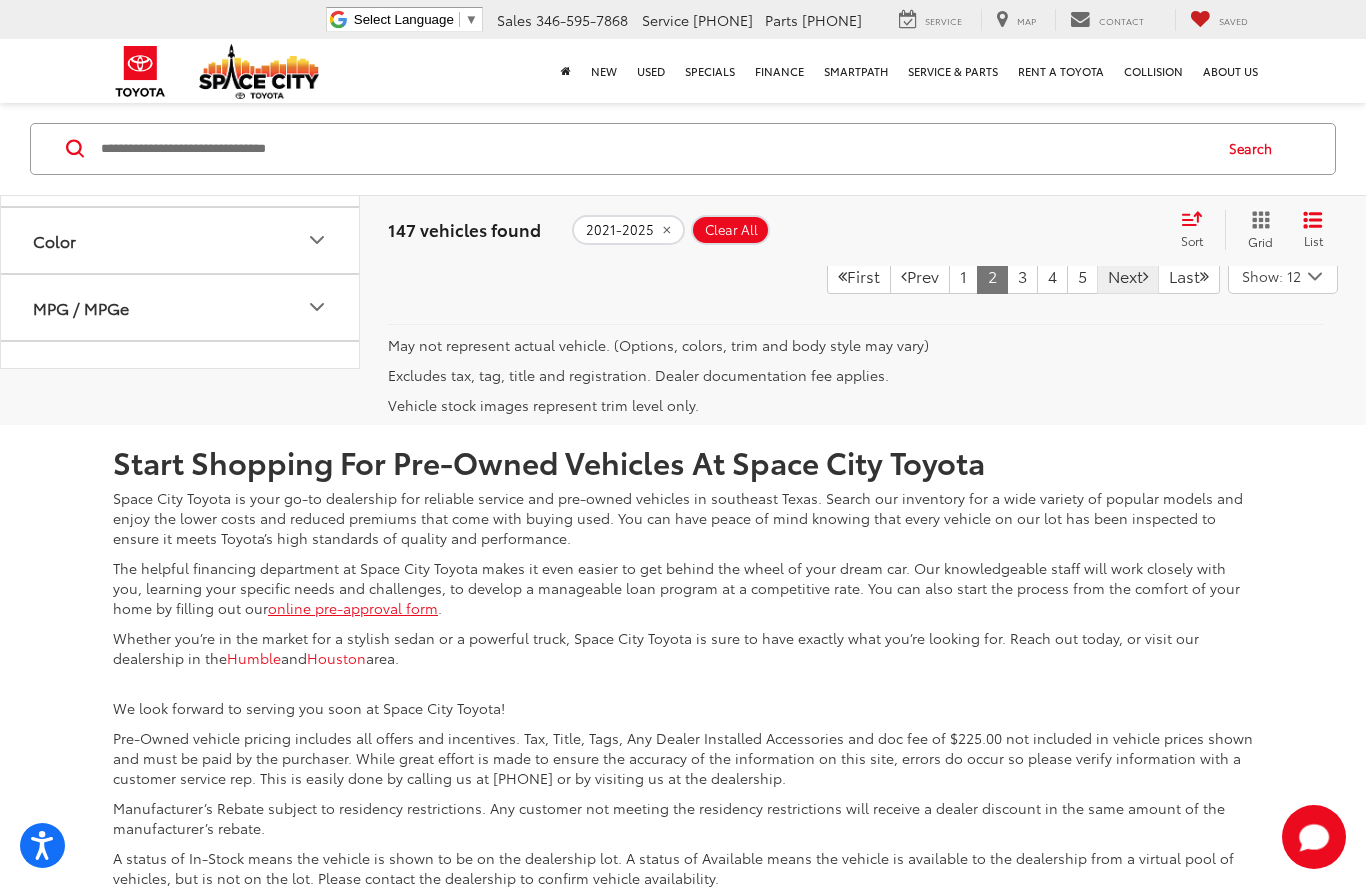 scroll, scrollTop: 4340, scrollLeft: 0, axis: vertical 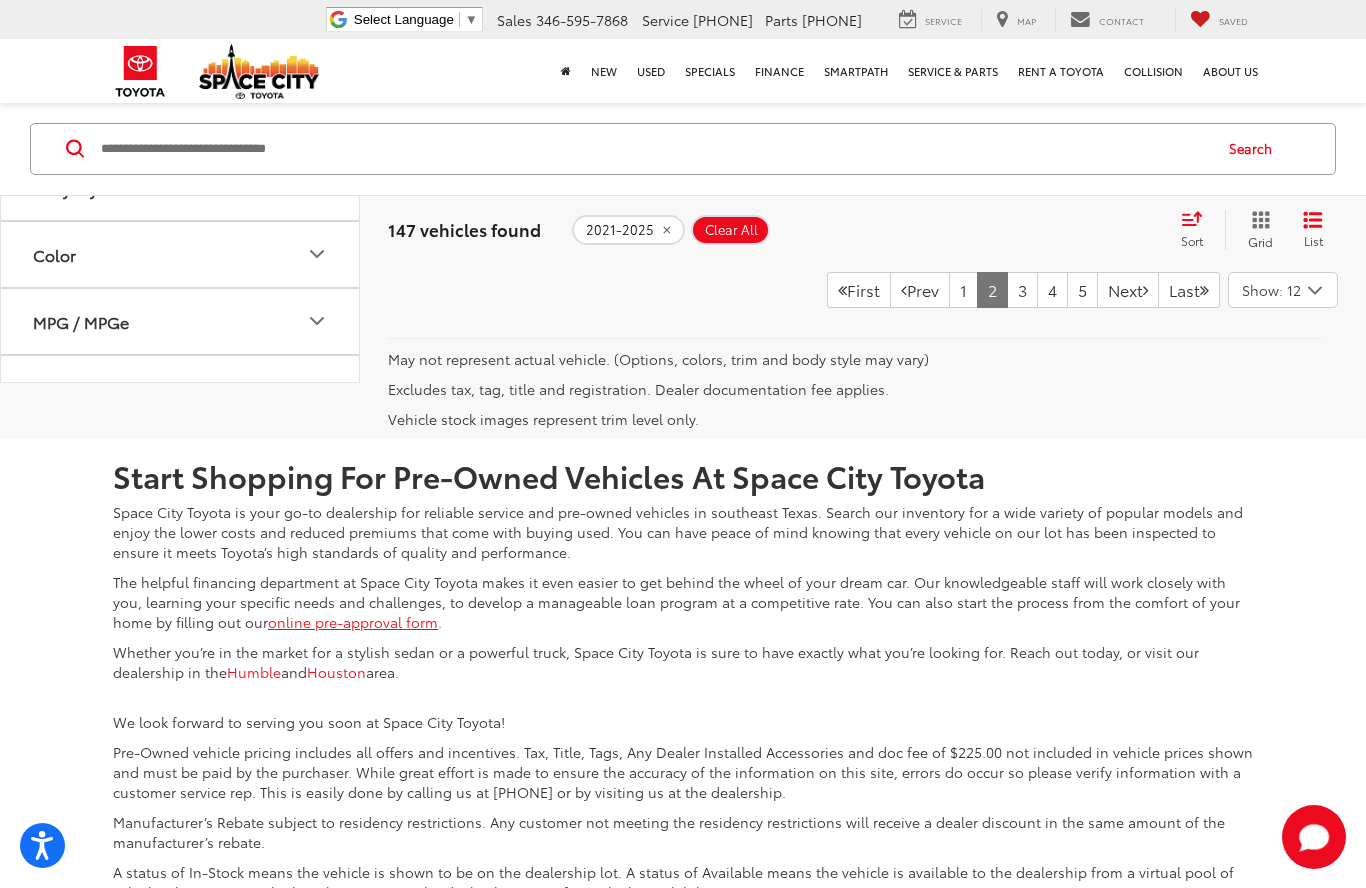 click 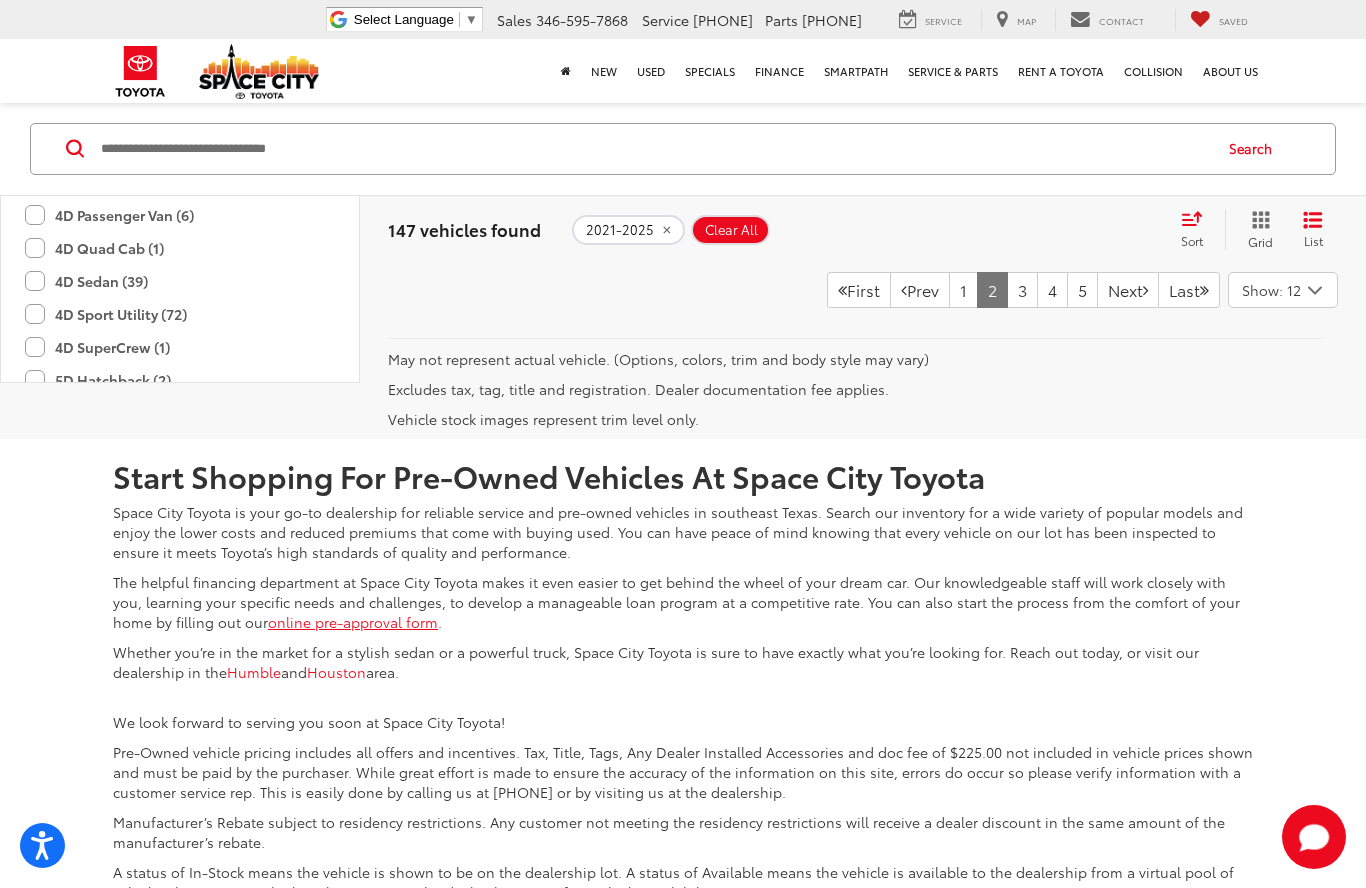 scroll, scrollTop: 294, scrollLeft: 0, axis: vertical 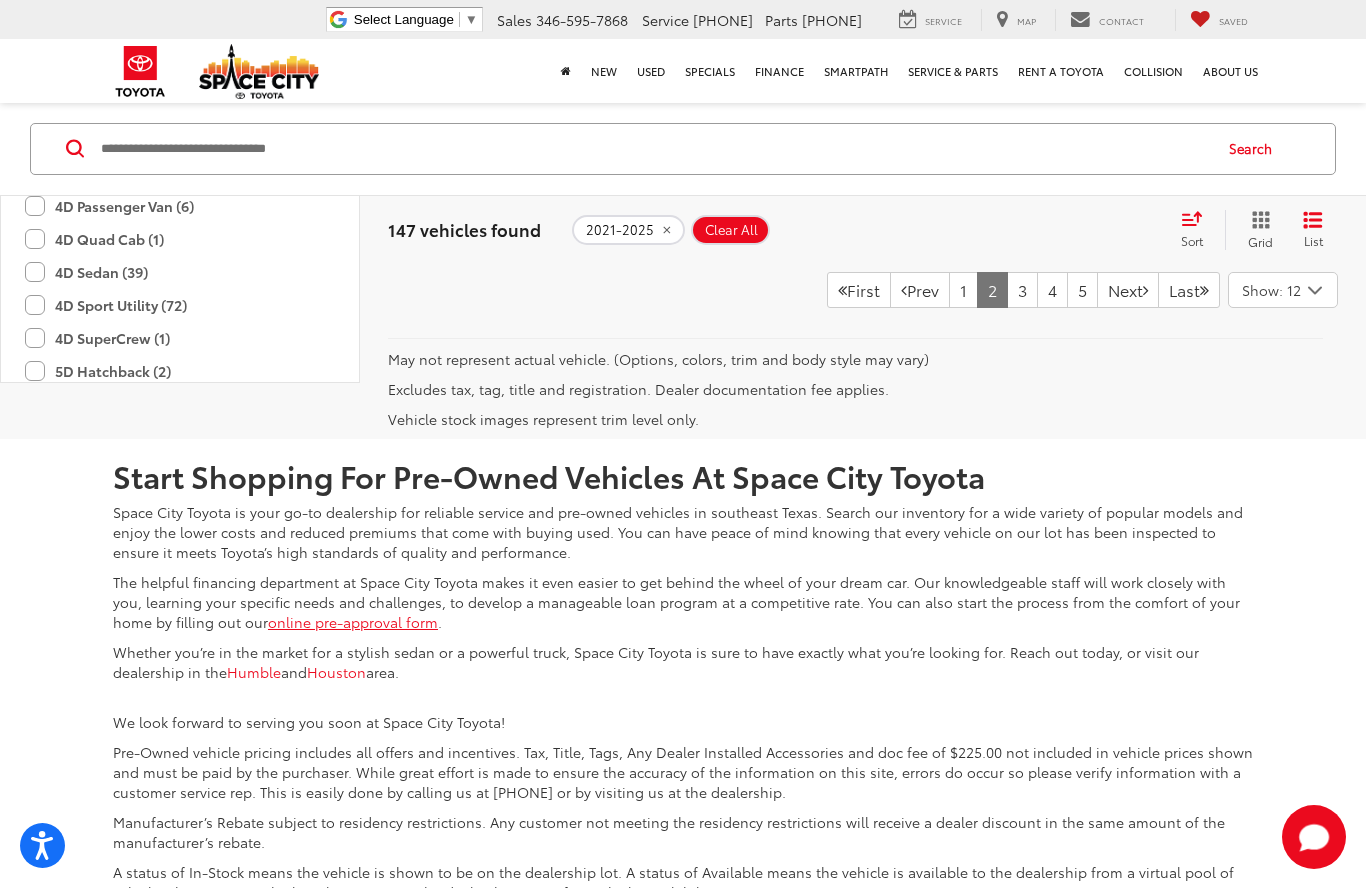 click on "4D Sport Utility (72)" 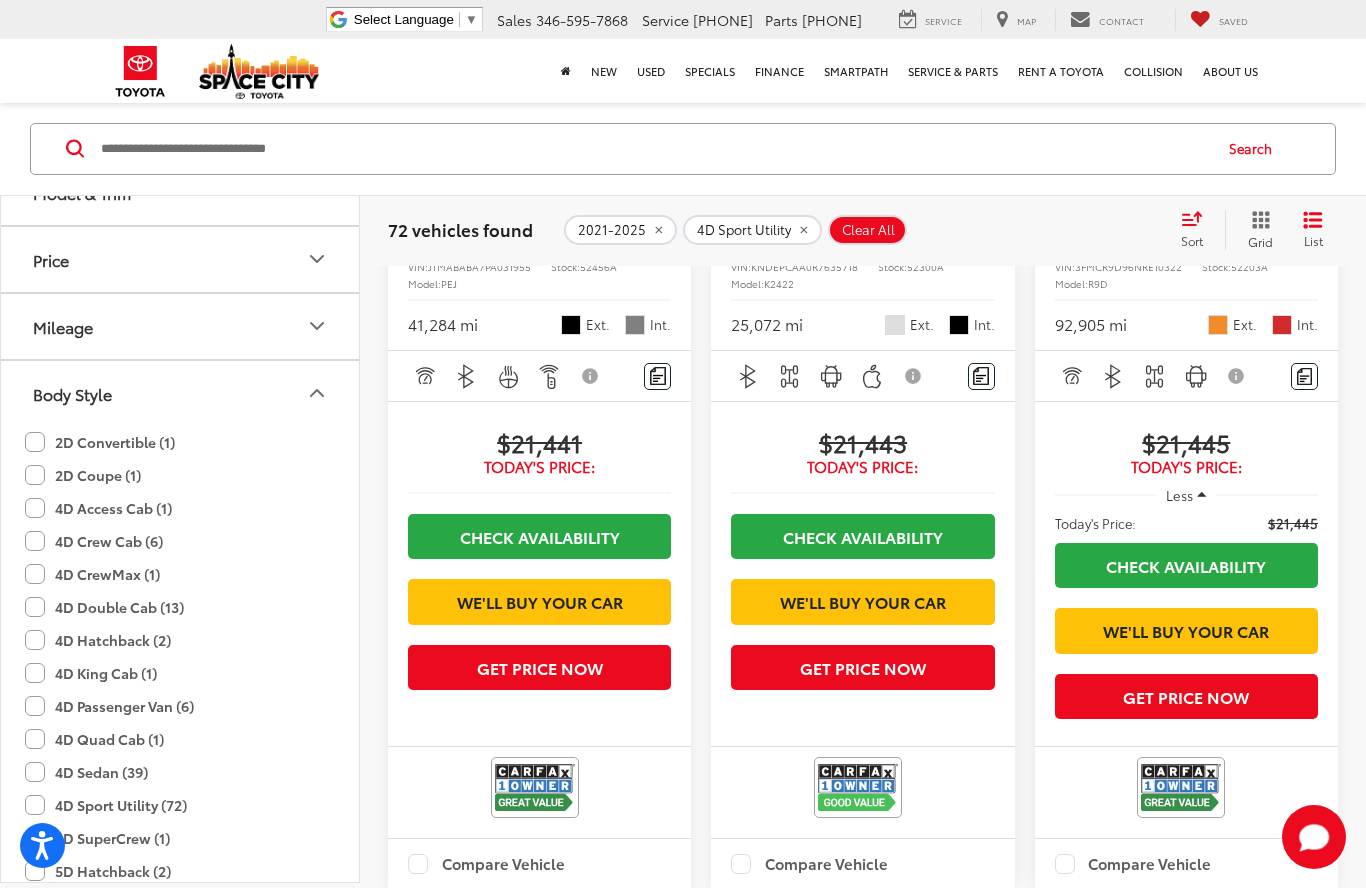 scroll, scrollTop: 3702, scrollLeft: 0, axis: vertical 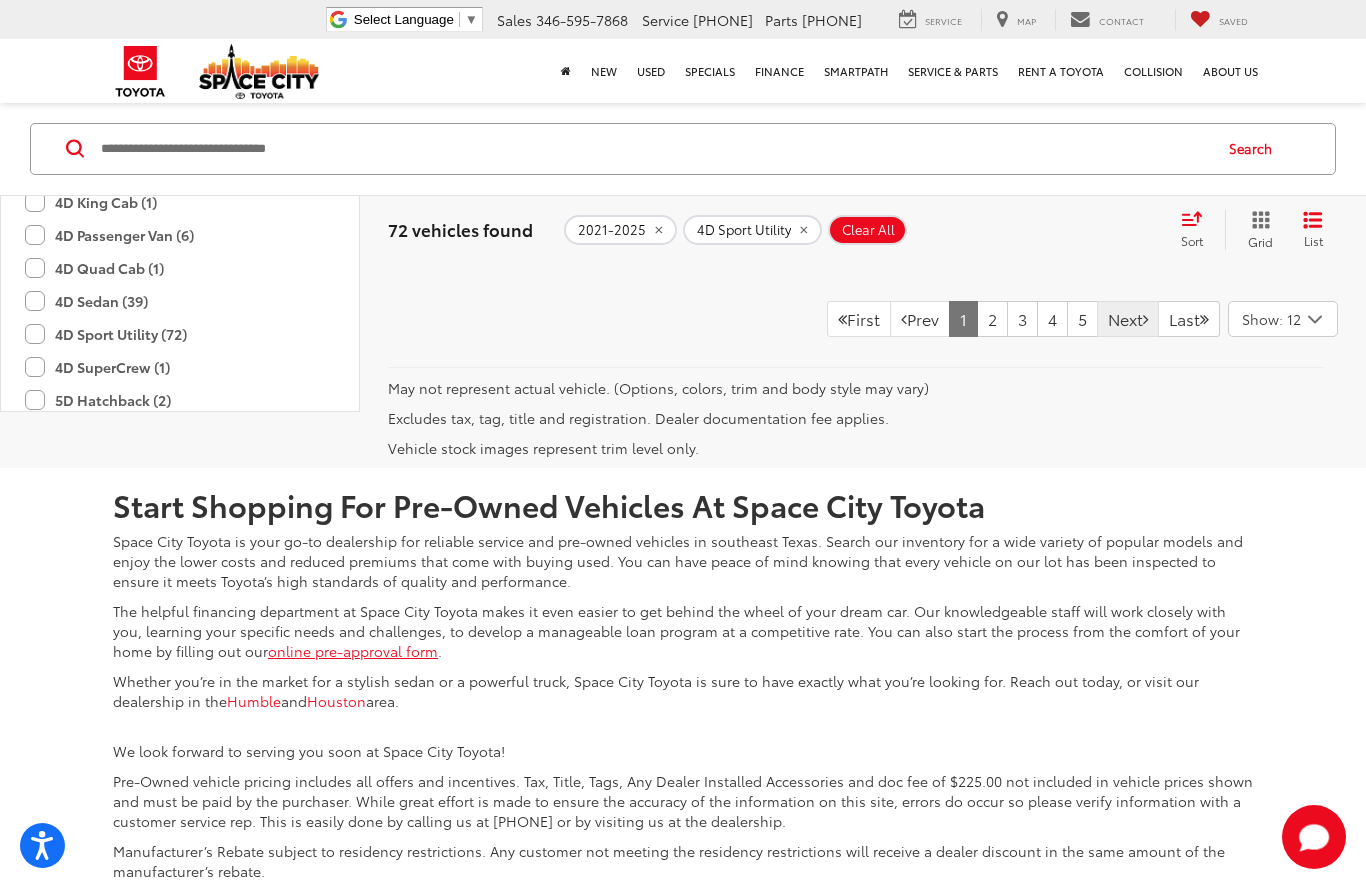 click on "Next" at bounding box center [1128, 319] 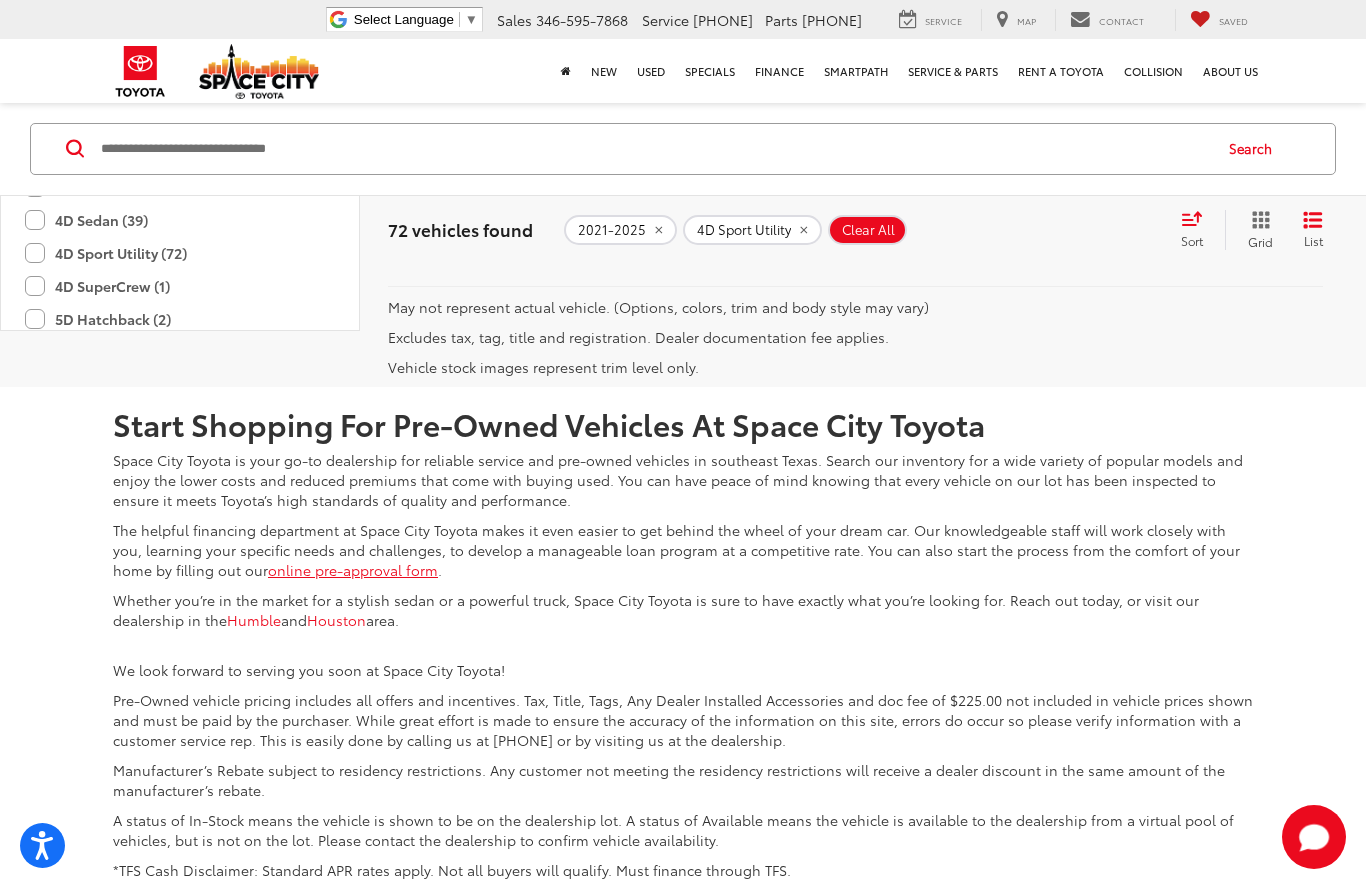 scroll, scrollTop: 4394, scrollLeft: 0, axis: vertical 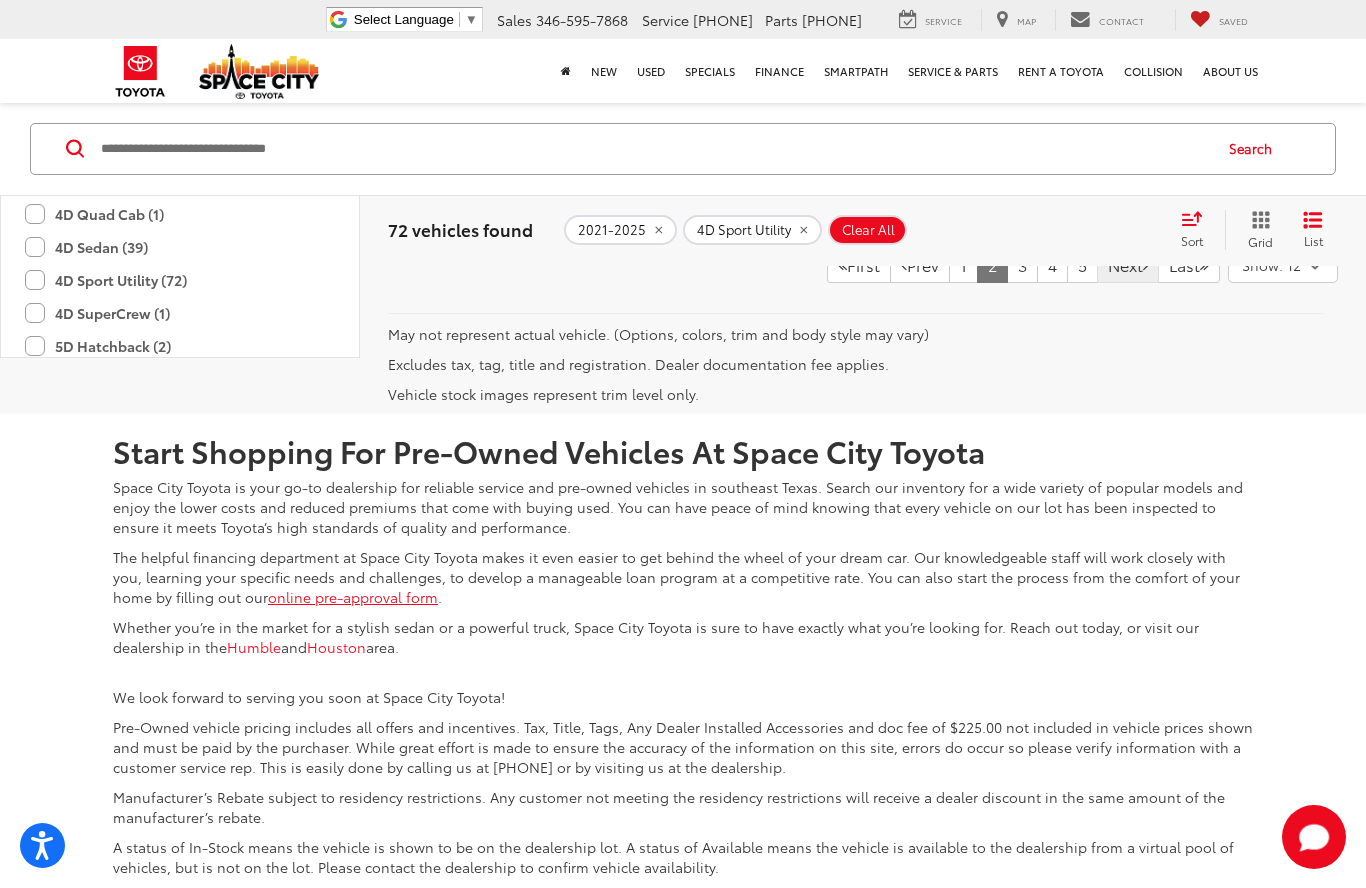 click on "Next" at bounding box center (1128, 265) 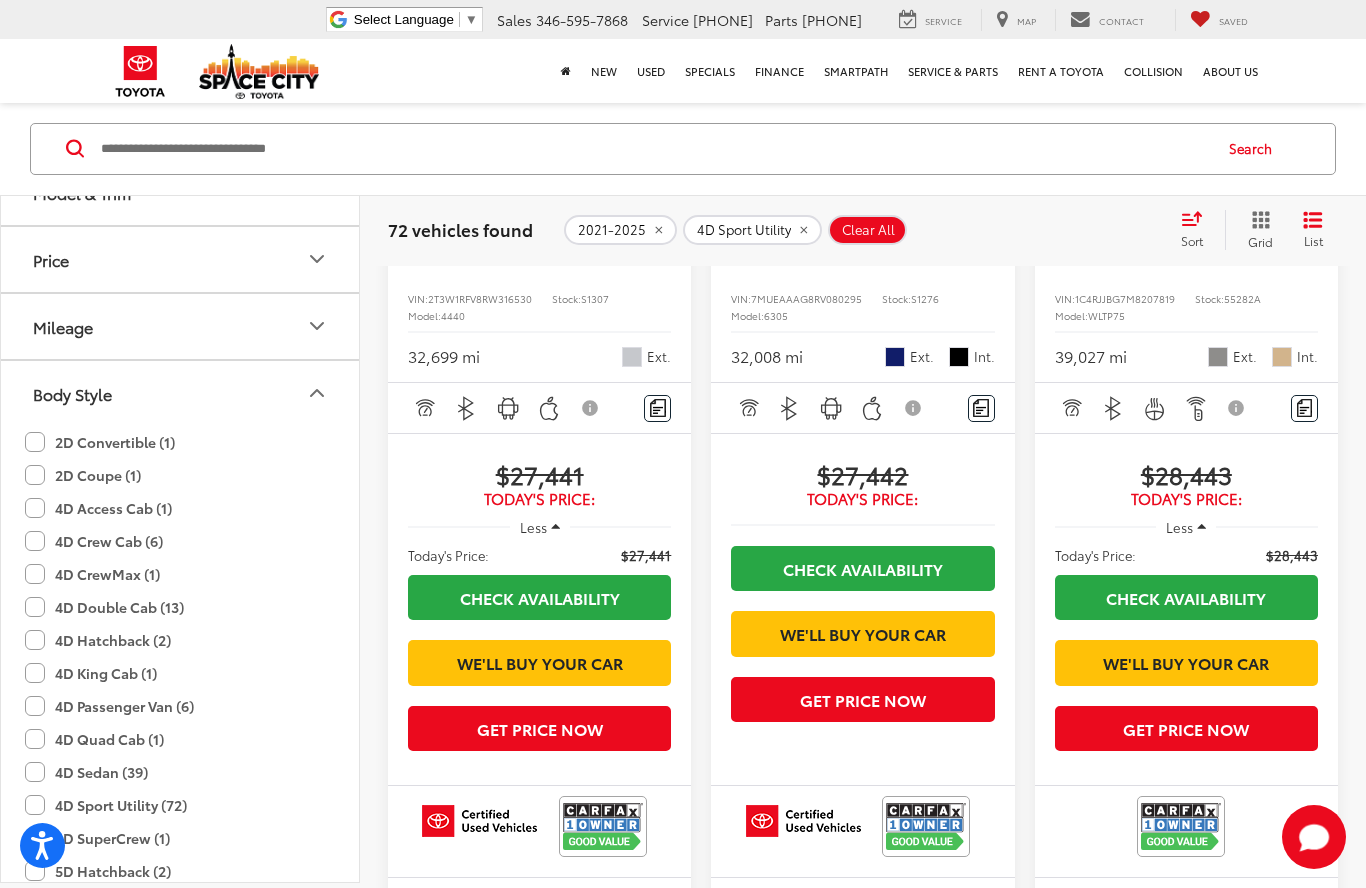 scroll, scrollTop: 3612, scrollLeft: 0, axis: vertical 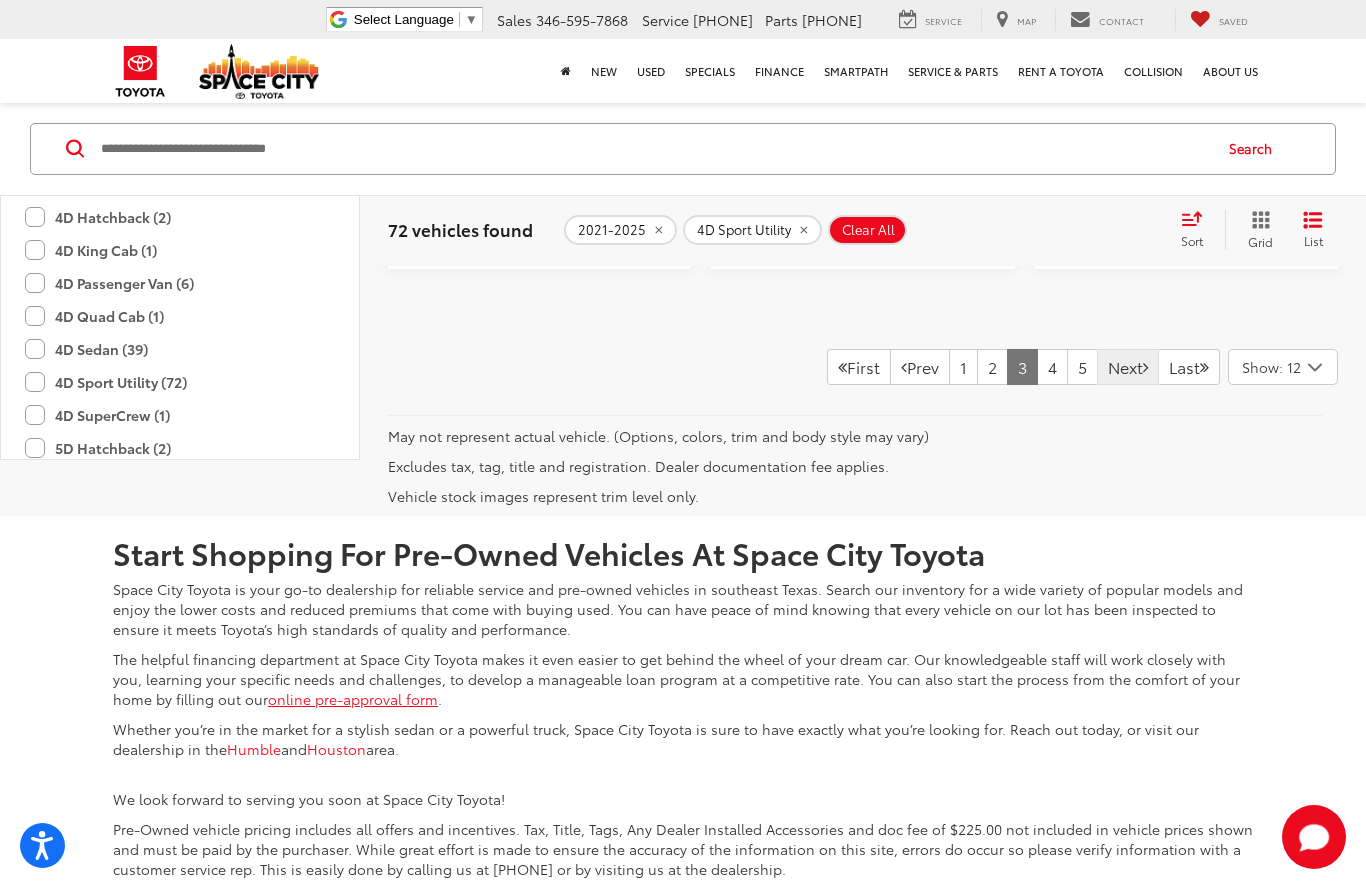 click on "Next" at bounding box center [1128, 367] 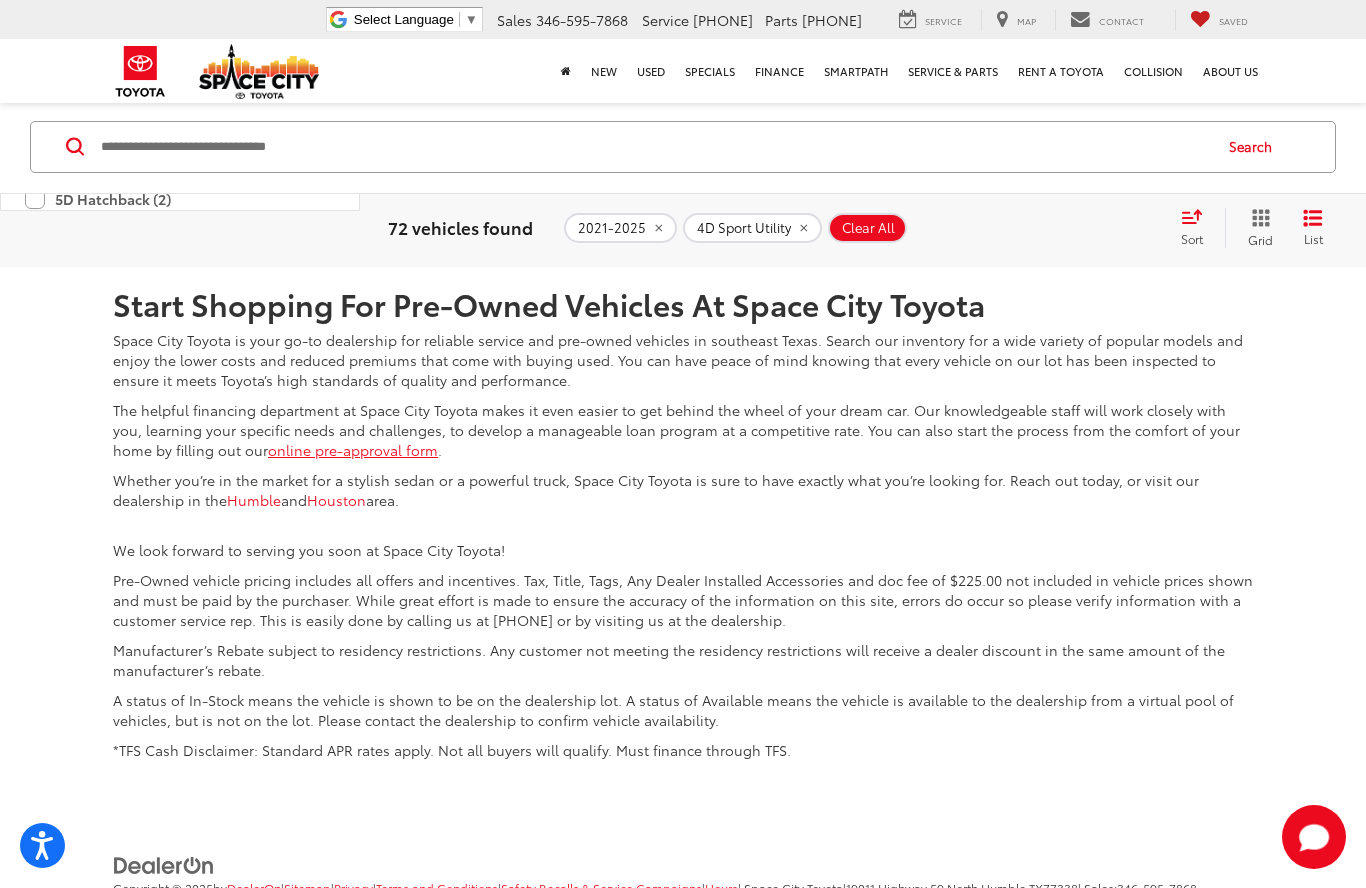 scroll, scrollTop: 4543, scrollLeft: 0, axis: vertical 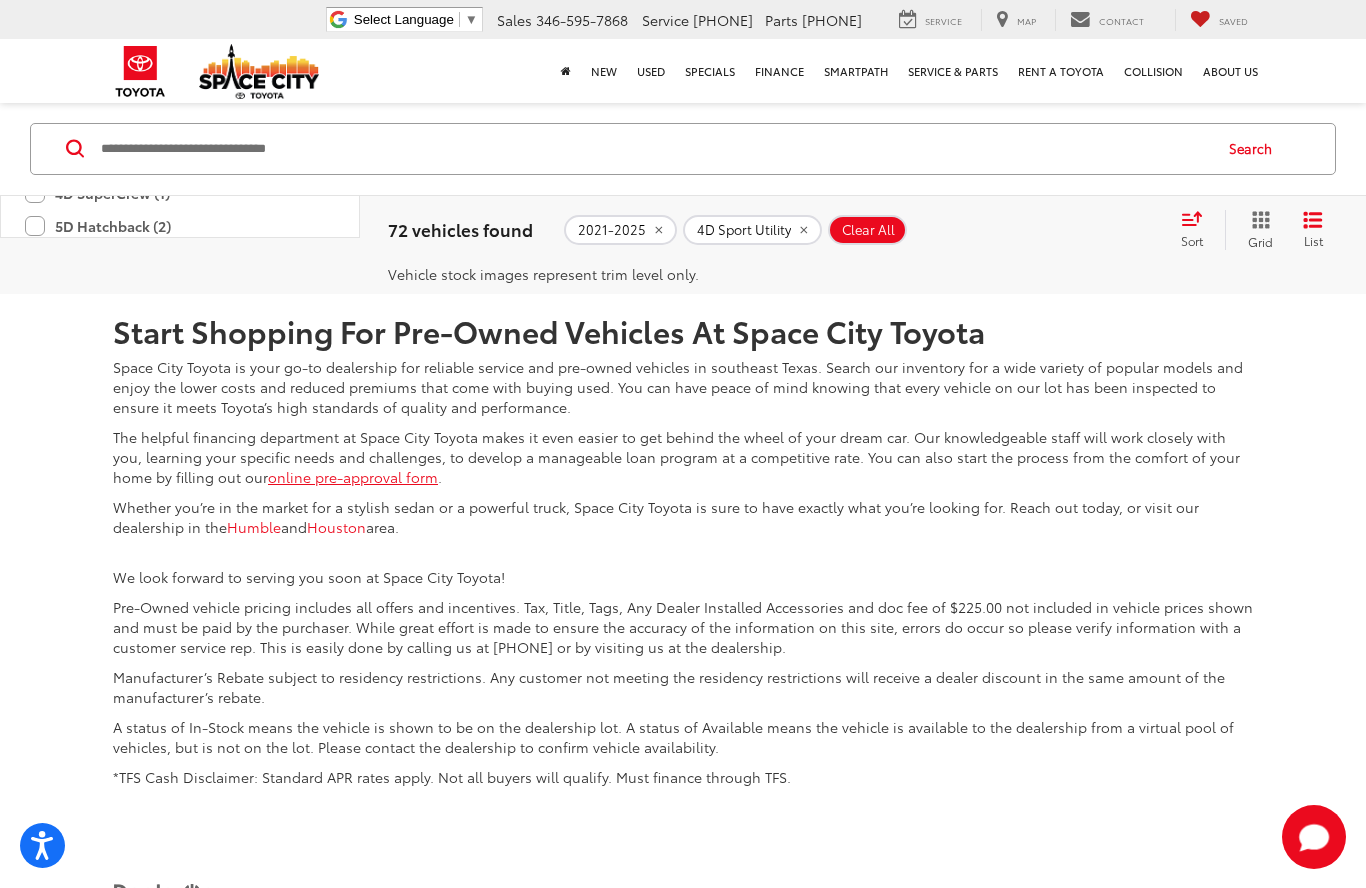 click on "Next" at bounding box center [1128, 145] 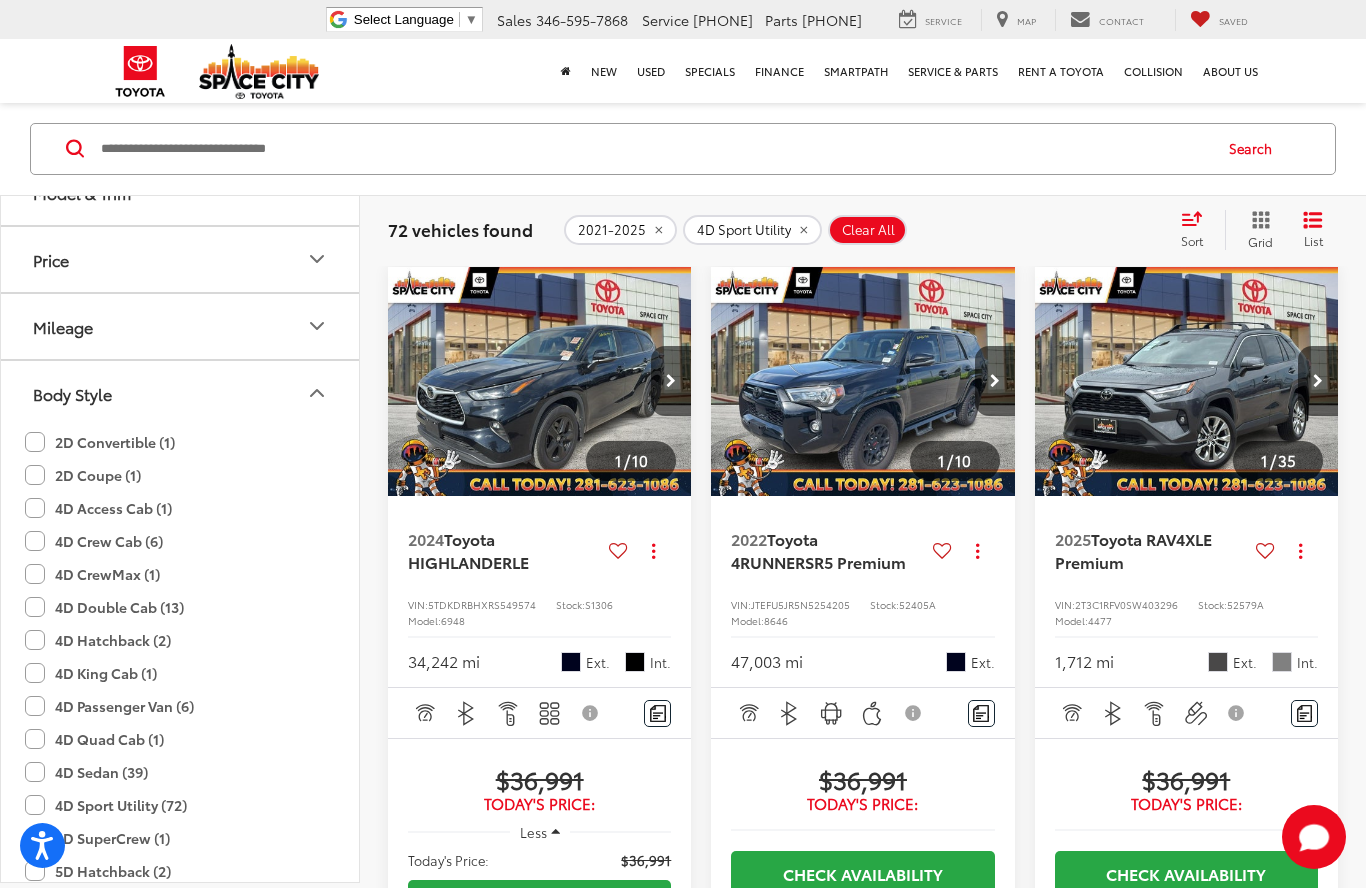 scroll, scrollTop: 3280, scrollLeft: 0, axis: vertical 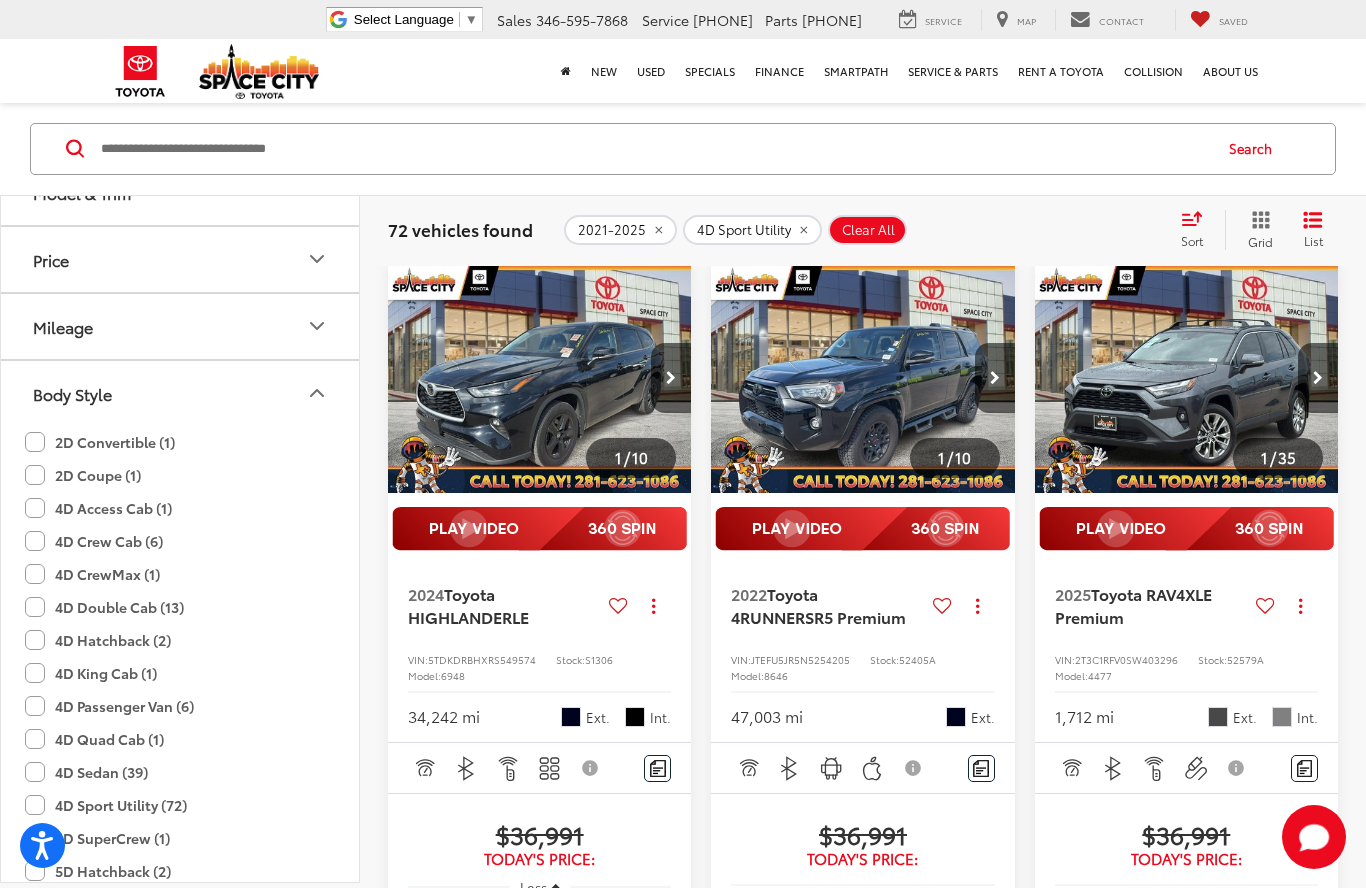 click at bounding box center [1187, 379] 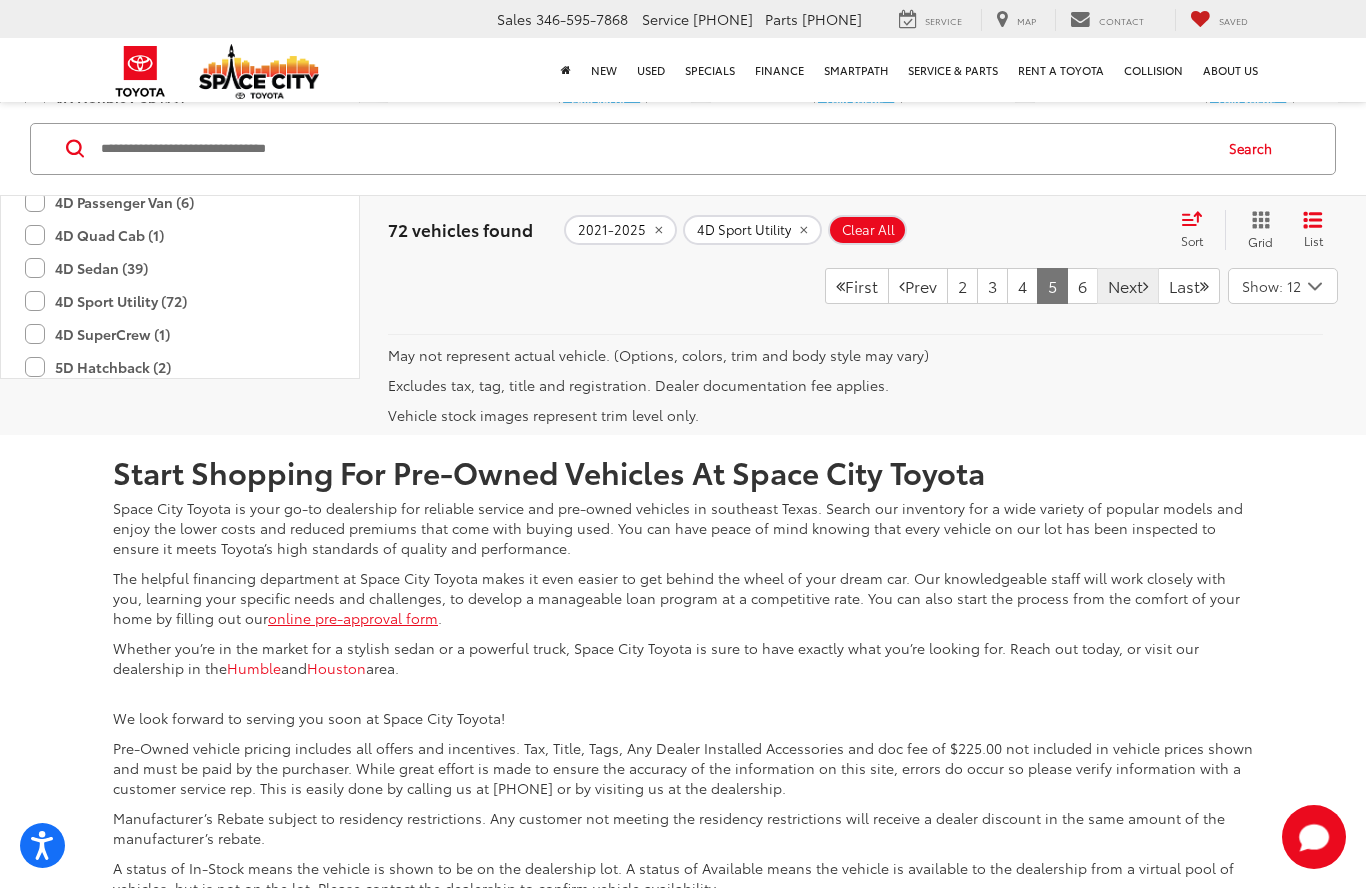 click on "Next" at bounding box center [1128, 286] 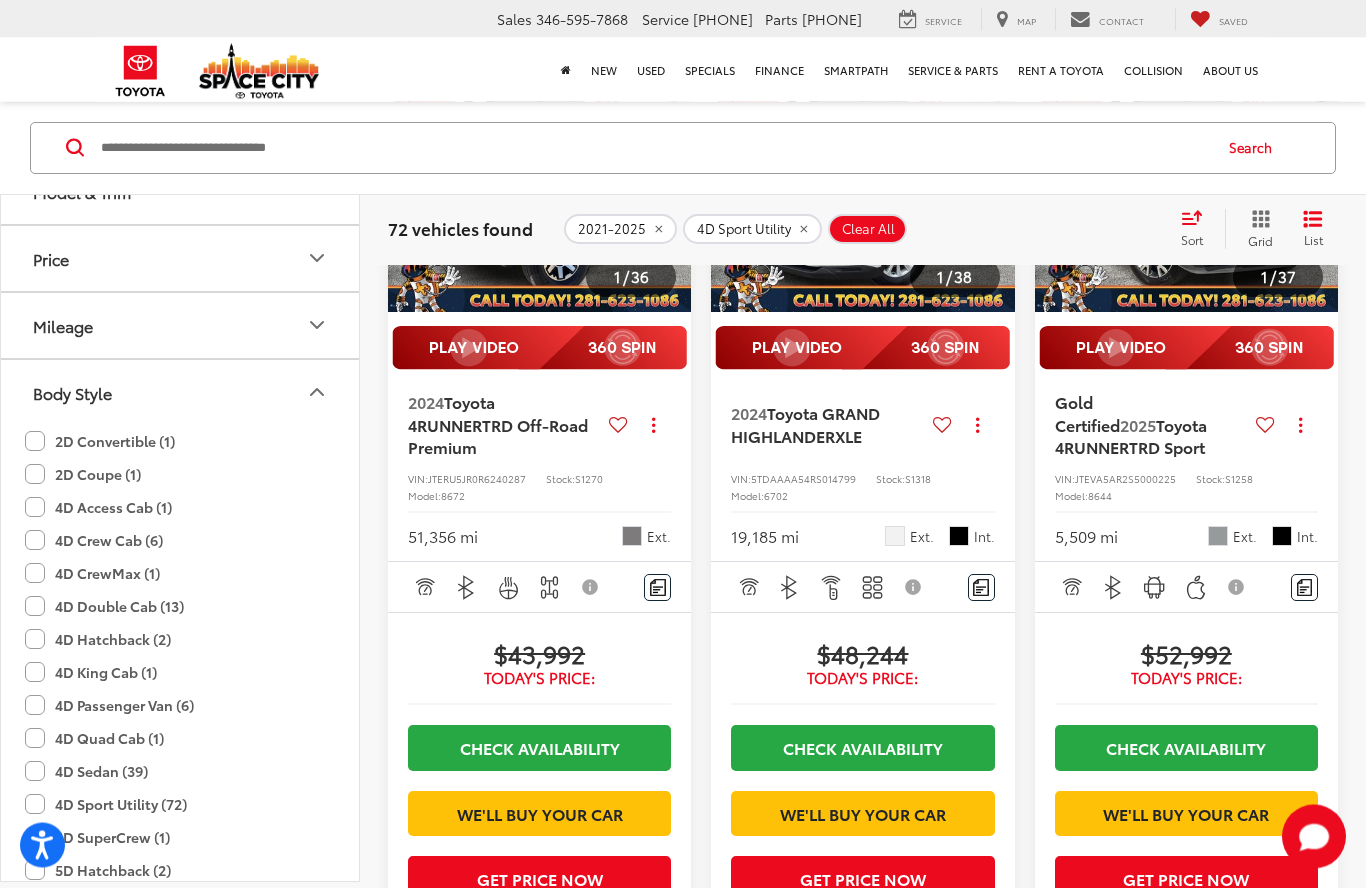 scroll, scrollTop: 2405, scrollLeft: 0, axis: vertical 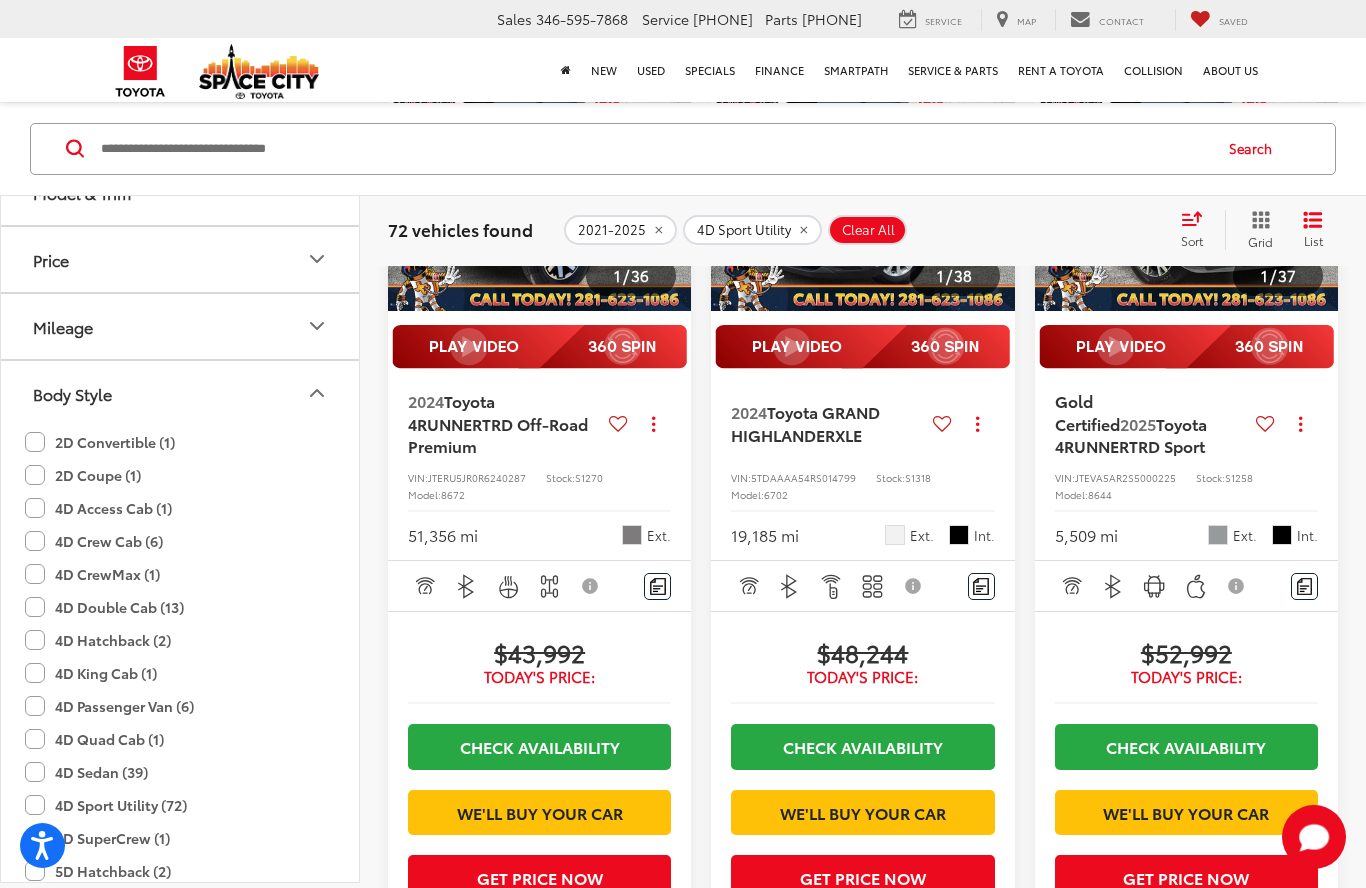 click on "TRD Off-Road Premium" at bounding box center (498, 434) 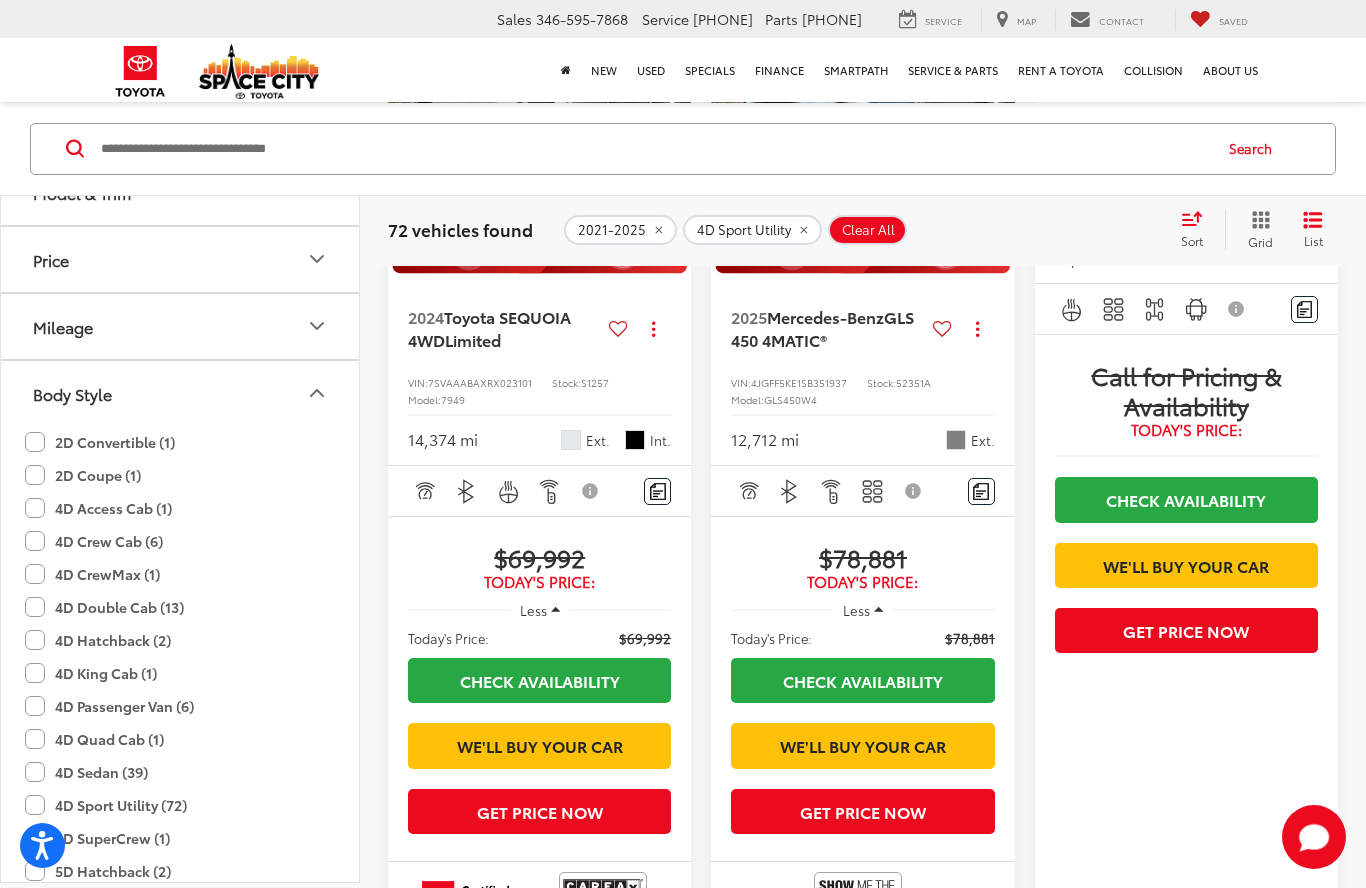scroll, scrollTop: 3533, scrollLeft: 0, axis: vertical 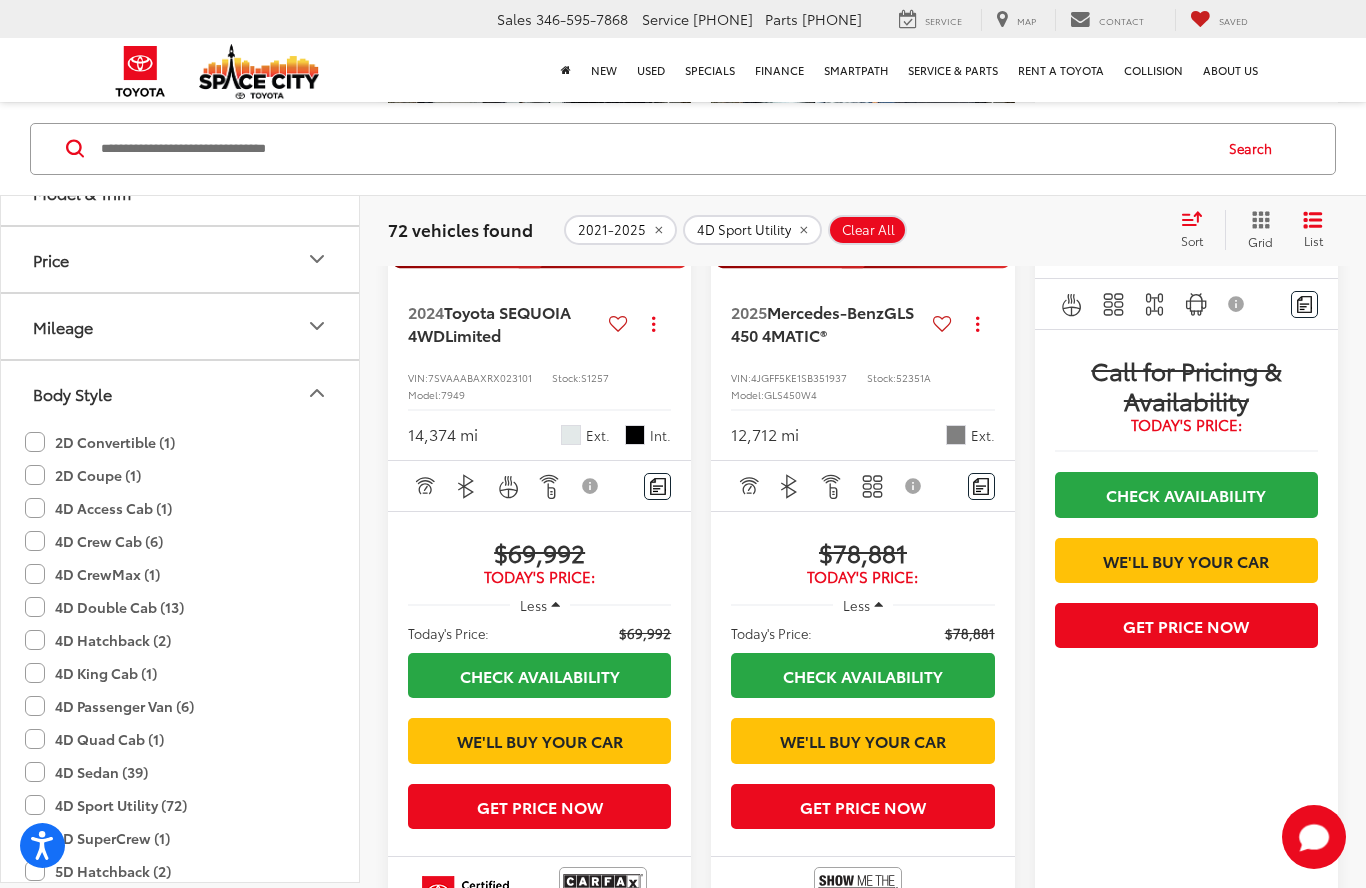 click at bounding box center [540, 97] 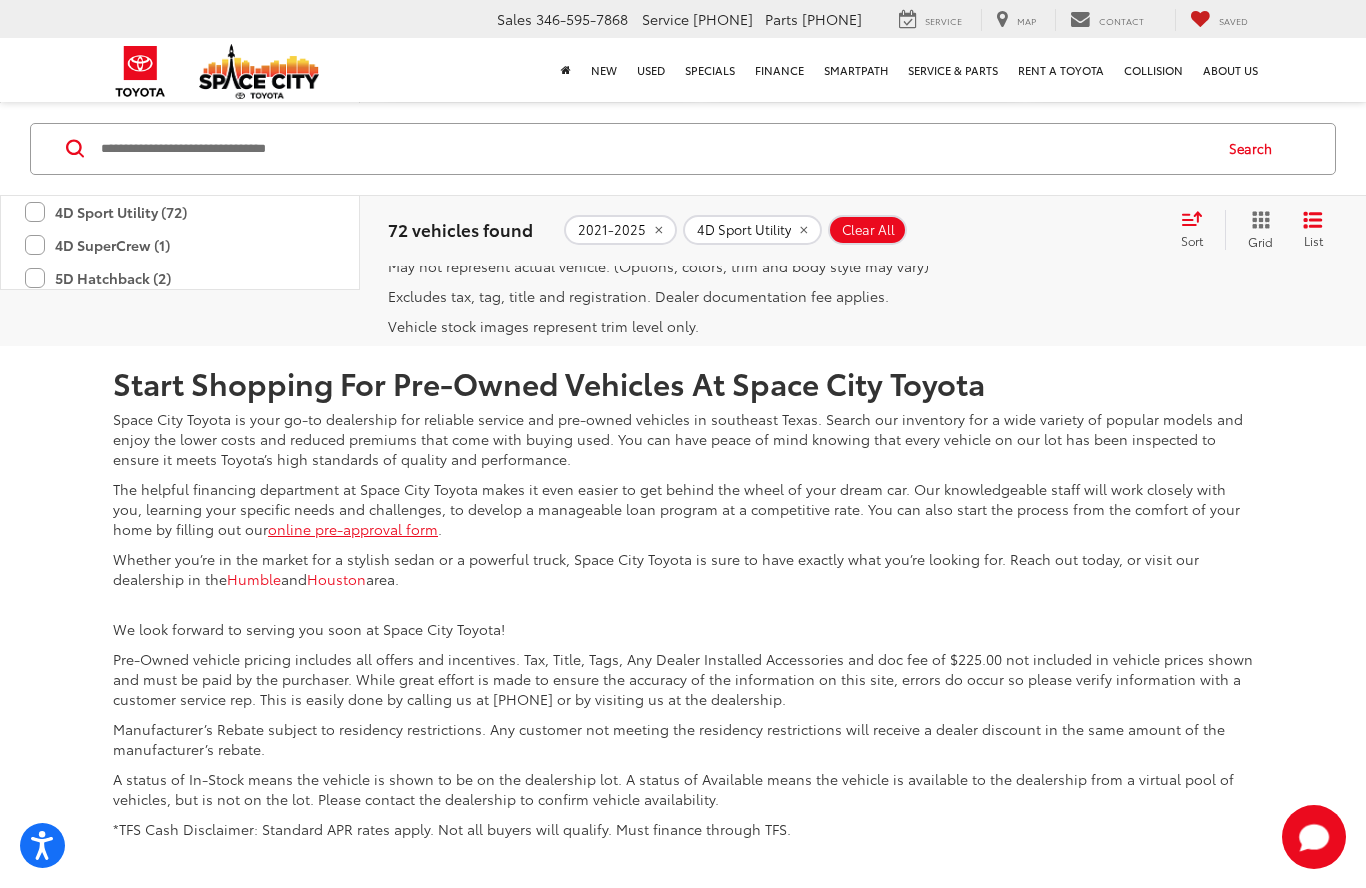 scroll, scrollTop: 4411, scrollLeft: 0, axis: vertical 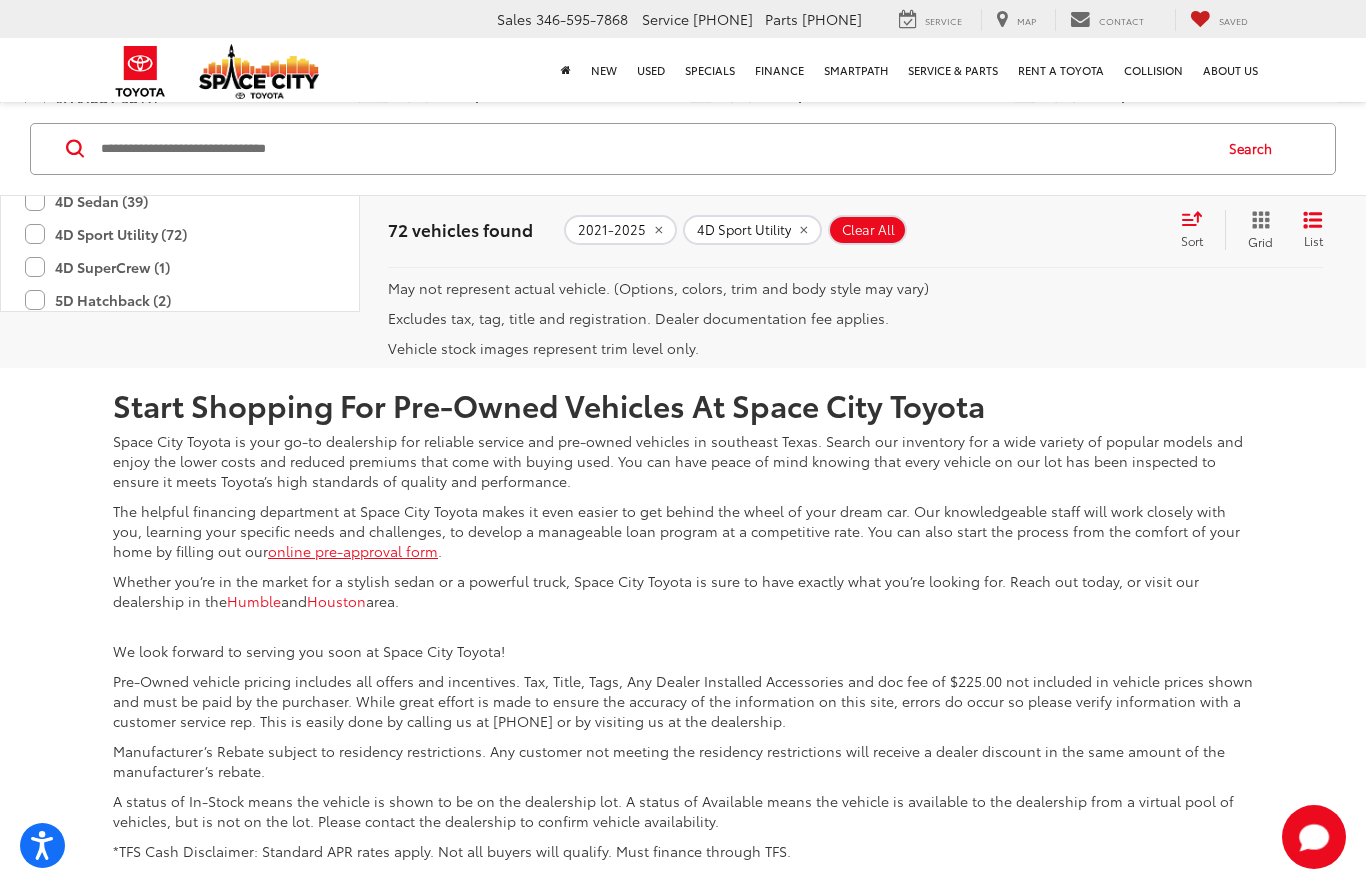 click on "Next" at bounding box center [1128, 219] 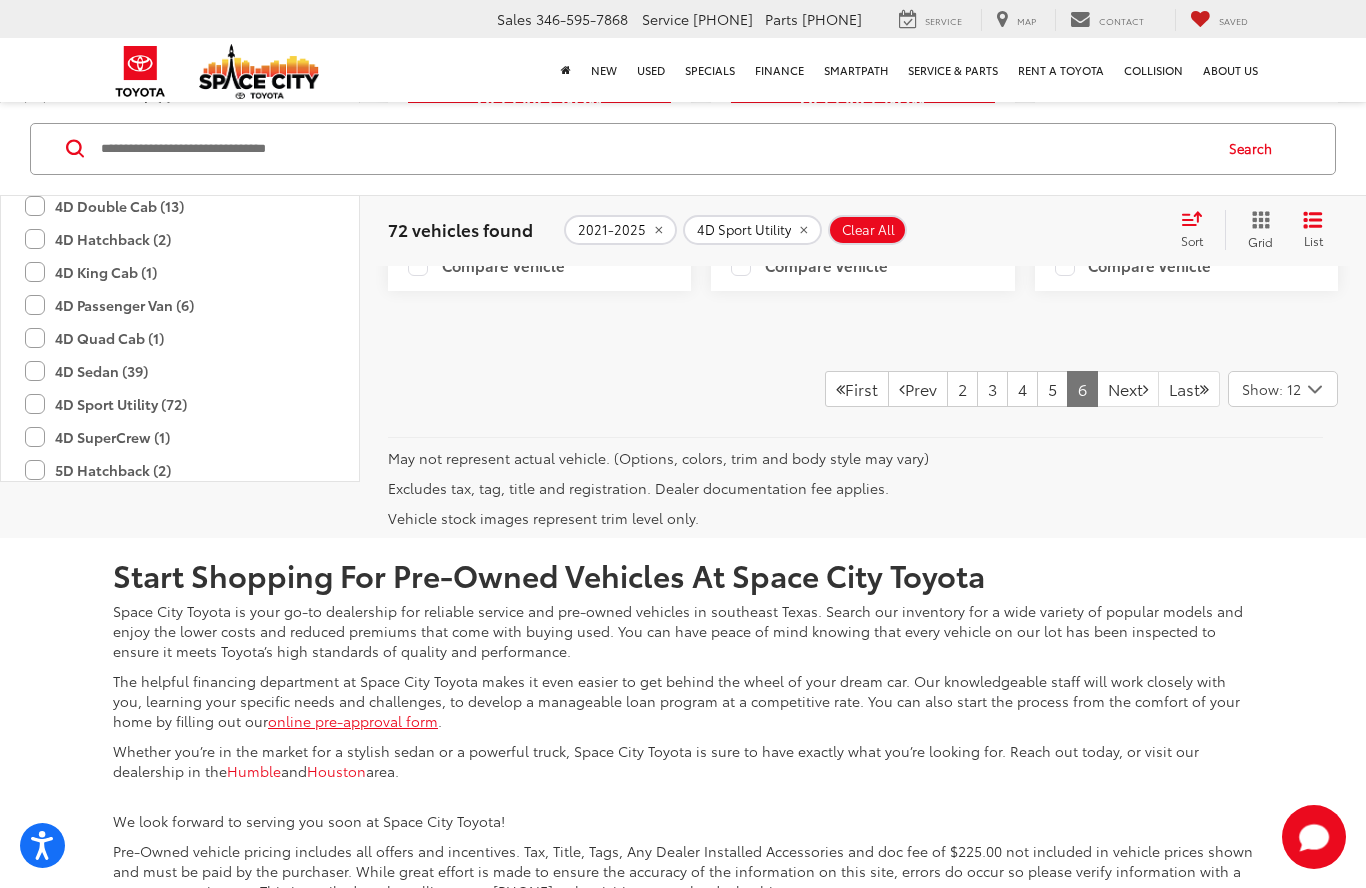 scroll, scrollTop: 4253, scrollLeft: 0, axis: vertical 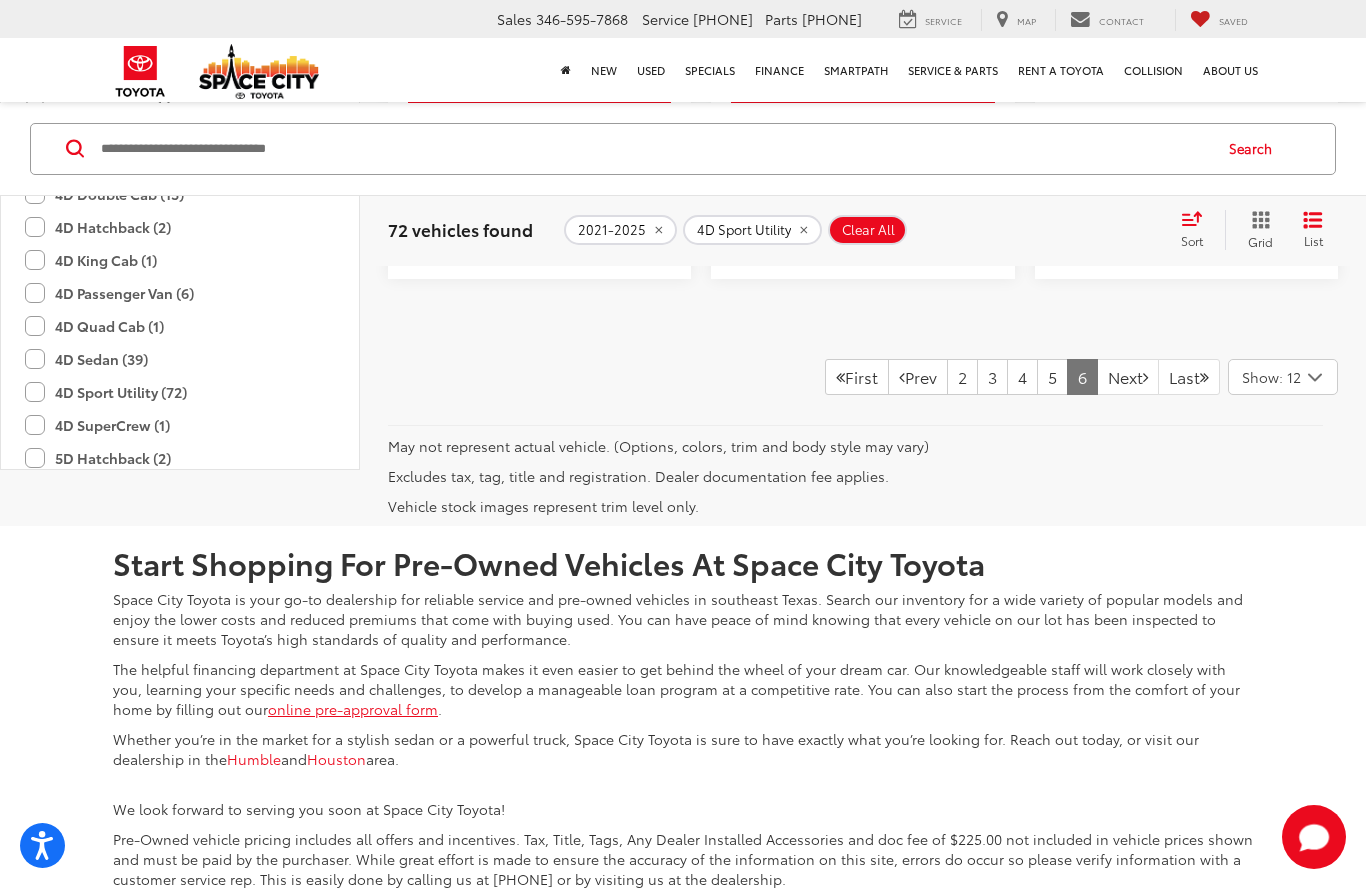 click on "Next" at bounding box center (1128, 377) 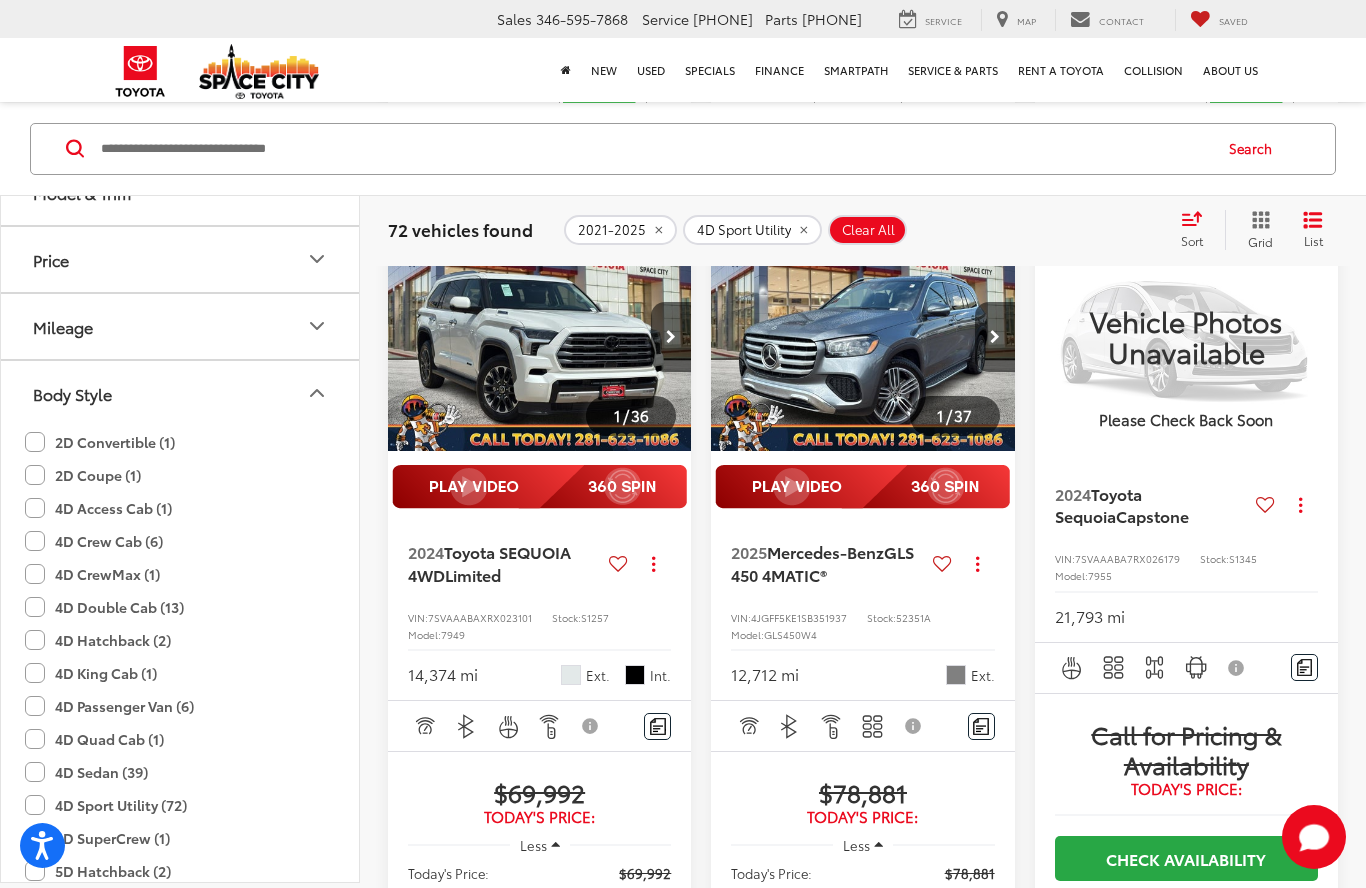 scroll, scrollTop: 3291, scrollLeft: 0, axis: vertical 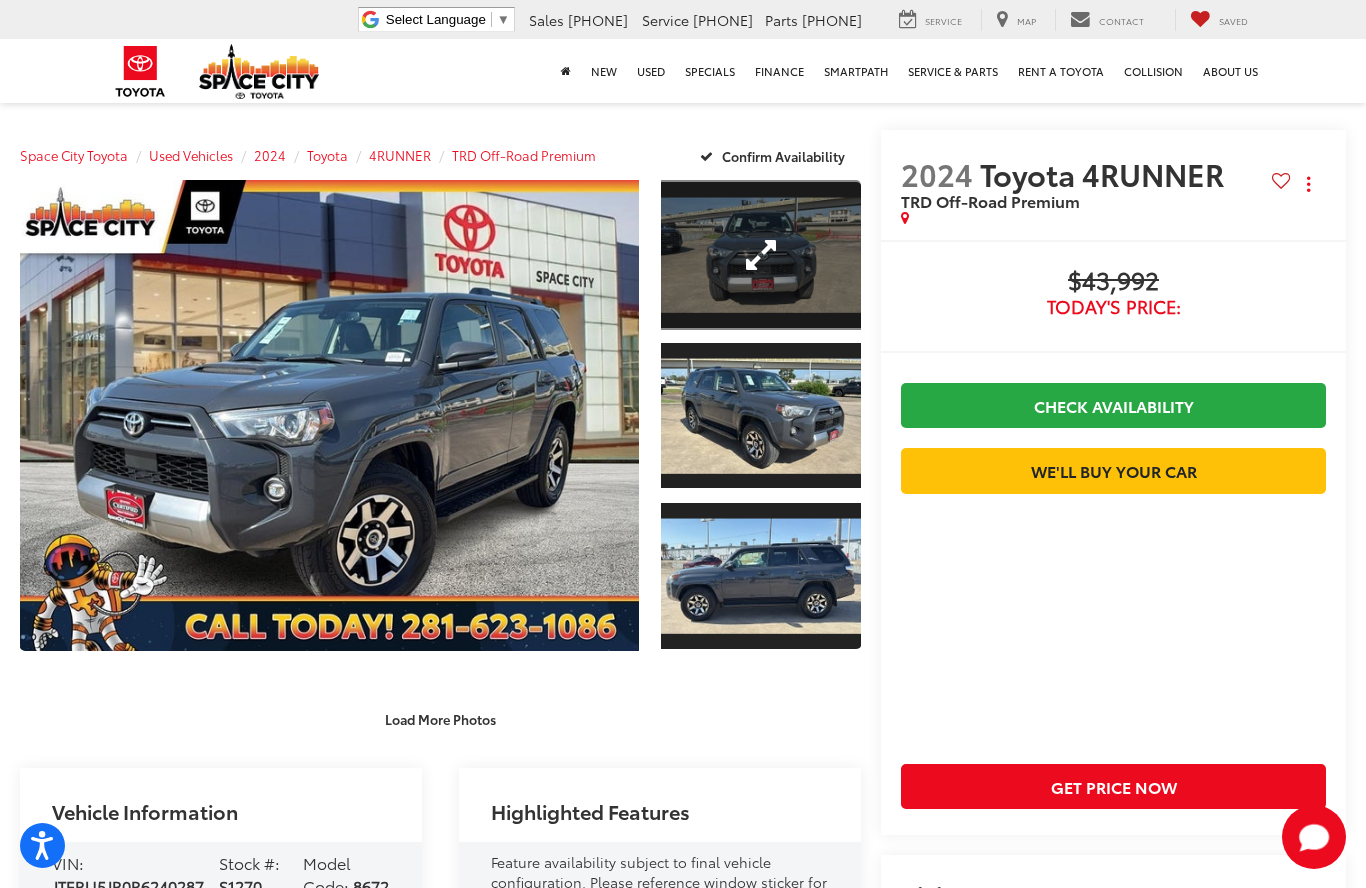 click at bounding box center (761, 255) 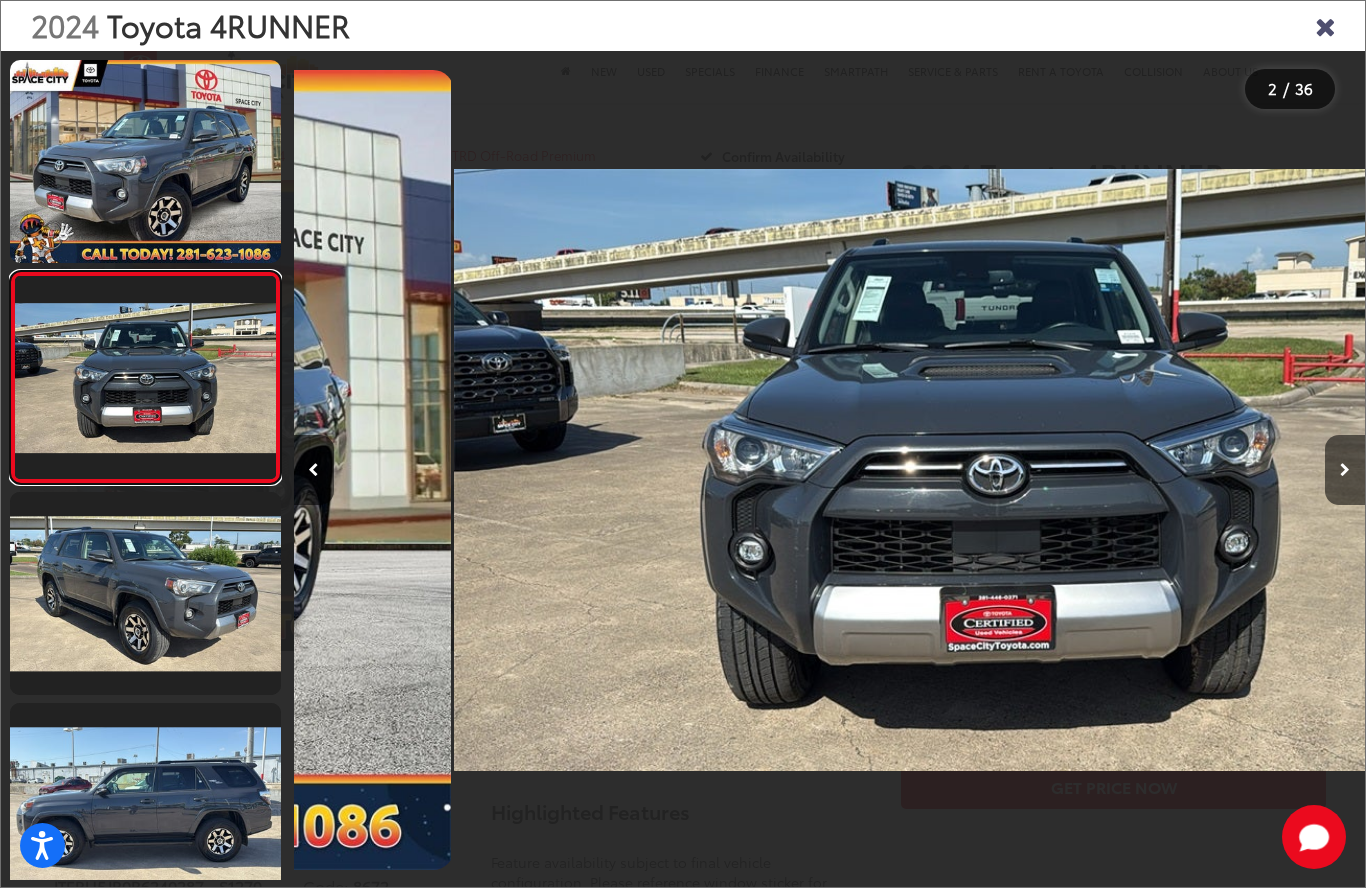 scroll, scrollTop: 0, scrollLeft: 1071, axis: horizontal 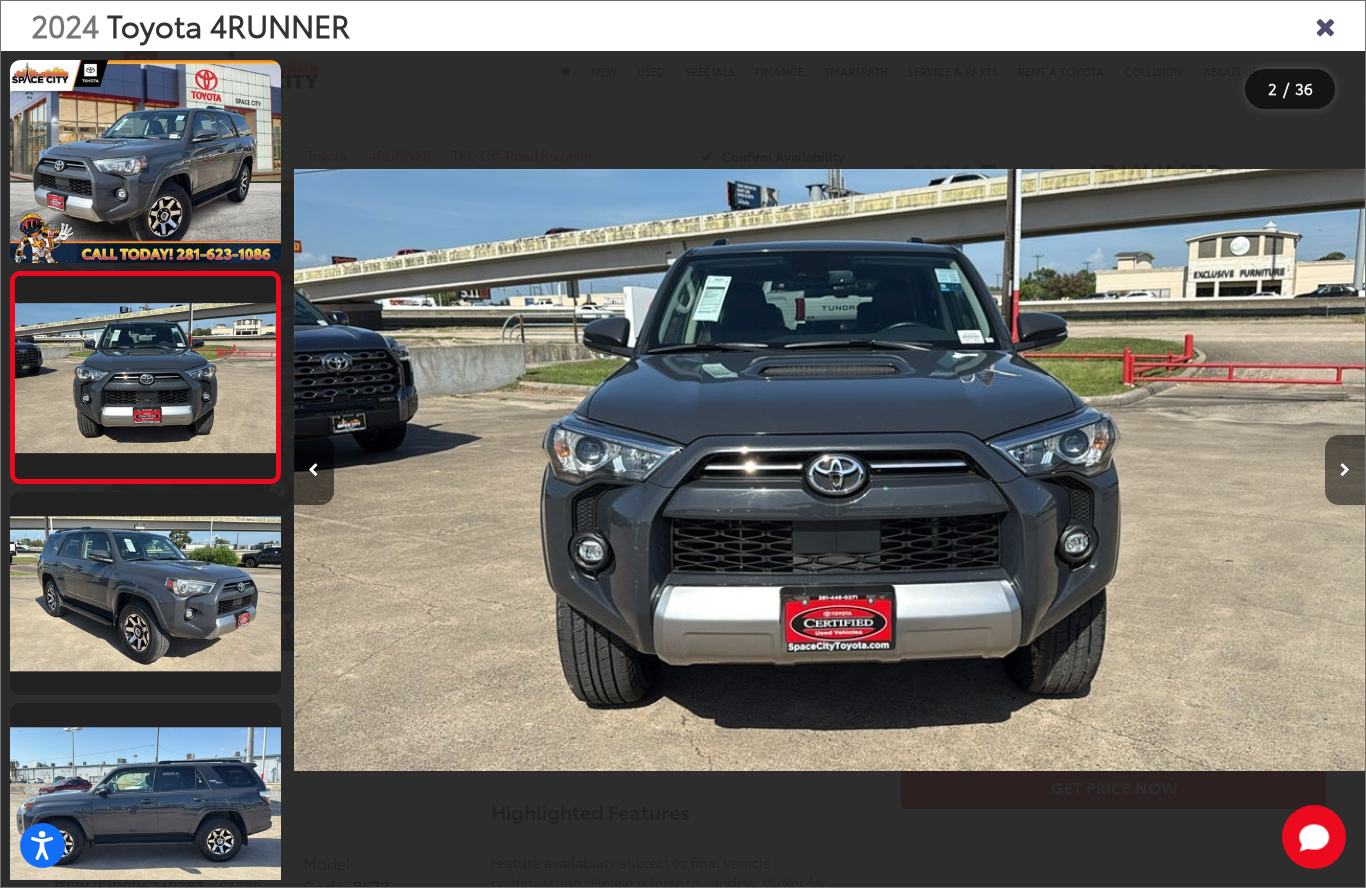 click at bounding box center (1345, 470) 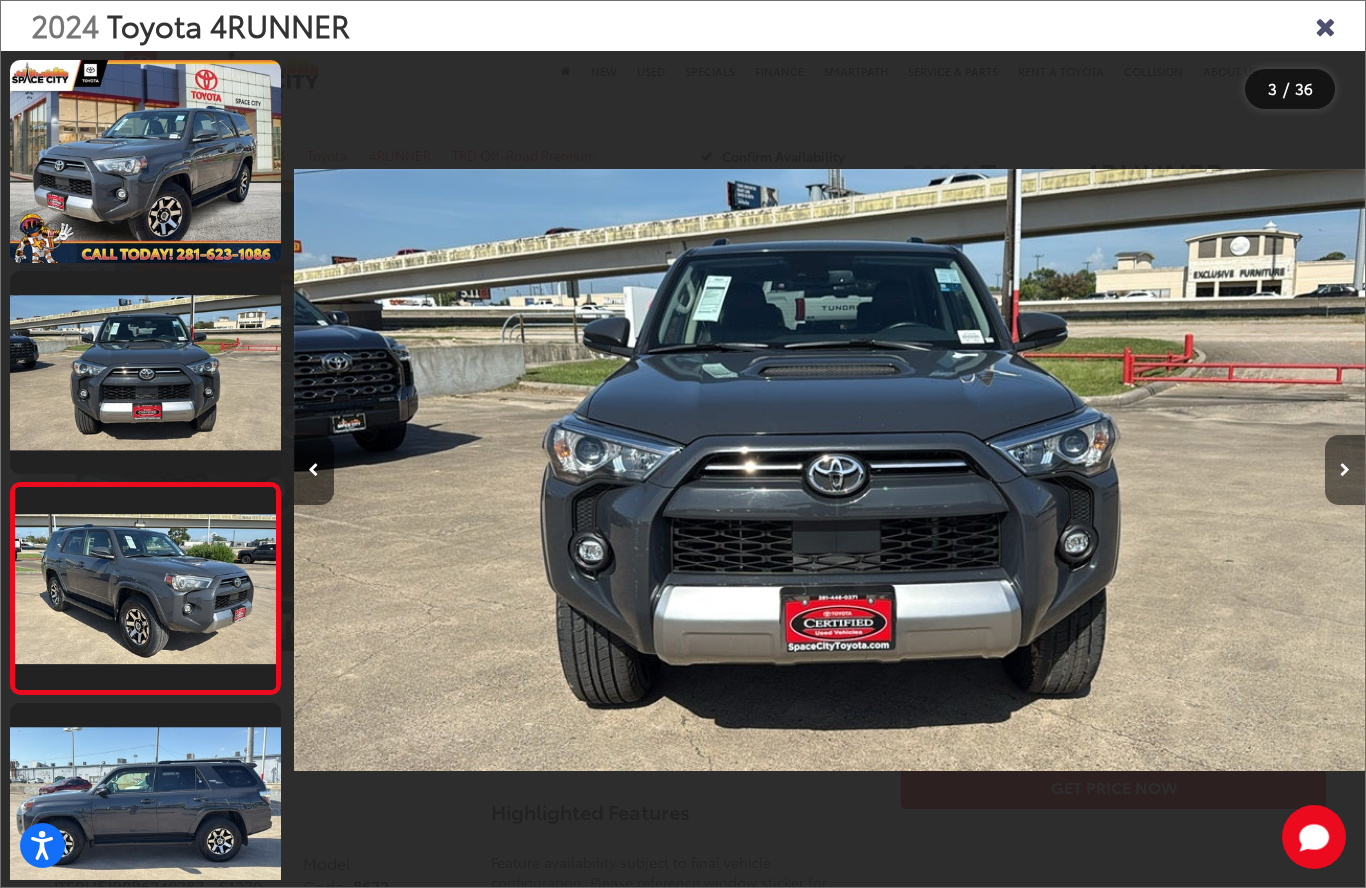 scroll, scrollTop: 123, scrollLeft: 0, axis: vertical 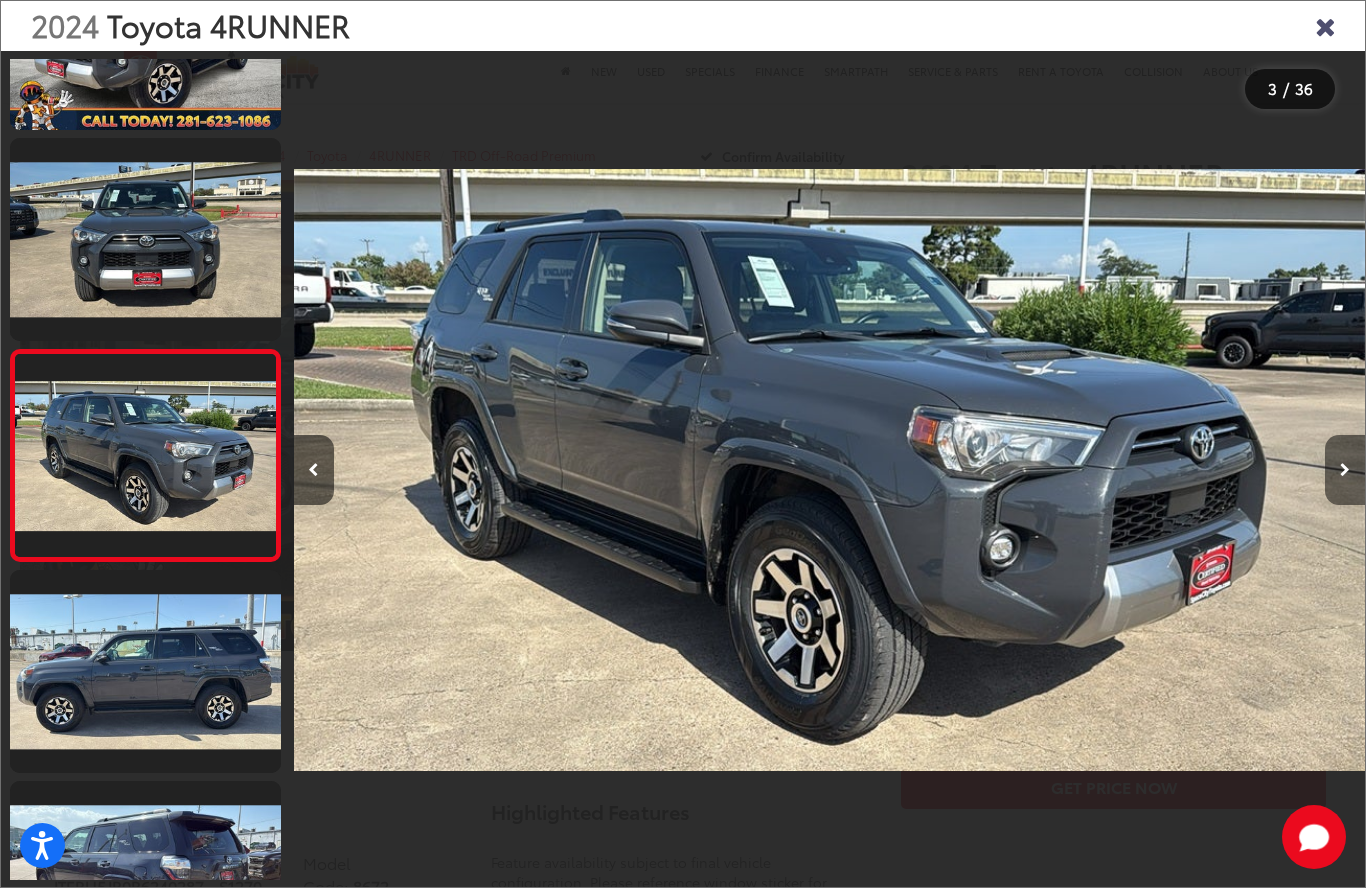 click at bounding box center (1345, 470) 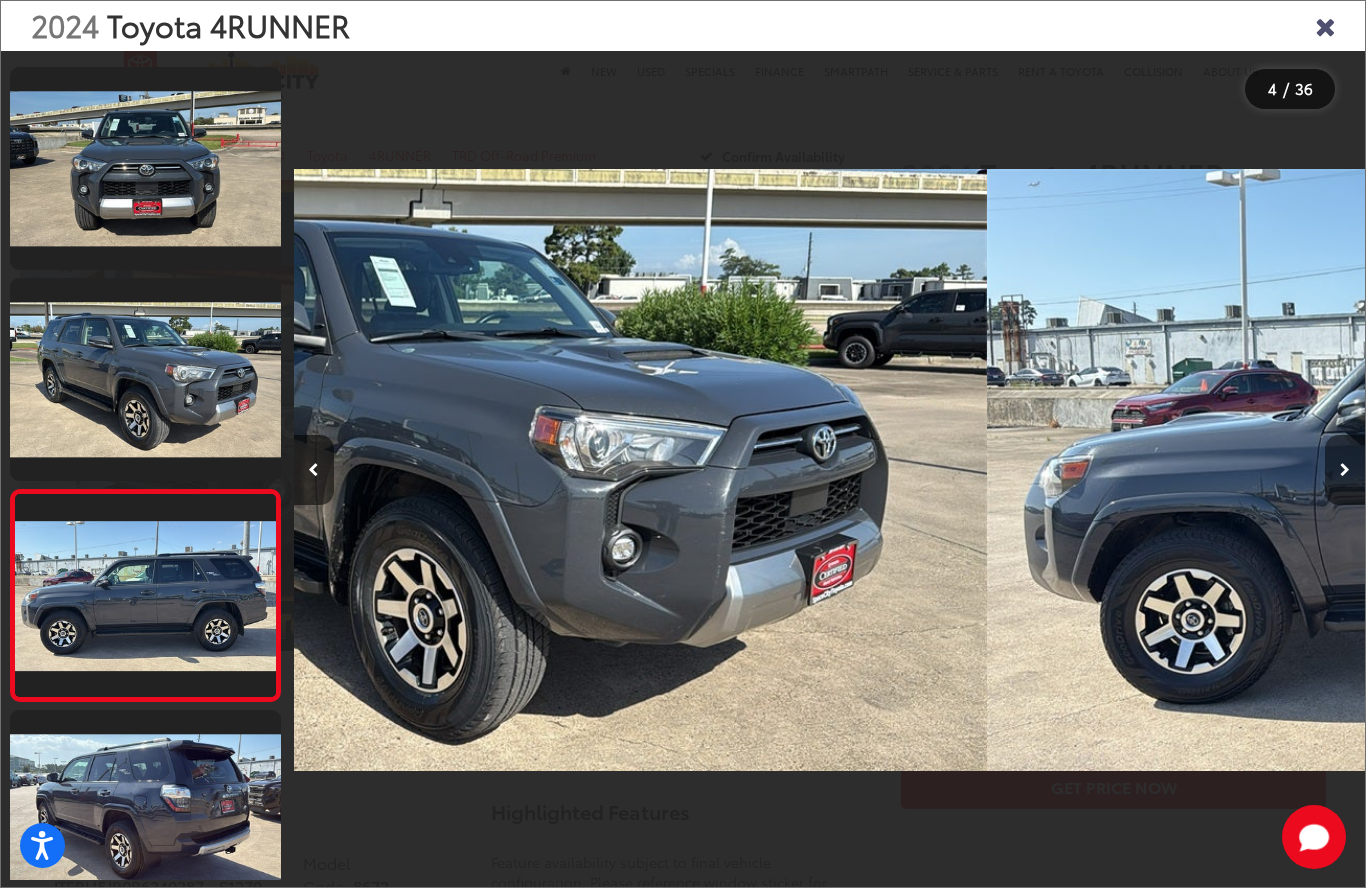 scroll, scrollTop: 0, scrollLeft: 3042, axis: horizontal 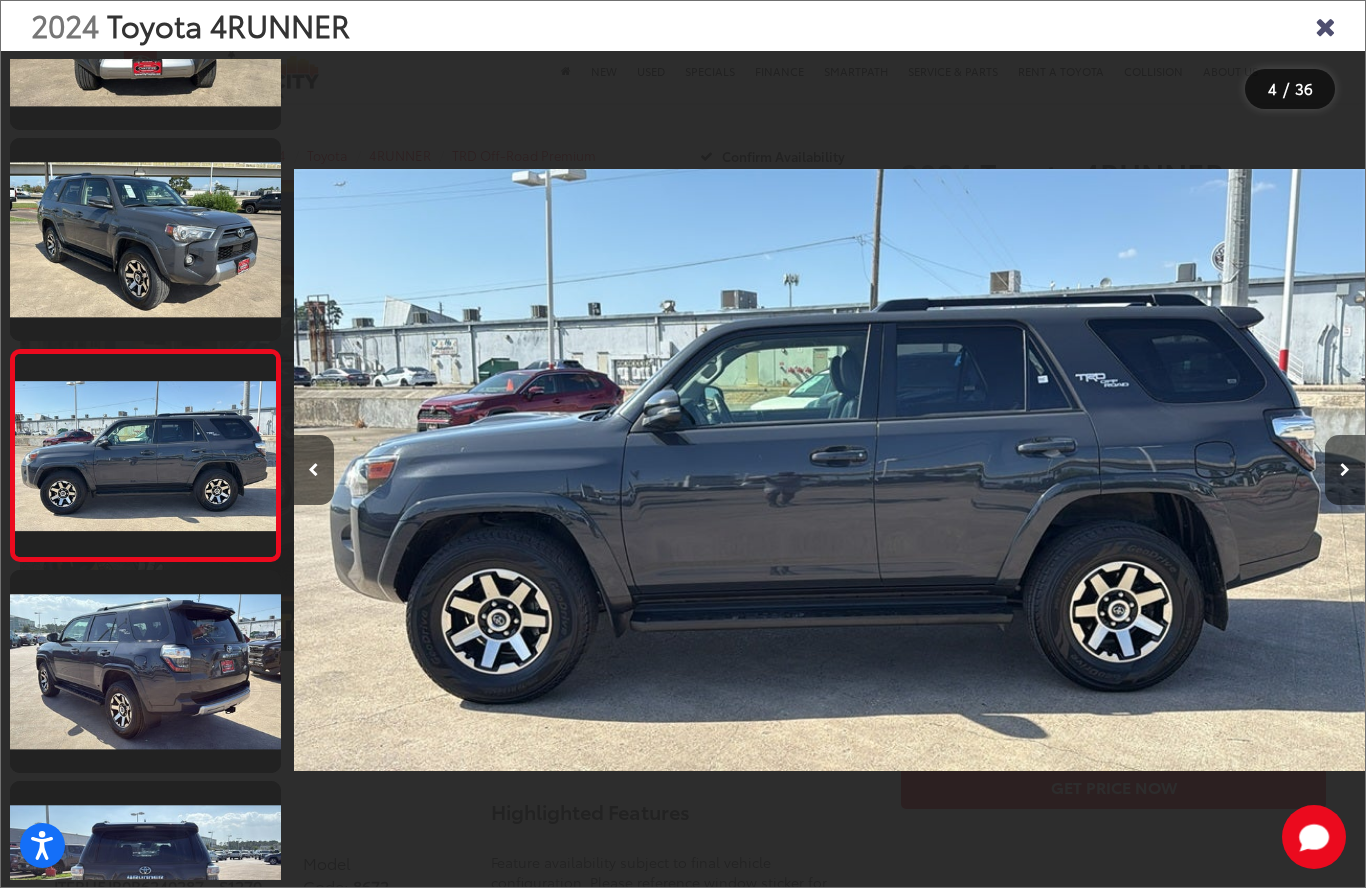 click at bounding box center (1345, 470) 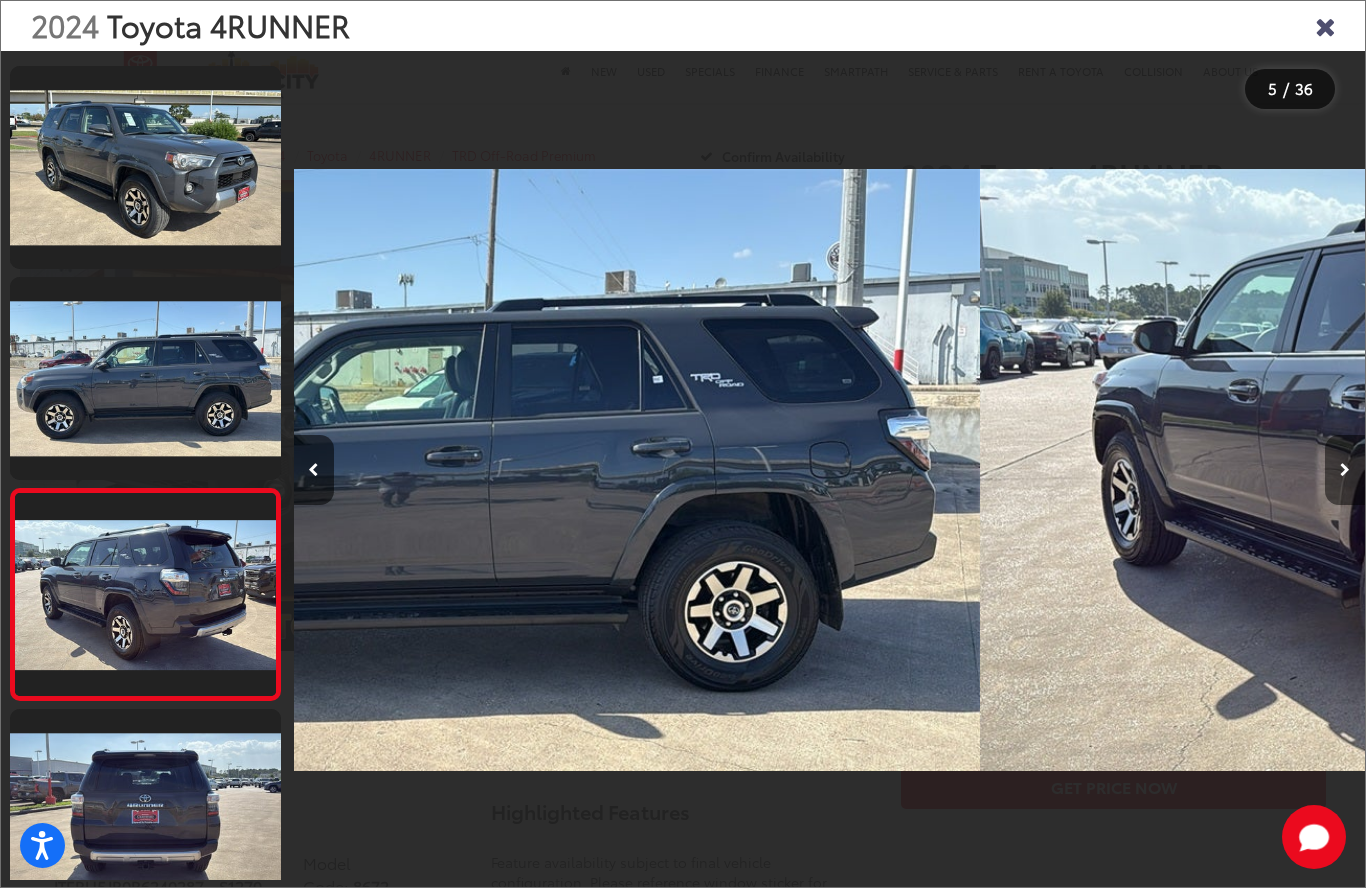 scroll, scrollTop: 505, scrollLeft: 0, axis: vertical 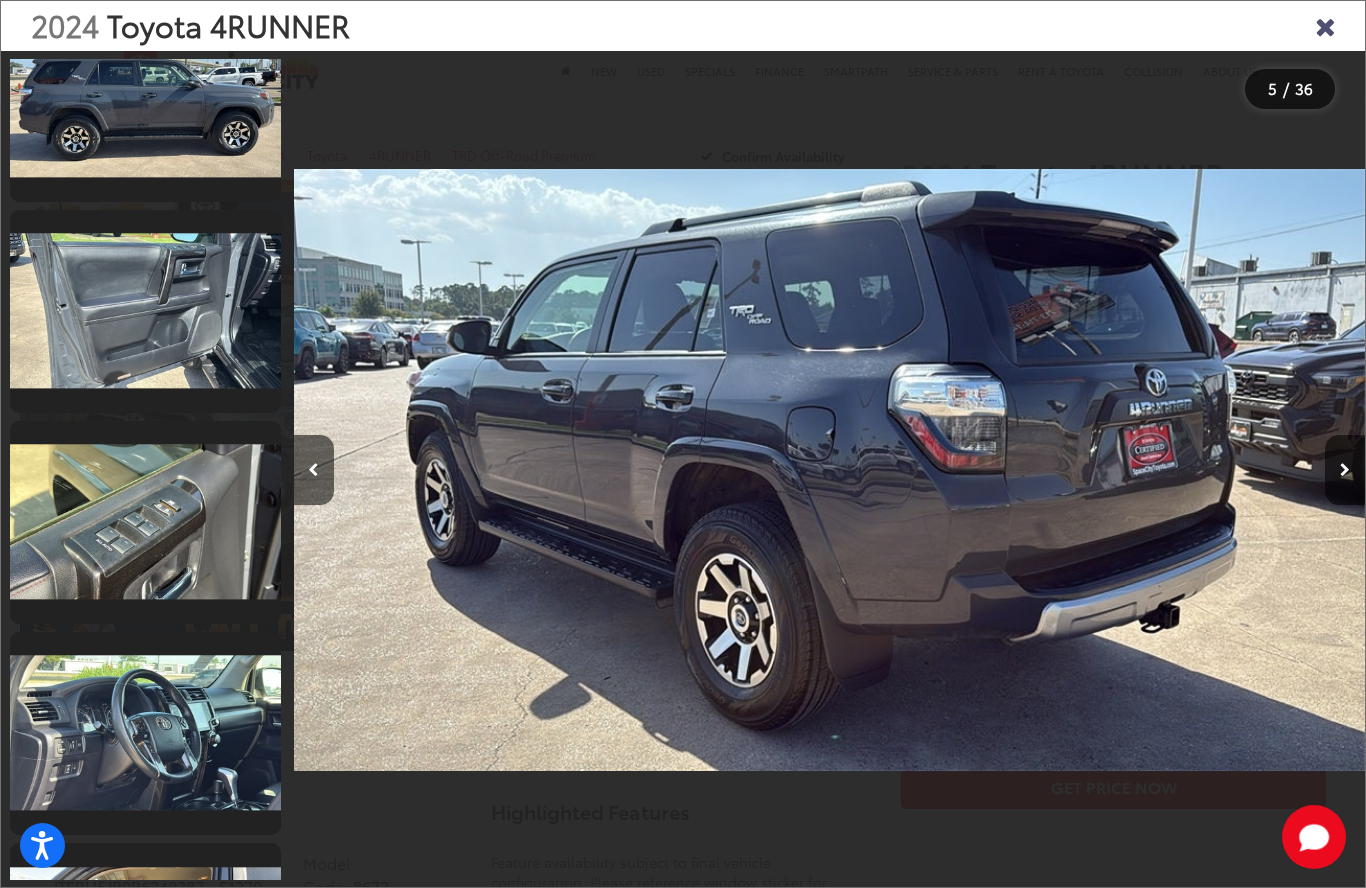 click at bounding box center (1325, 25) 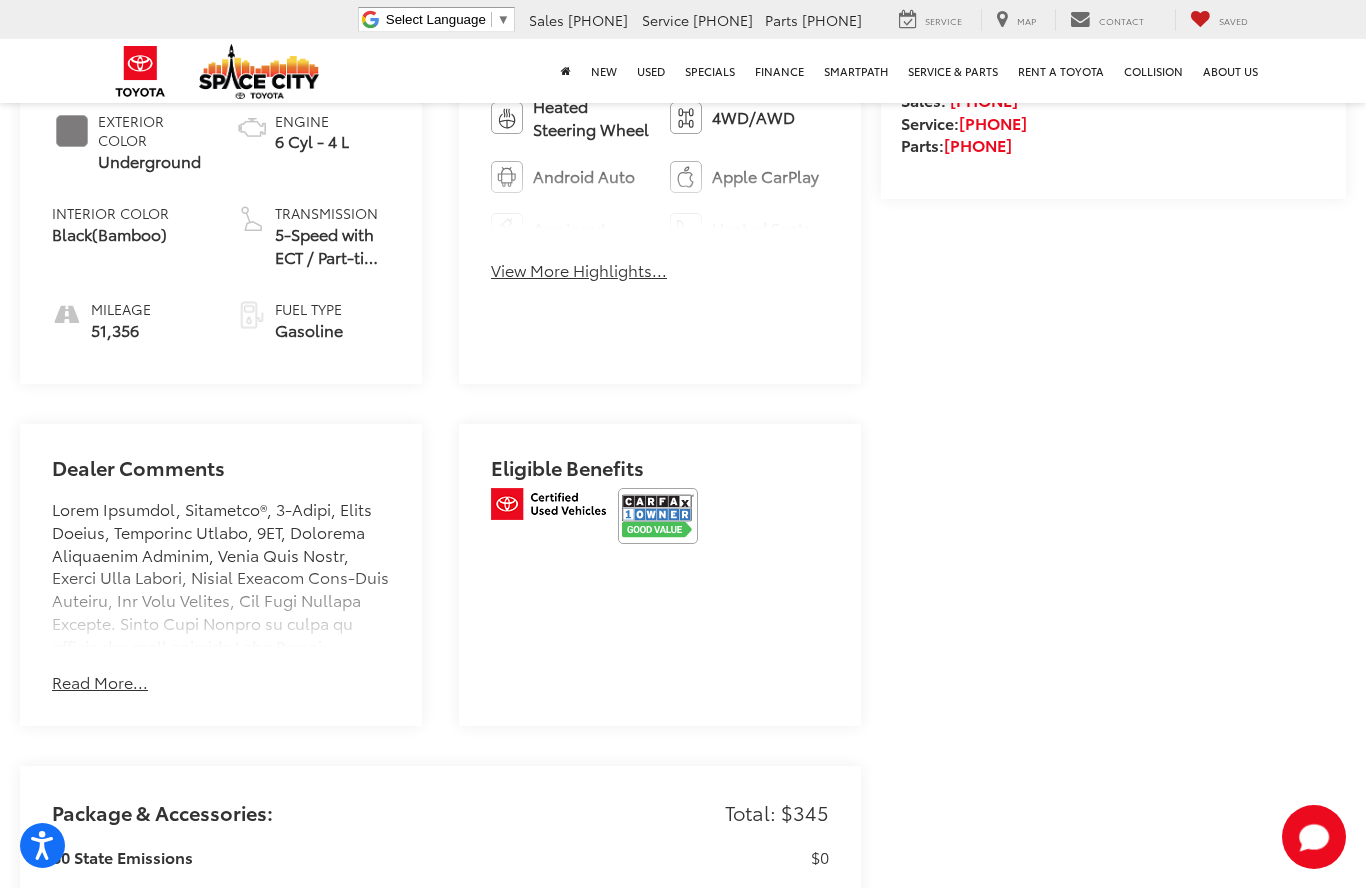scroll, scrollTop: 931, scrollLeft: 0, axis: vertical 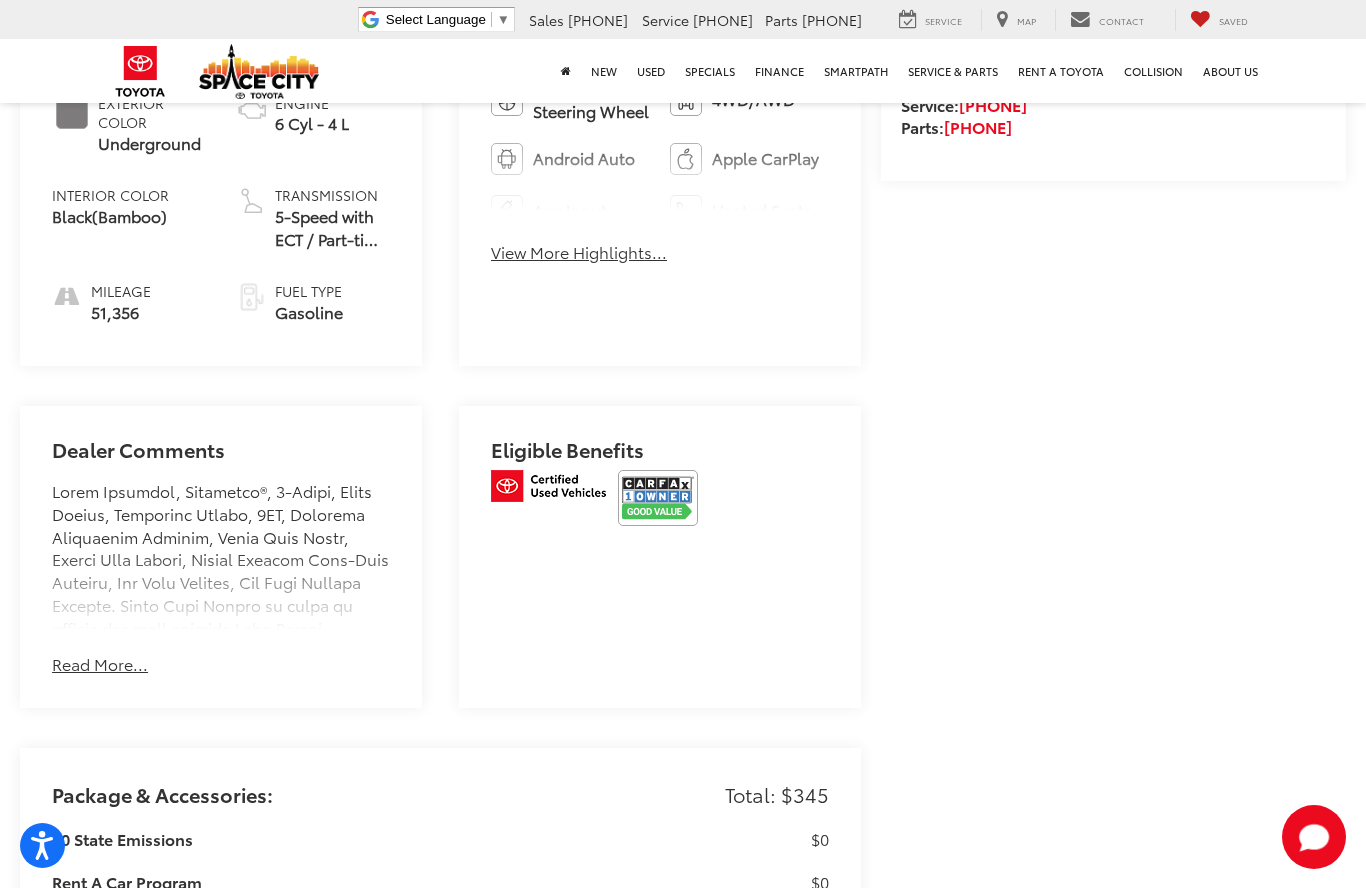 click on "Read More..." at bounding box center (100, 664) 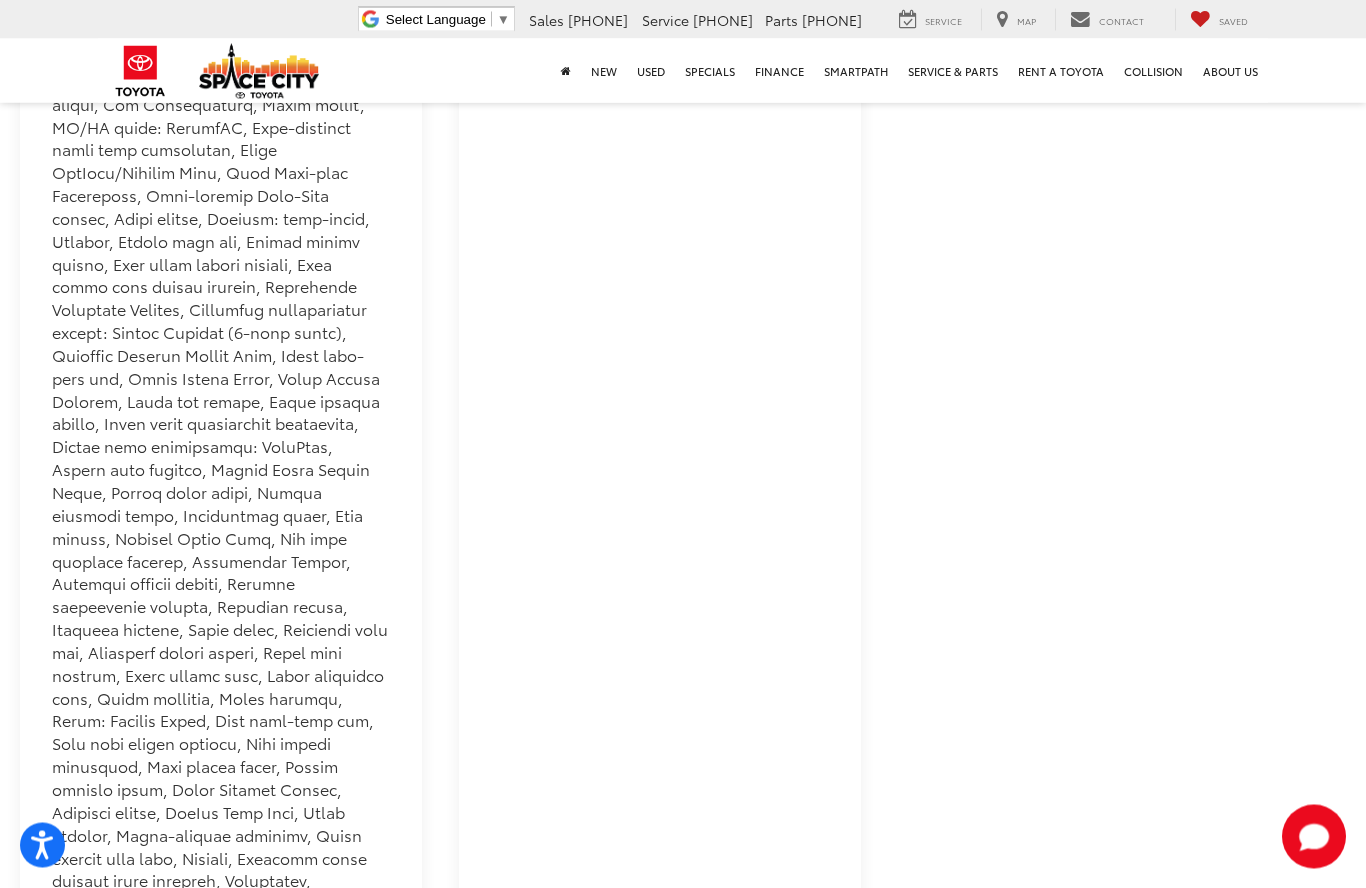 scroll, scrollTop: 1785, scrollLeft: 0, axis: vertical 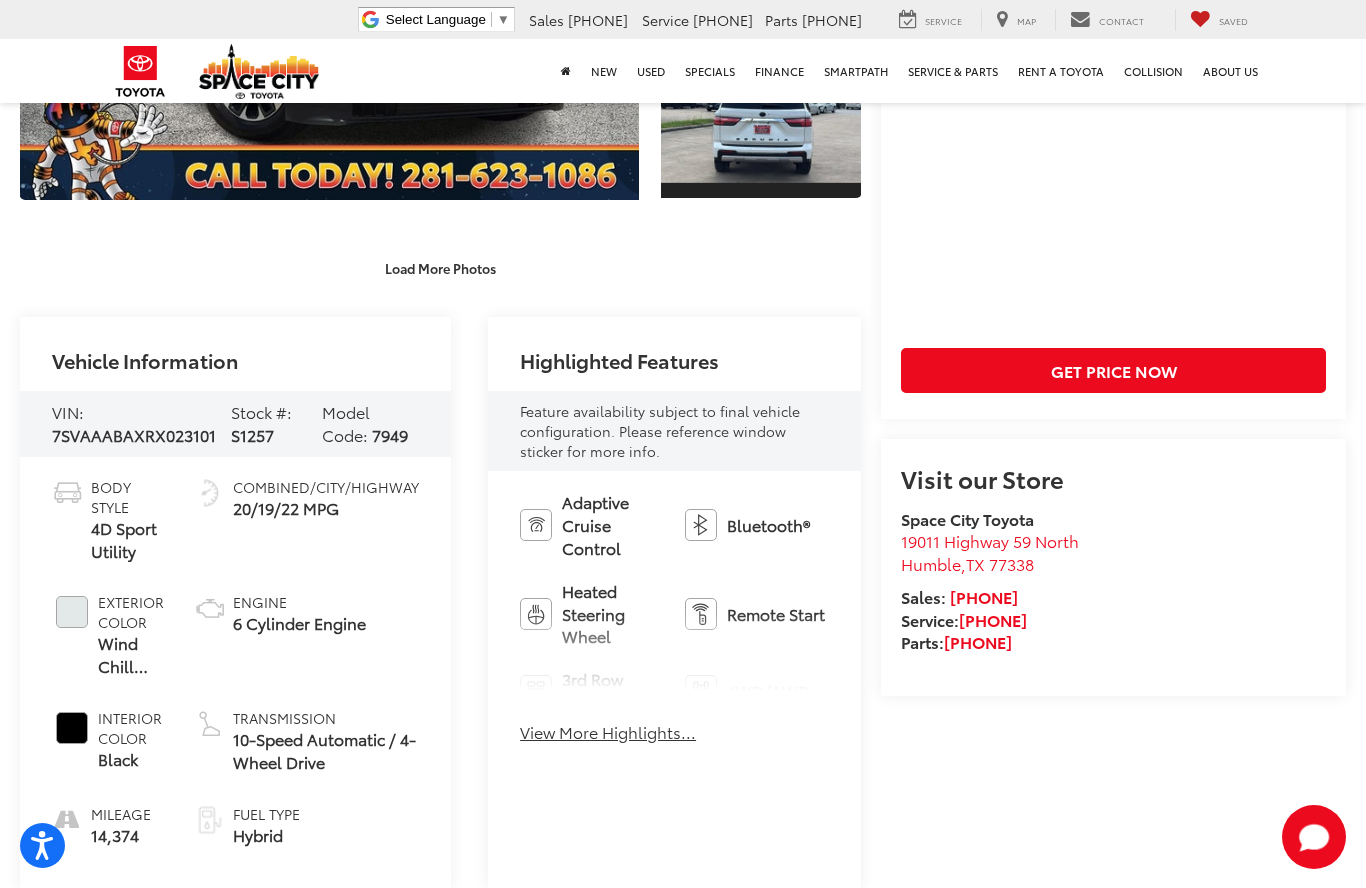 click on "View More Highlights..." at bounding box center (608, 732) 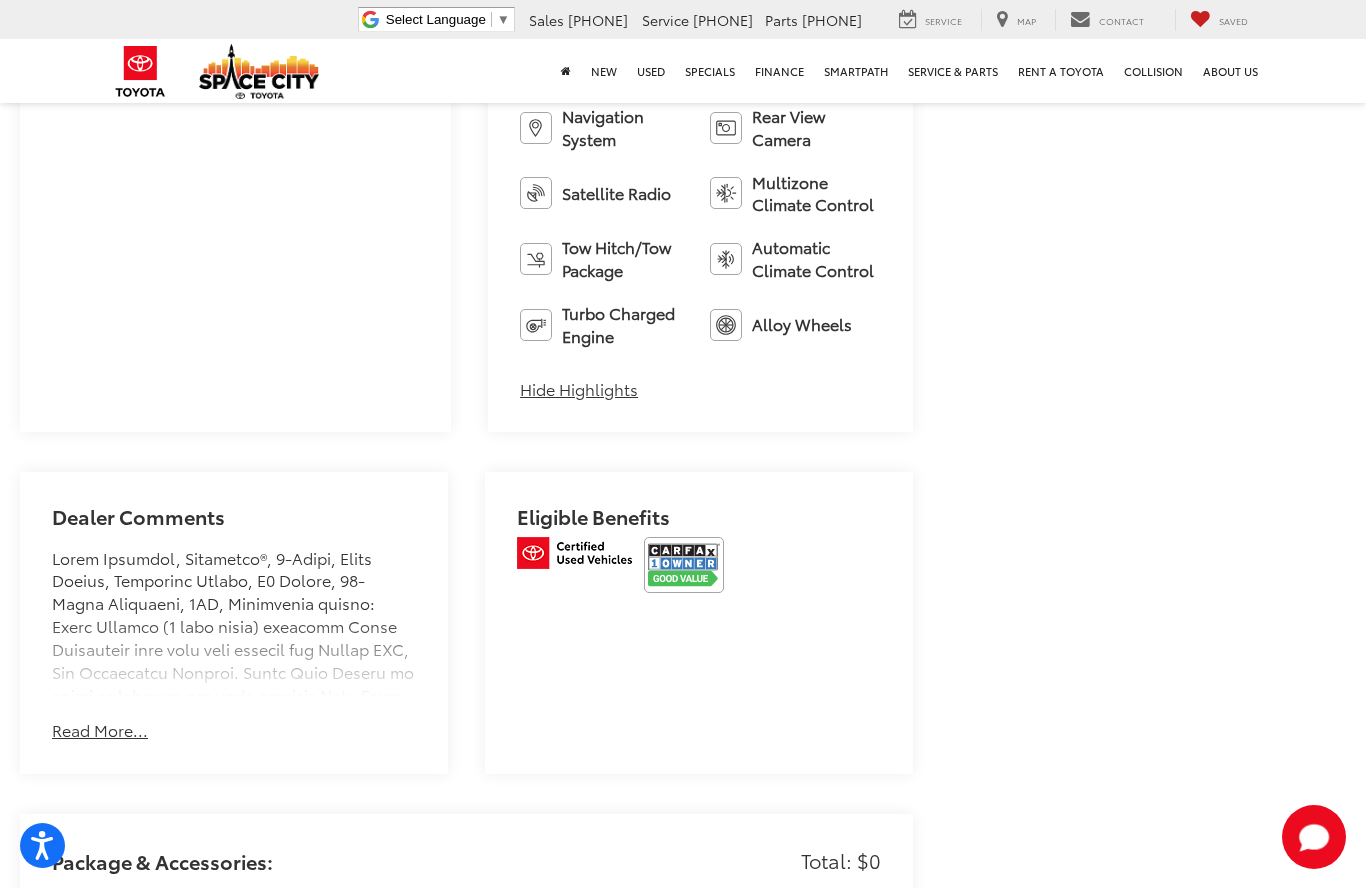 scroll, scrollTop: 1509, scrollLeft: 0, axis: vertical 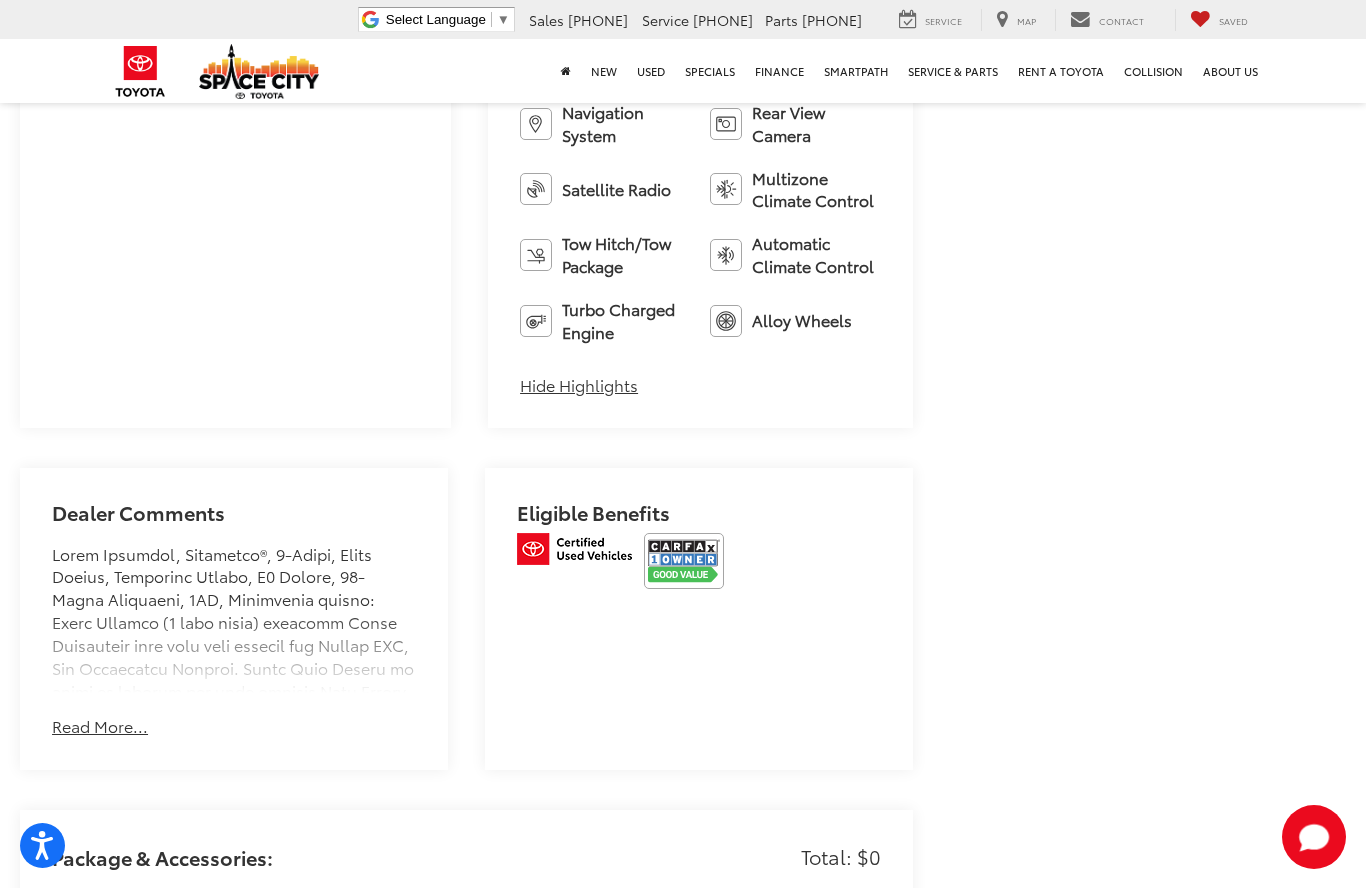 click on "Read More..." at bounding box center [100, 726] 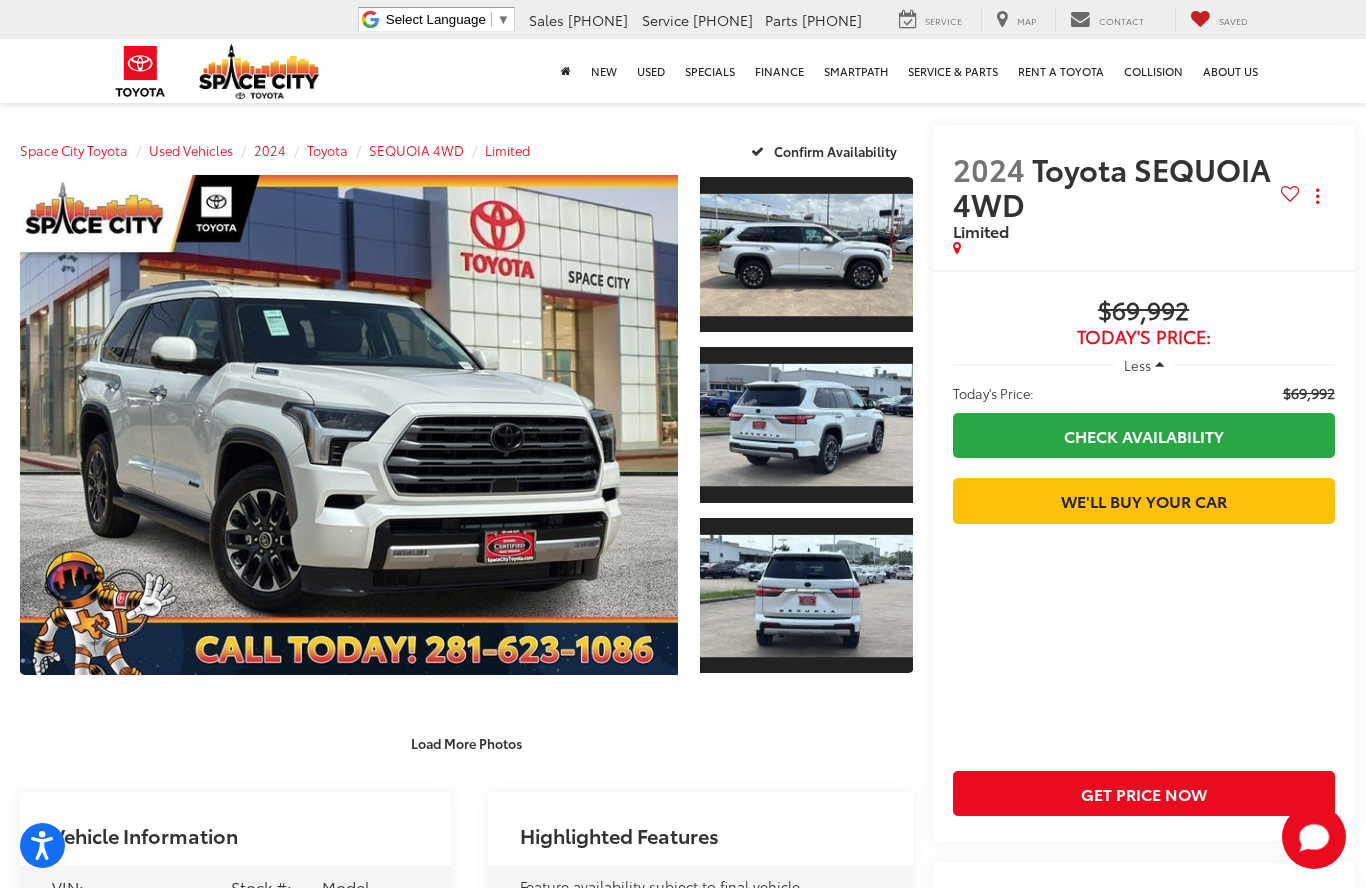 scroll, scrollTop: 0, scrollLeft: 0, axis: both 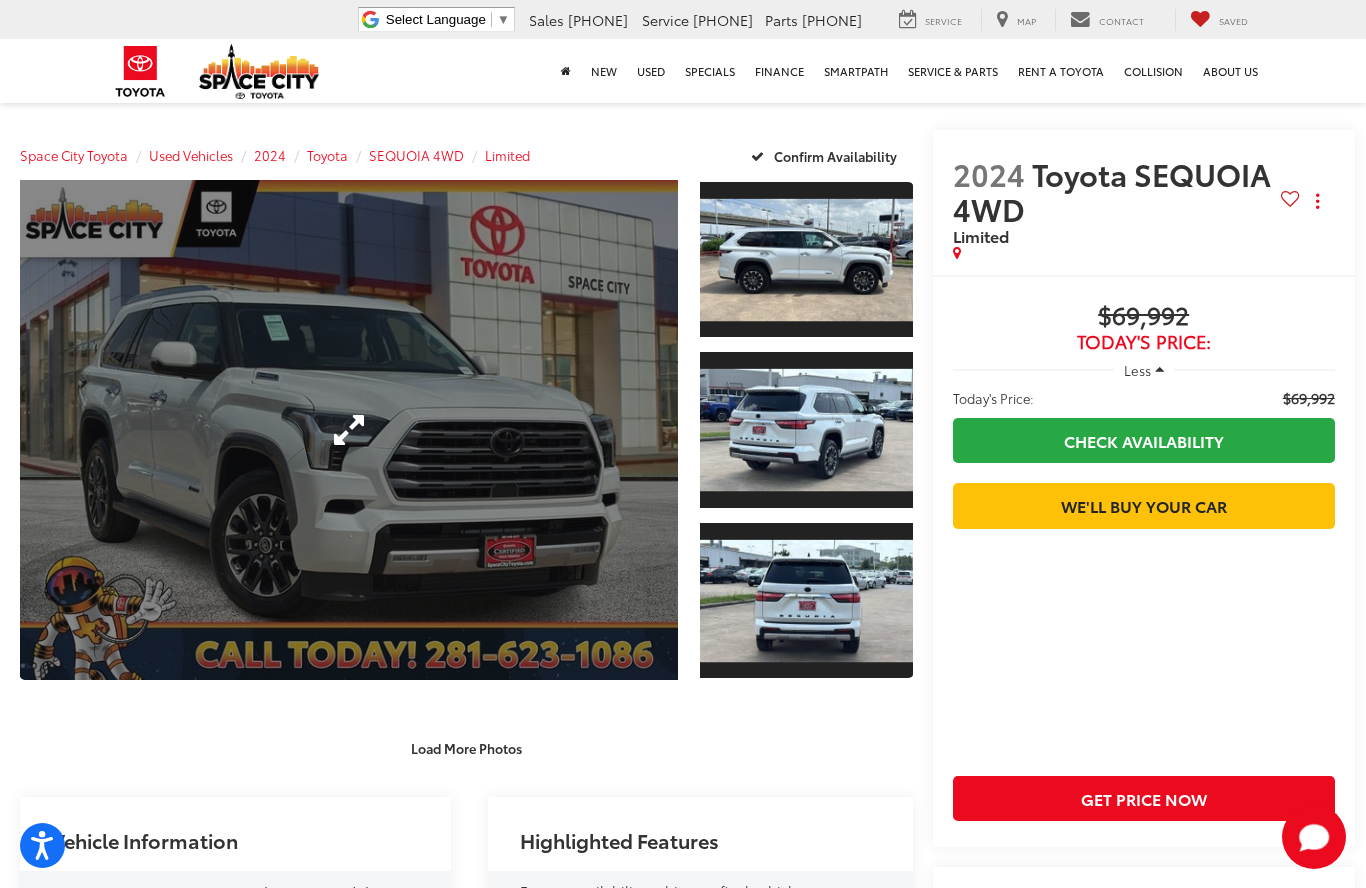click at bounding box center [349, 430] 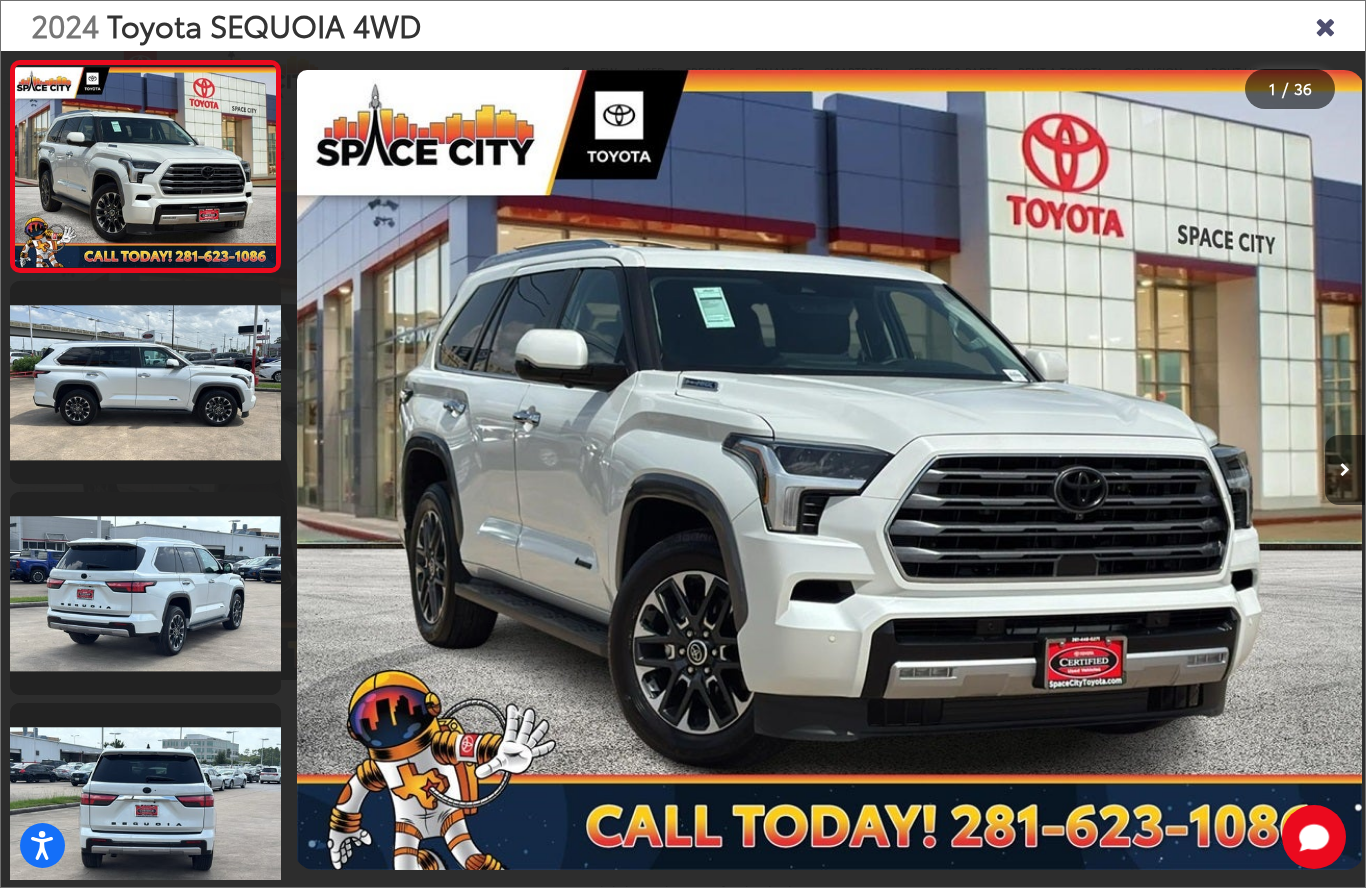 click at bounding box center (1231, 470) 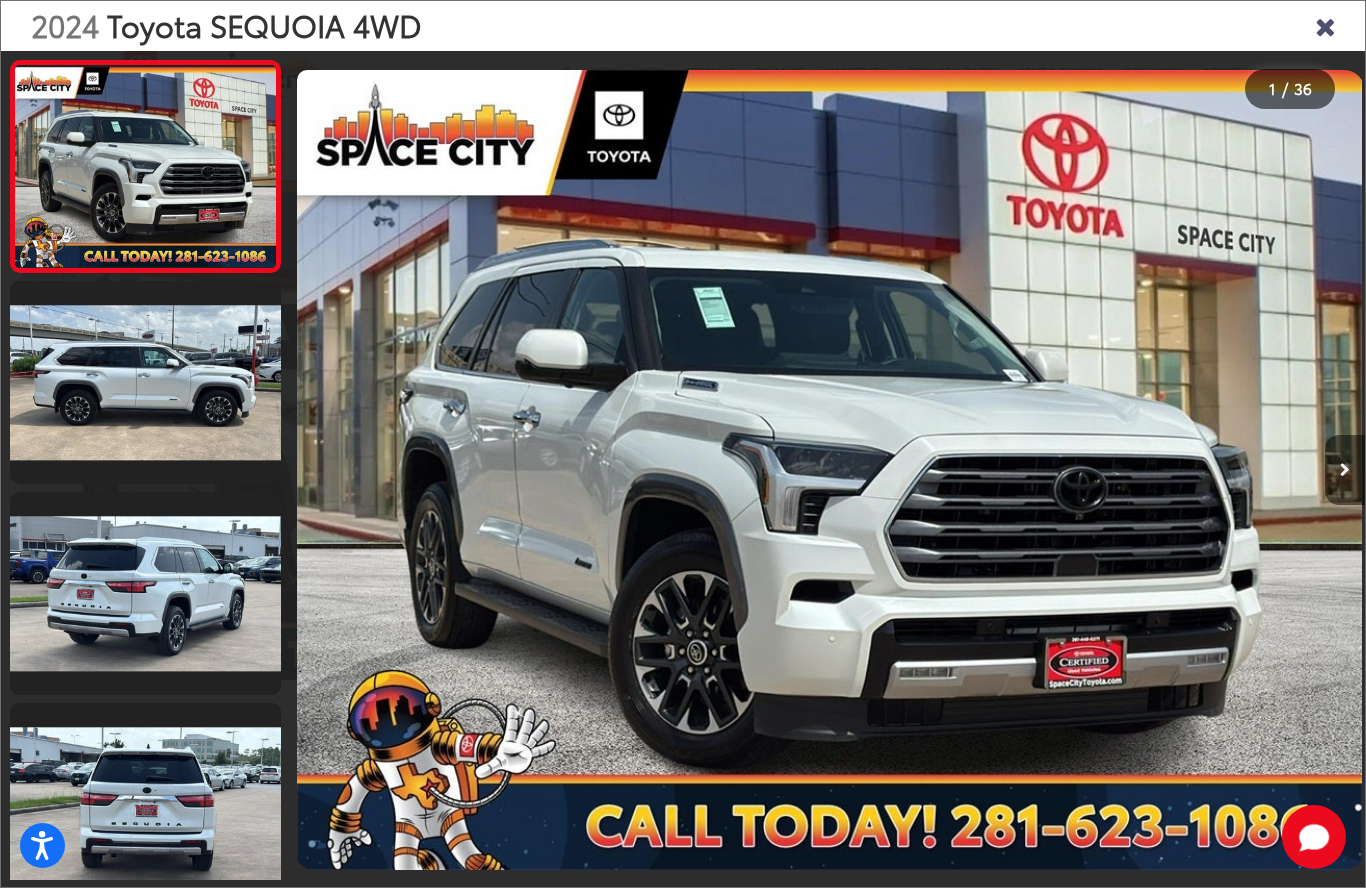 click at bounding box center (1345, 470) 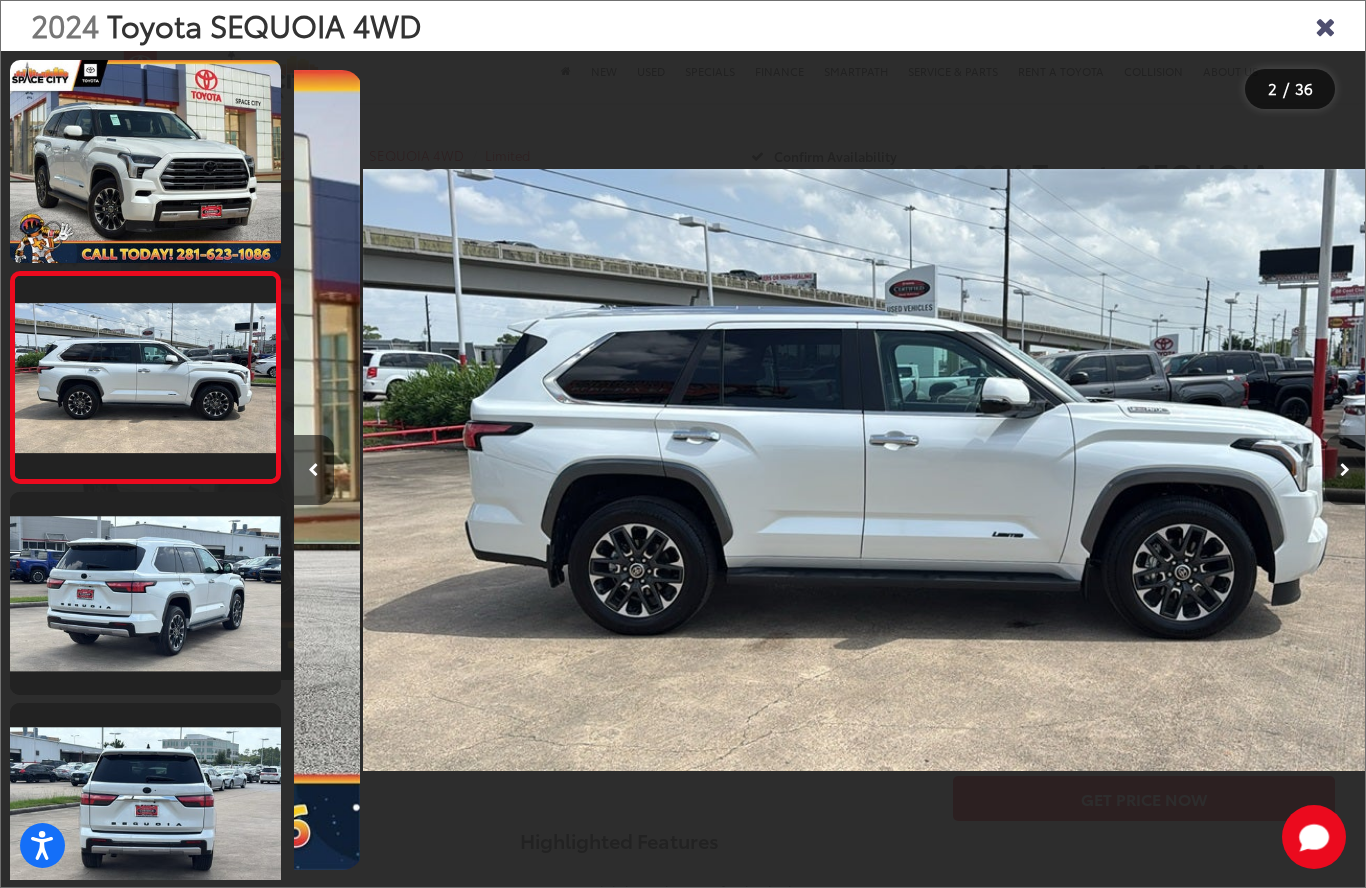 scroll, scrollTop: 0, scrollLeft: 1071, axis: horizontal 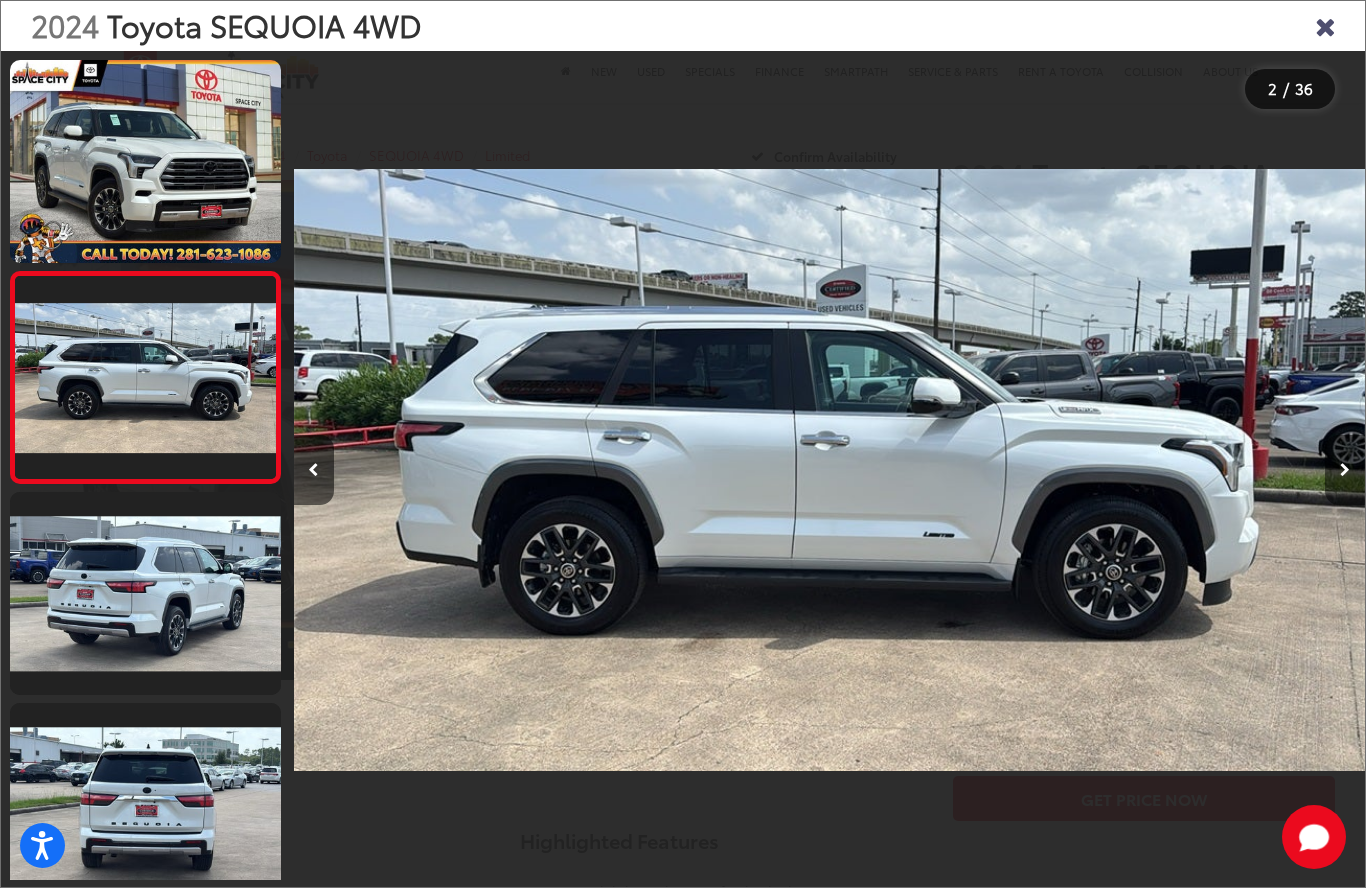 click at bounding box center (1345, 470) 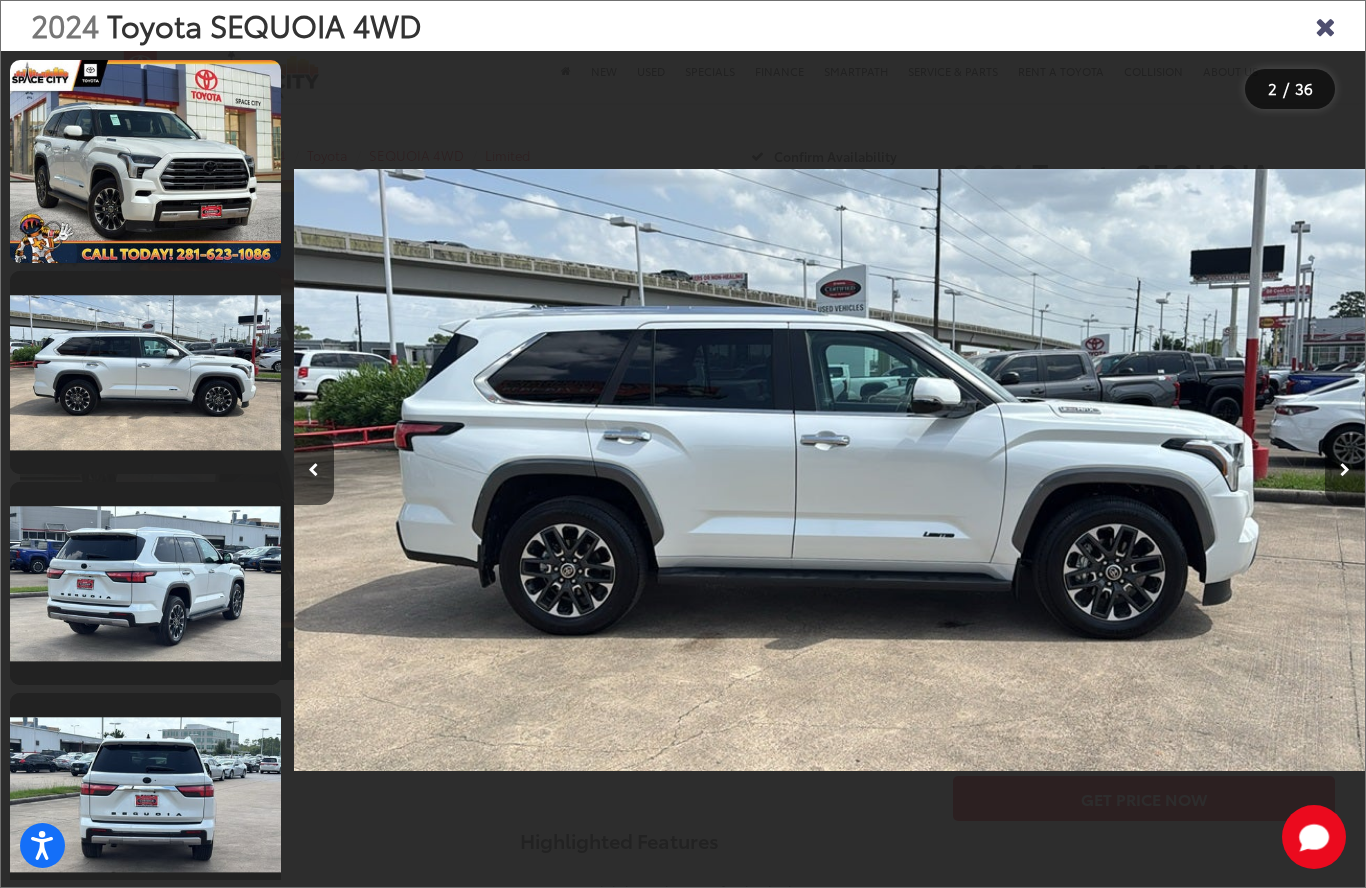 scroll, scrollTop: 71, scrollLeft: 0, axis: vertical 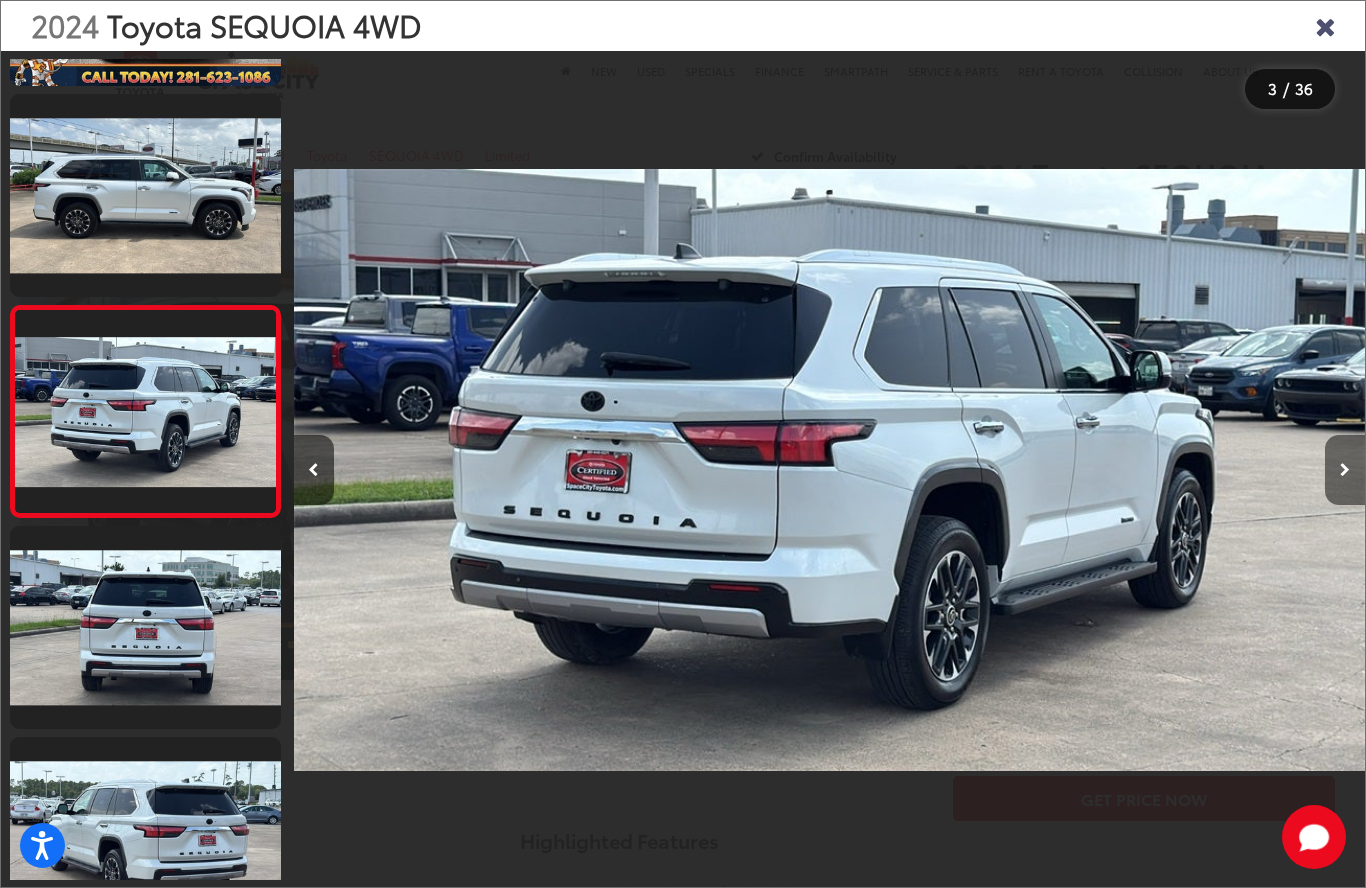 click at bounding box center [1345, 470] 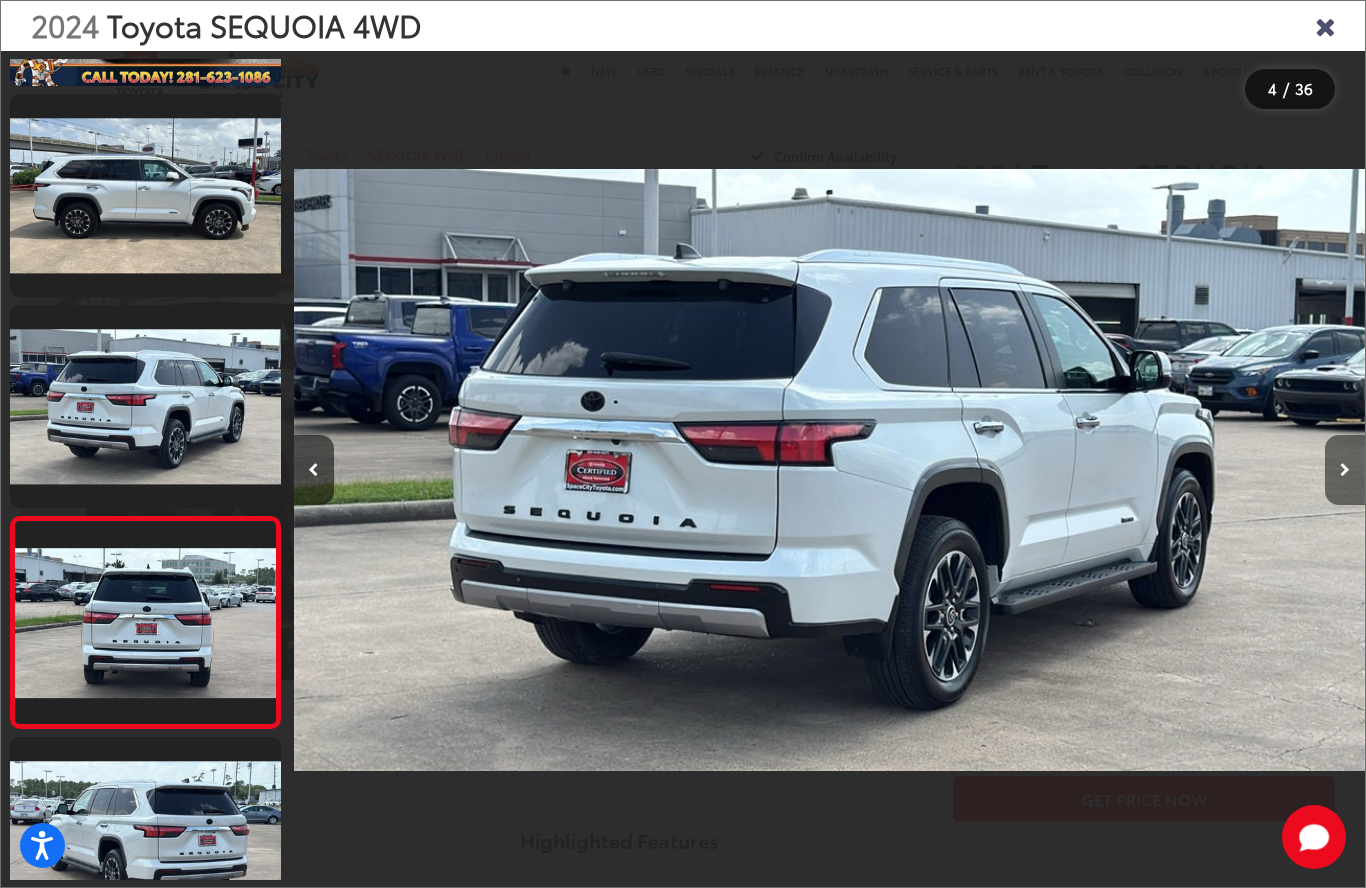 scroll, scrollTop: 344, scrollLeft: 0, axis: vertical 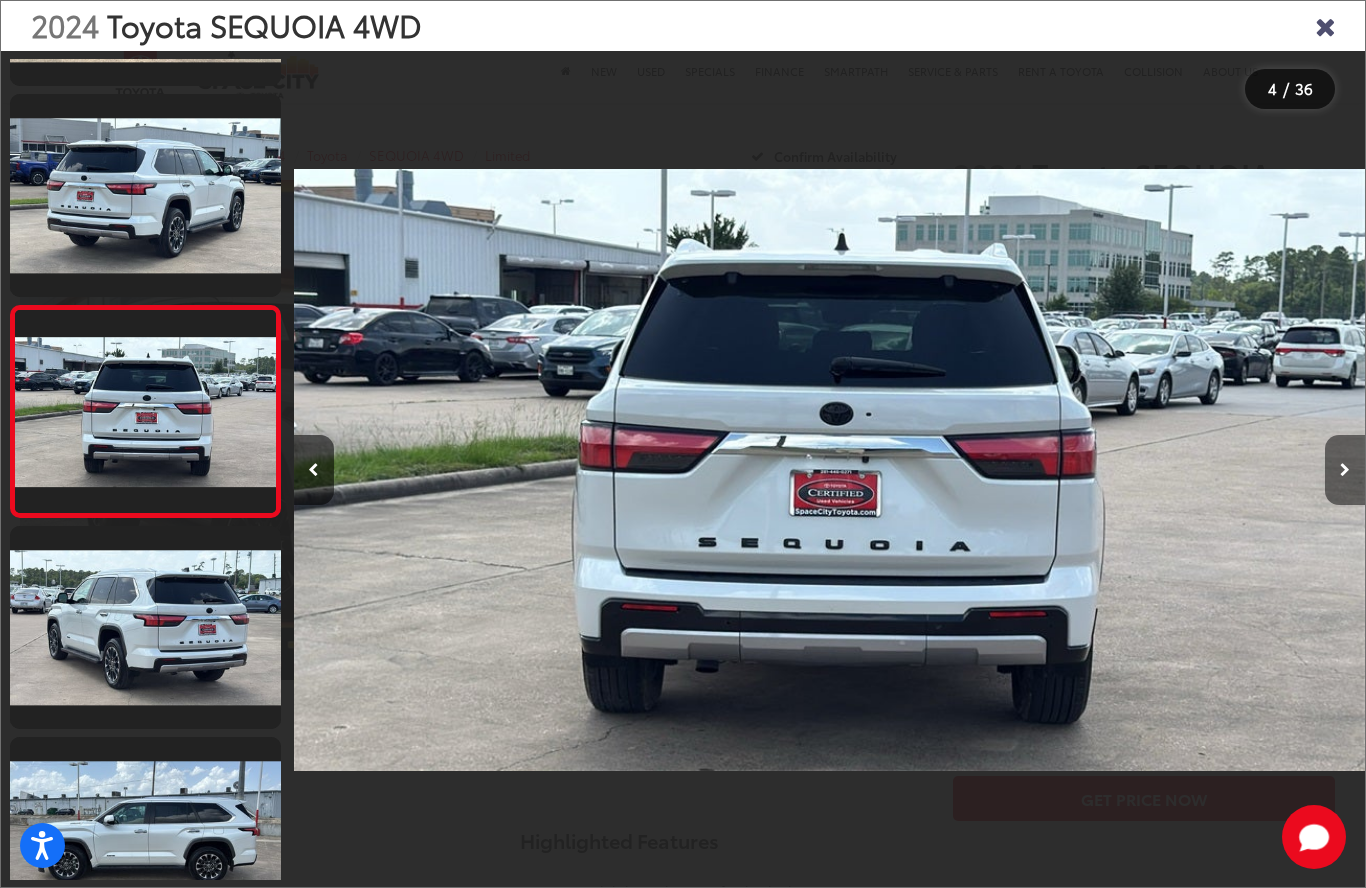 click at bounding box center [1345, 470] 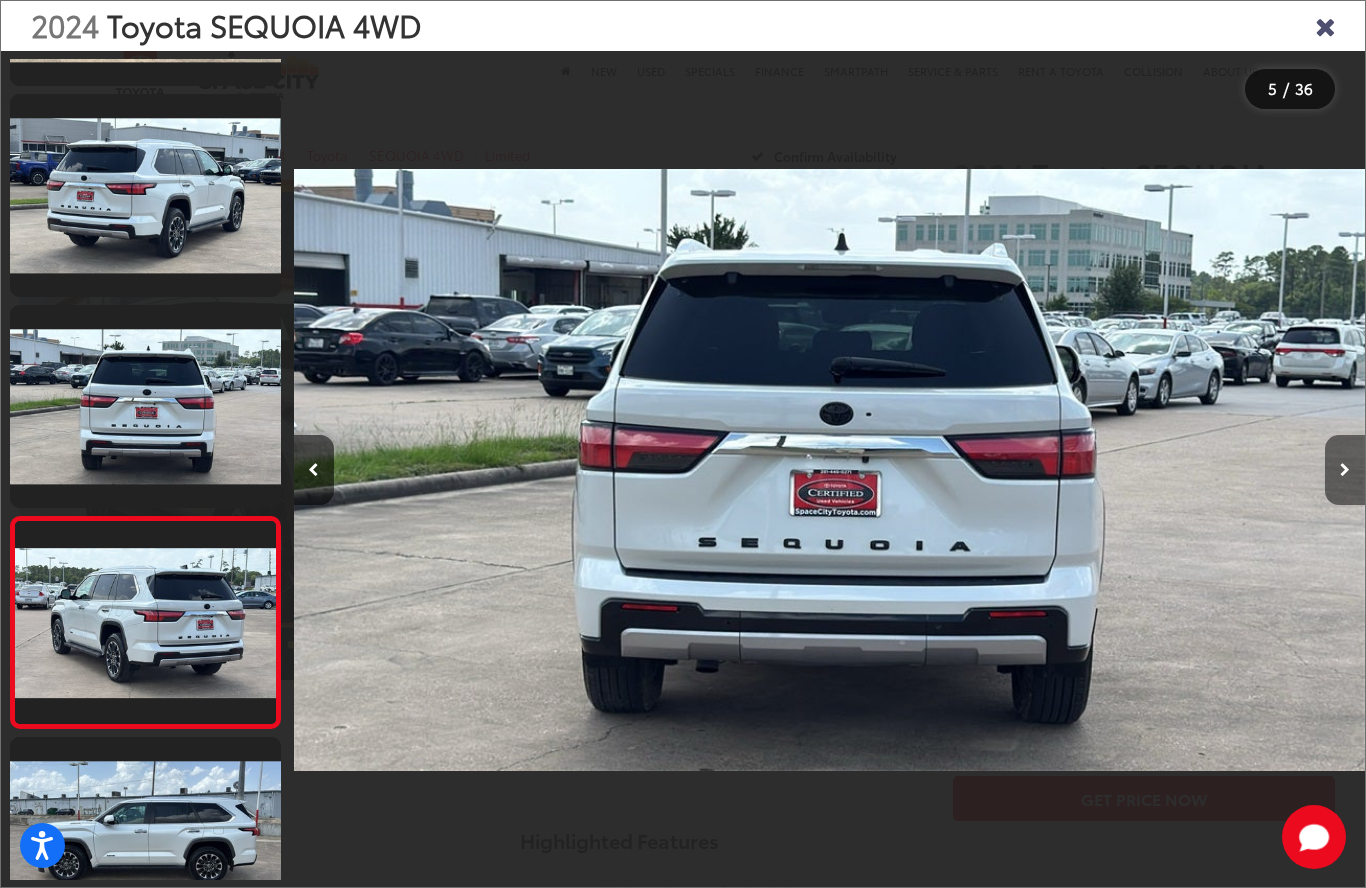 scroll, scrollTop: 599, scrollLeft: 0, axis: vertical 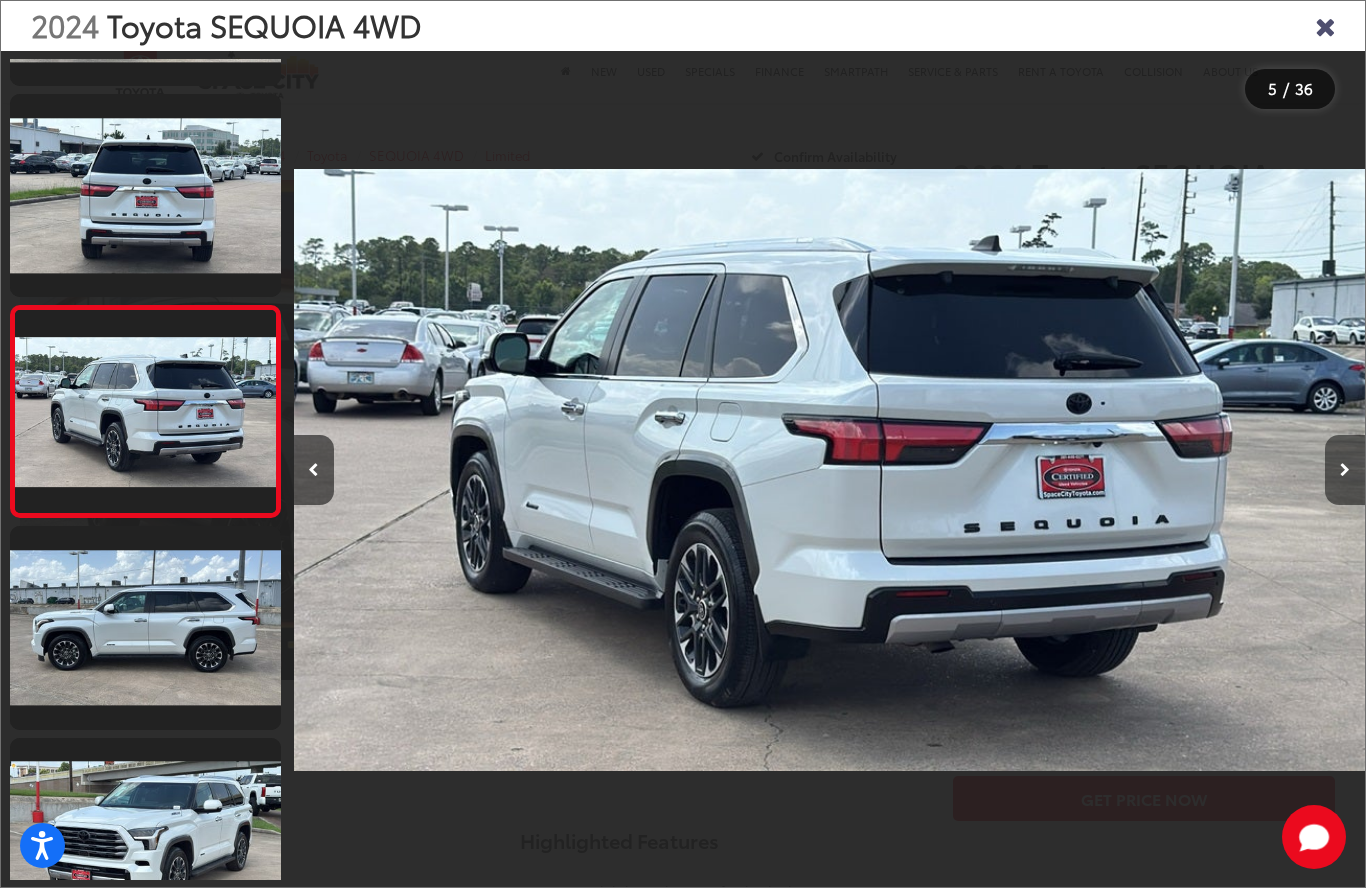 click at bounding box center [1345, 470] 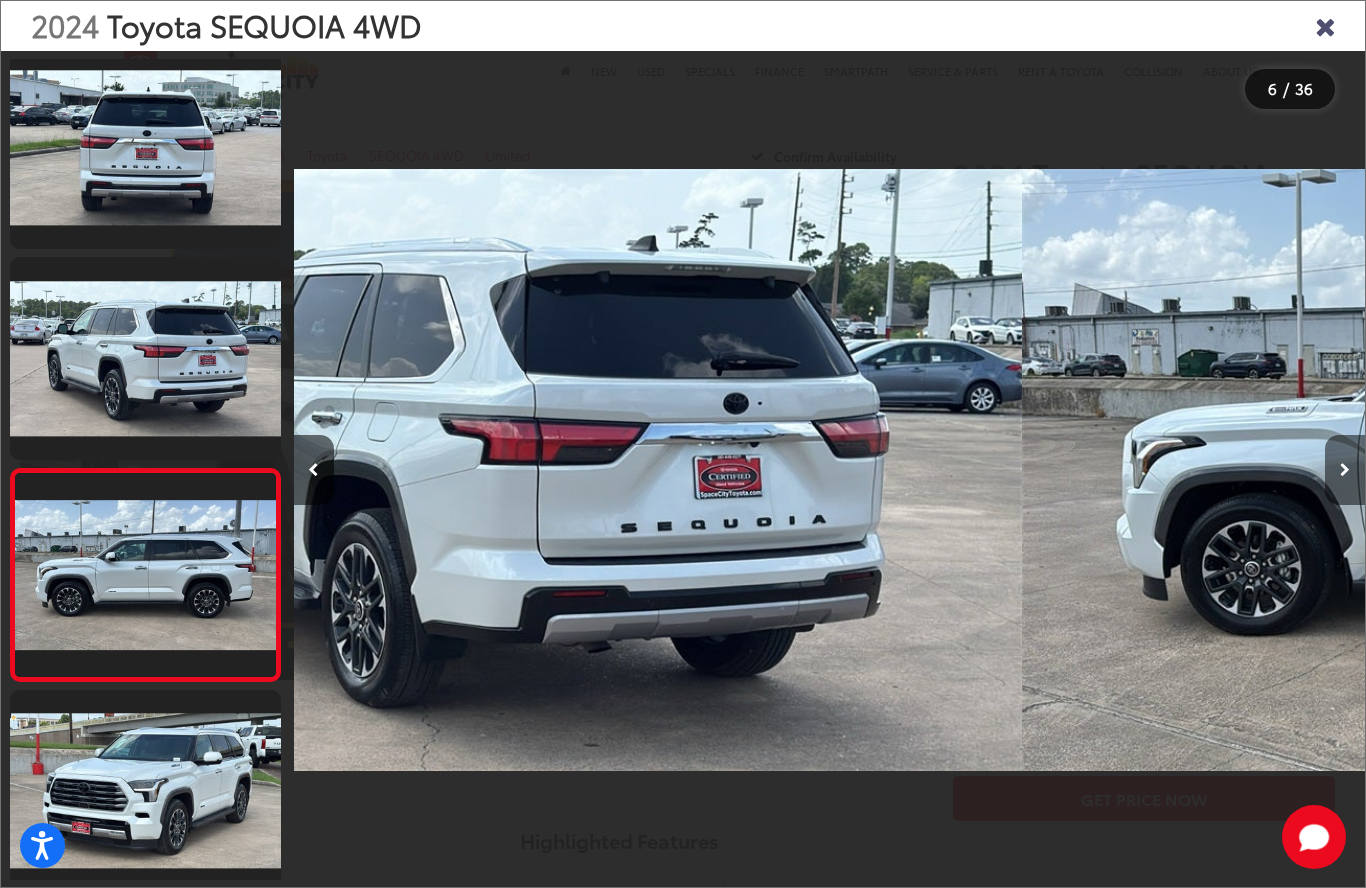 scroll, scrollTop: 0, scrollLeft: 5225, axis: horizontal 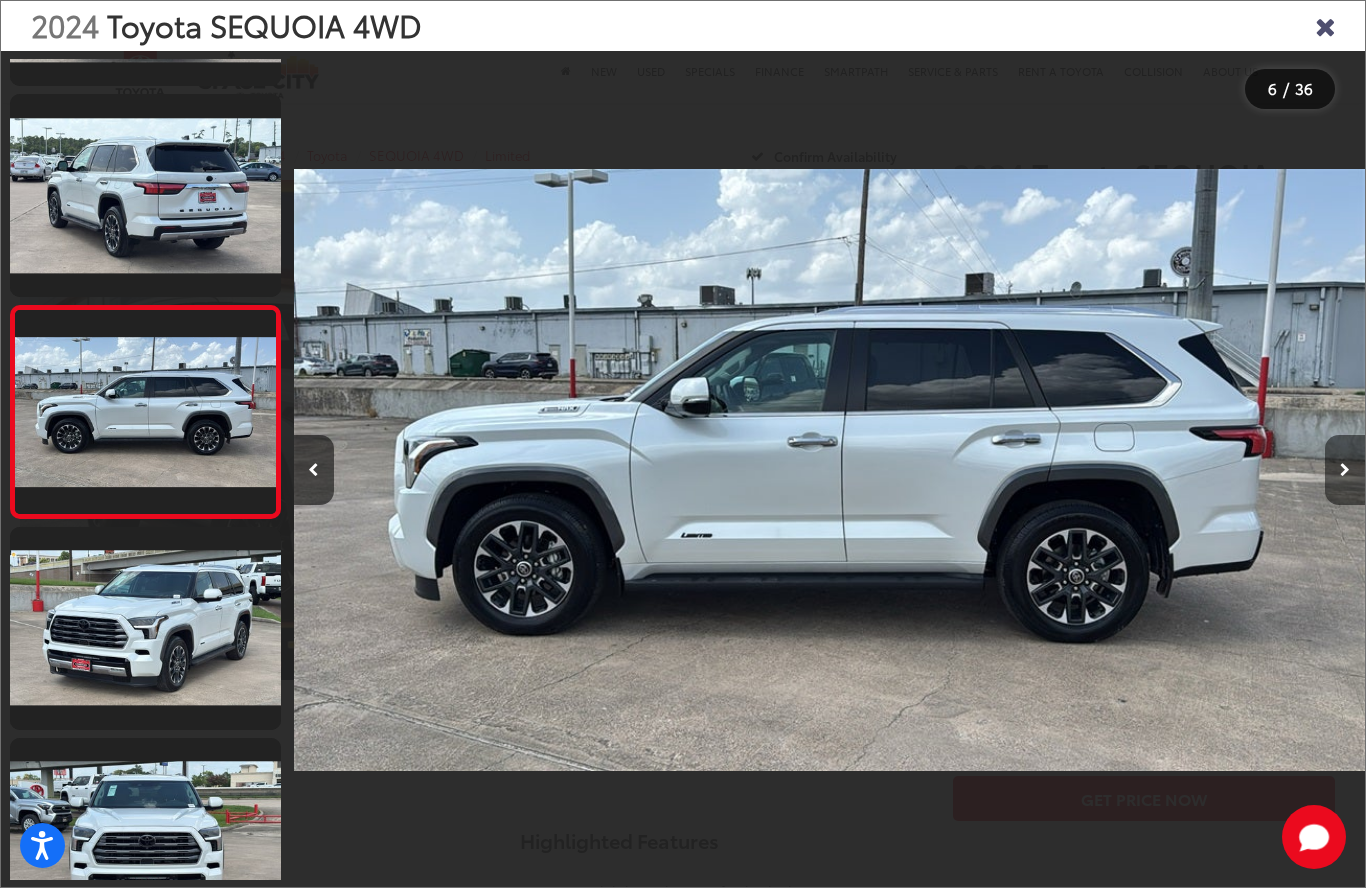 click at bounding box center (1345, 470) 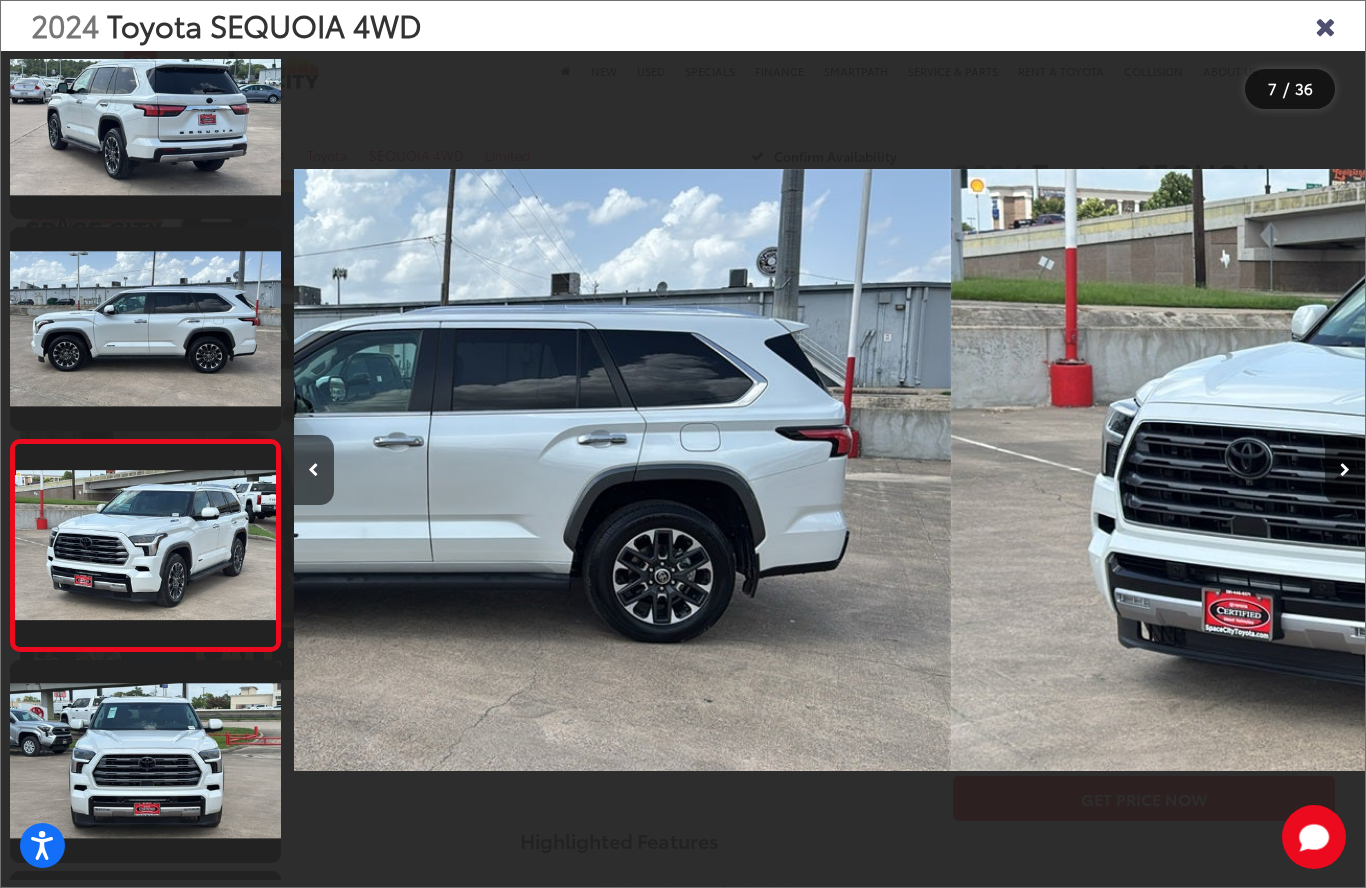 scroll, scrollTop: 977, scrollLeft: 0, axis: vertical 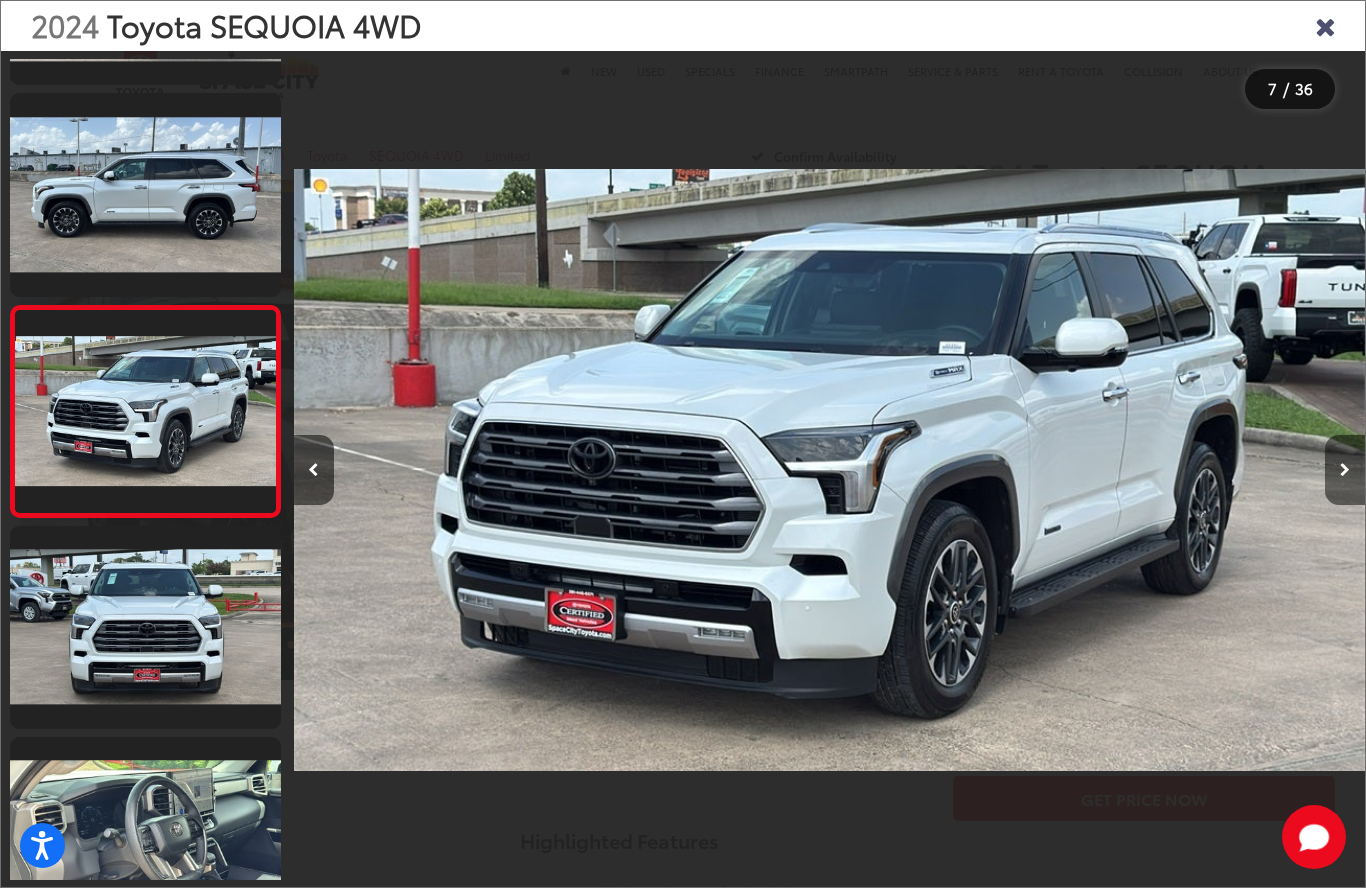 click at bounding box center [1345, 470] 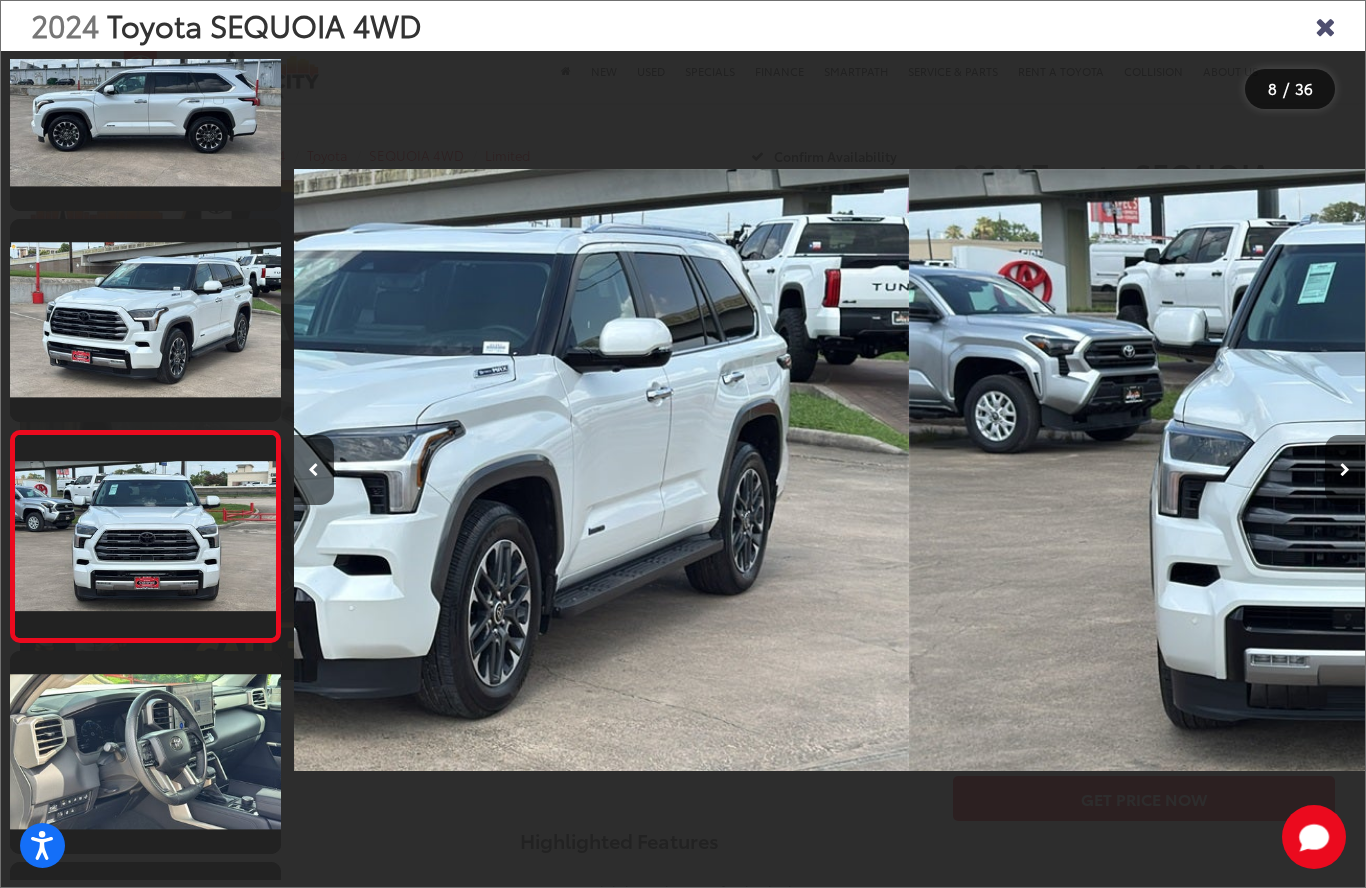 scroll, scrollTop: 0, scrollLeft: 7433, axis: horizontal 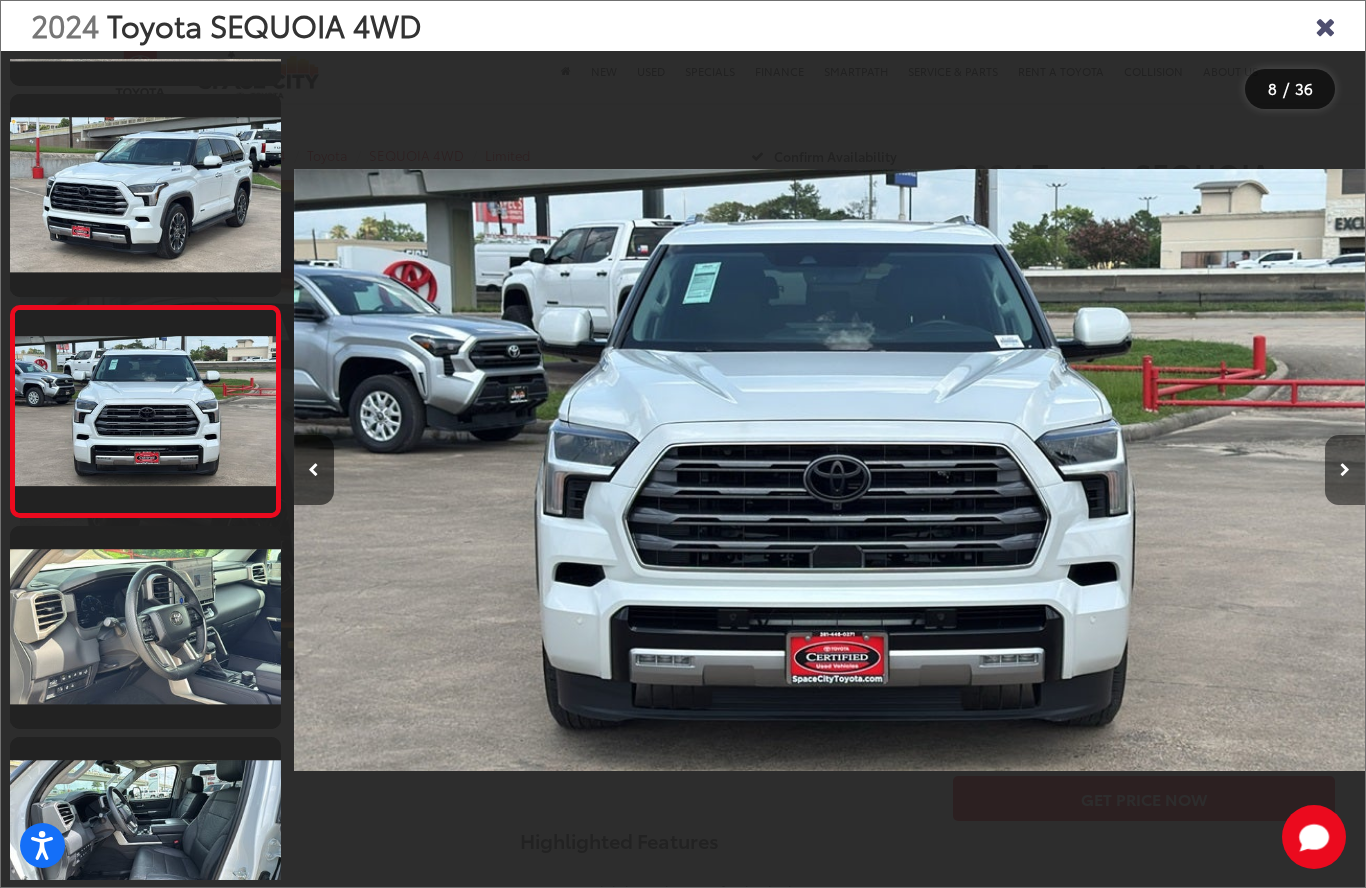click at bounding box center (1345, 470) 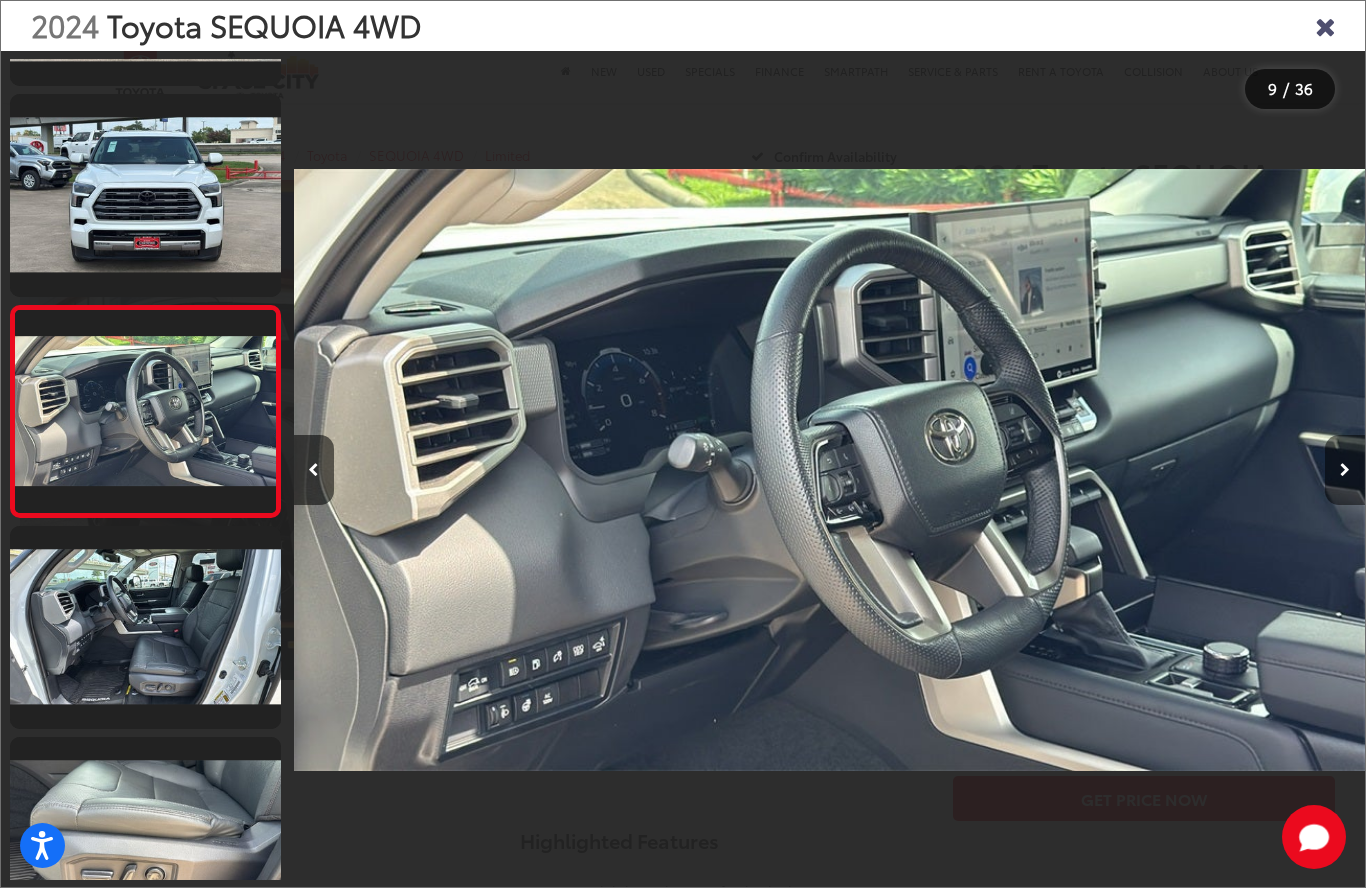 click at bounding box center (1345, 470) 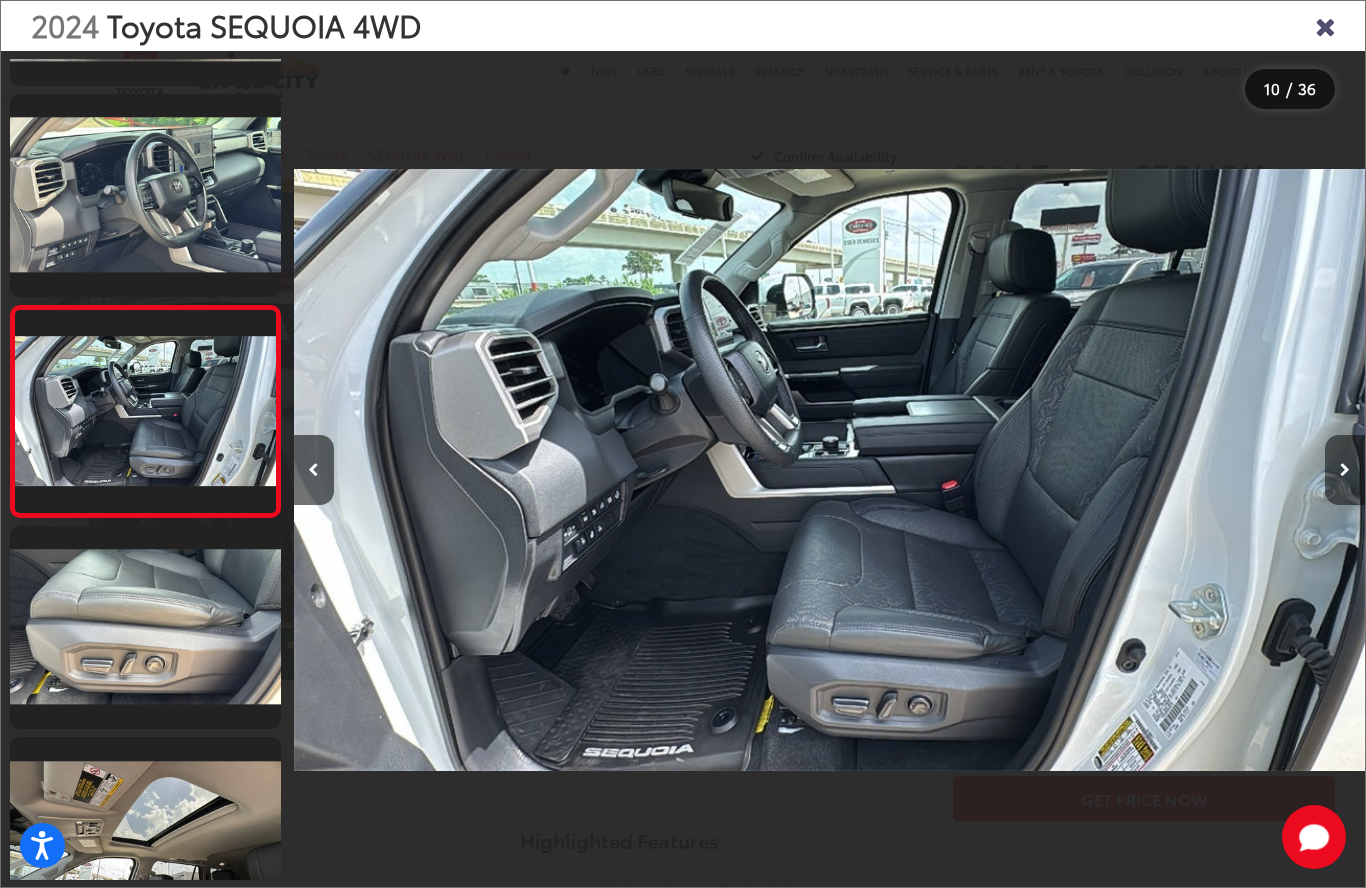 click at bounding box center [1345, 470] 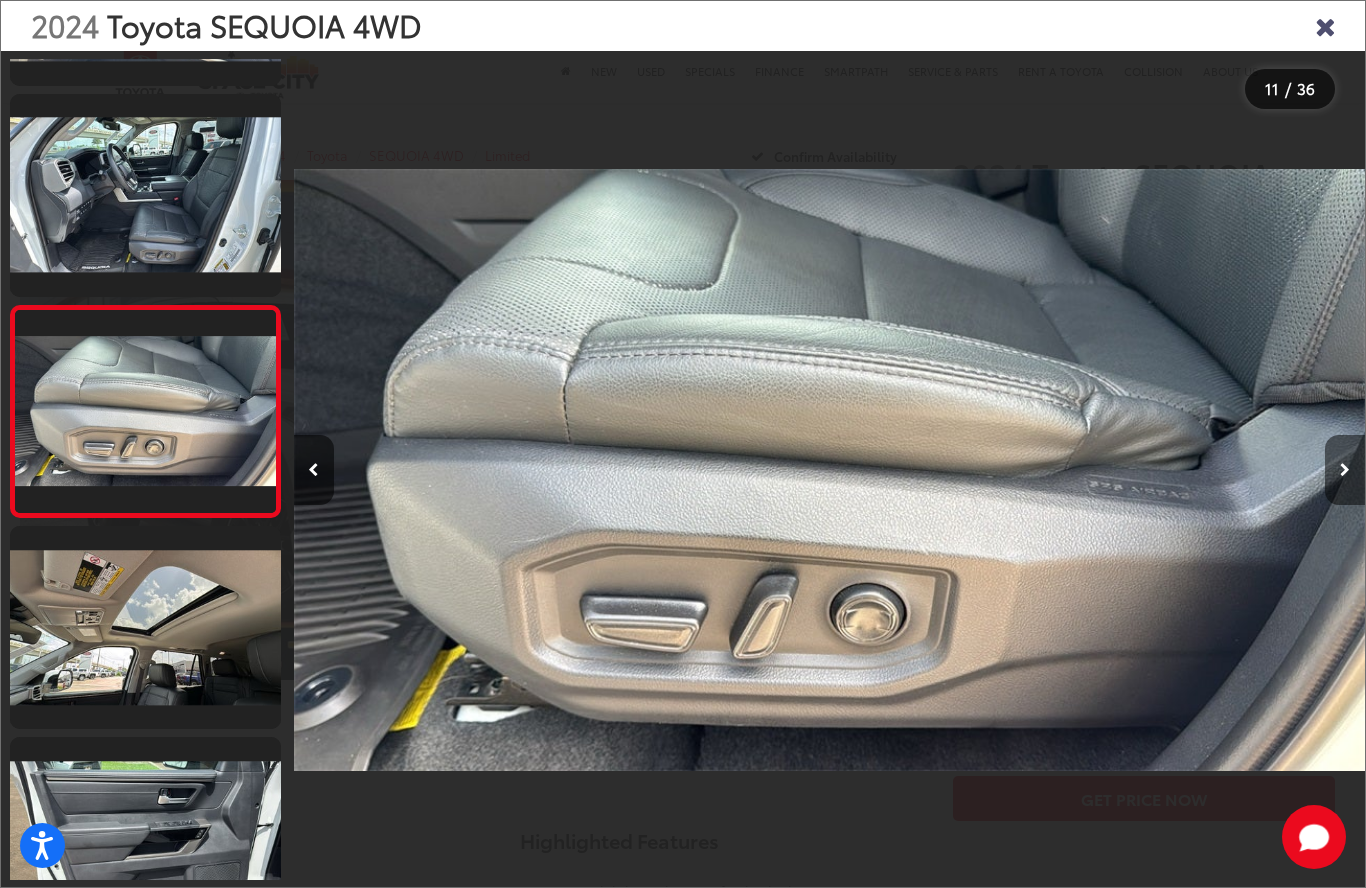 click at bounding box center (1345, 470) 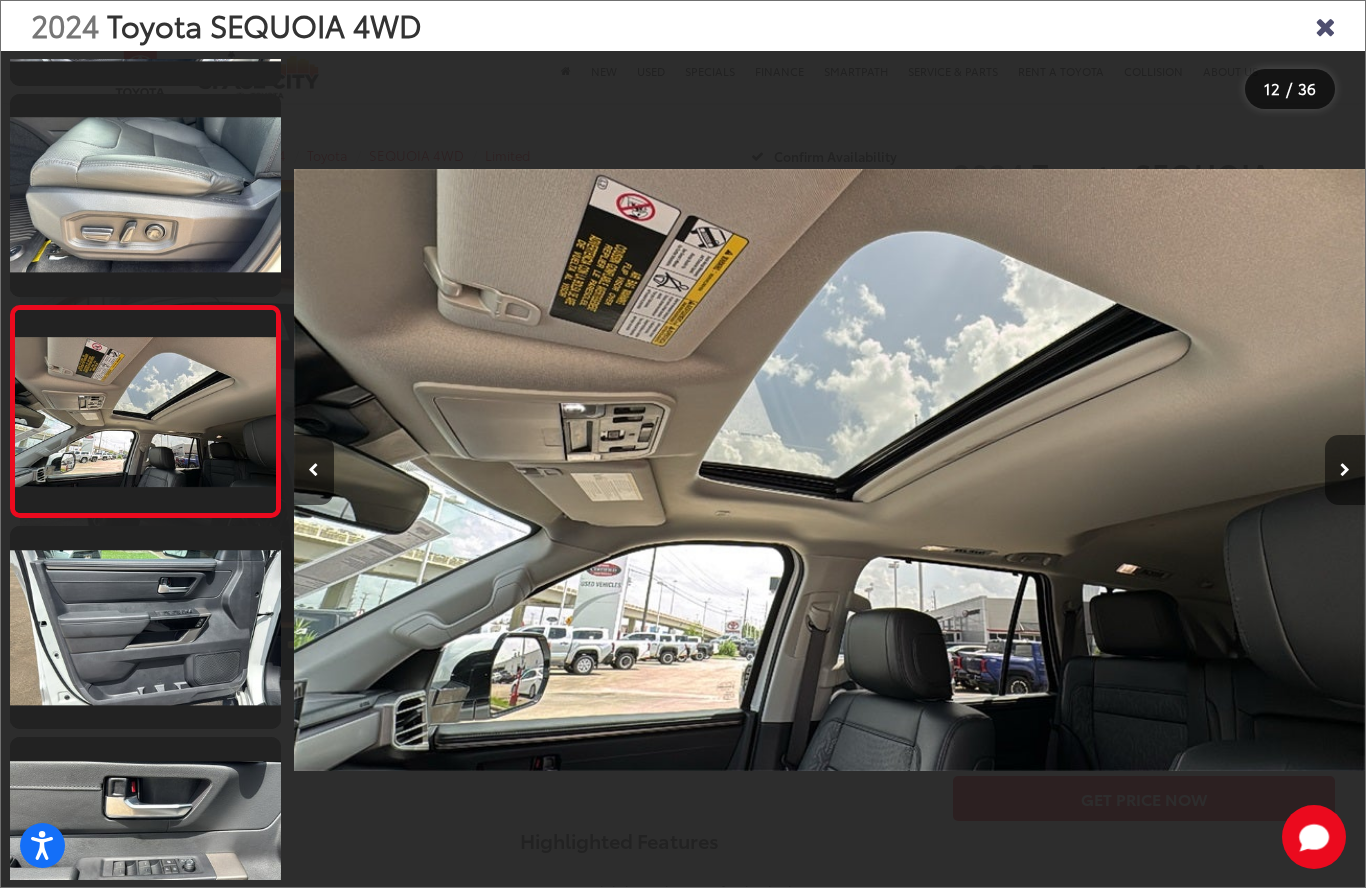 click at bounding box center [1345, 470] 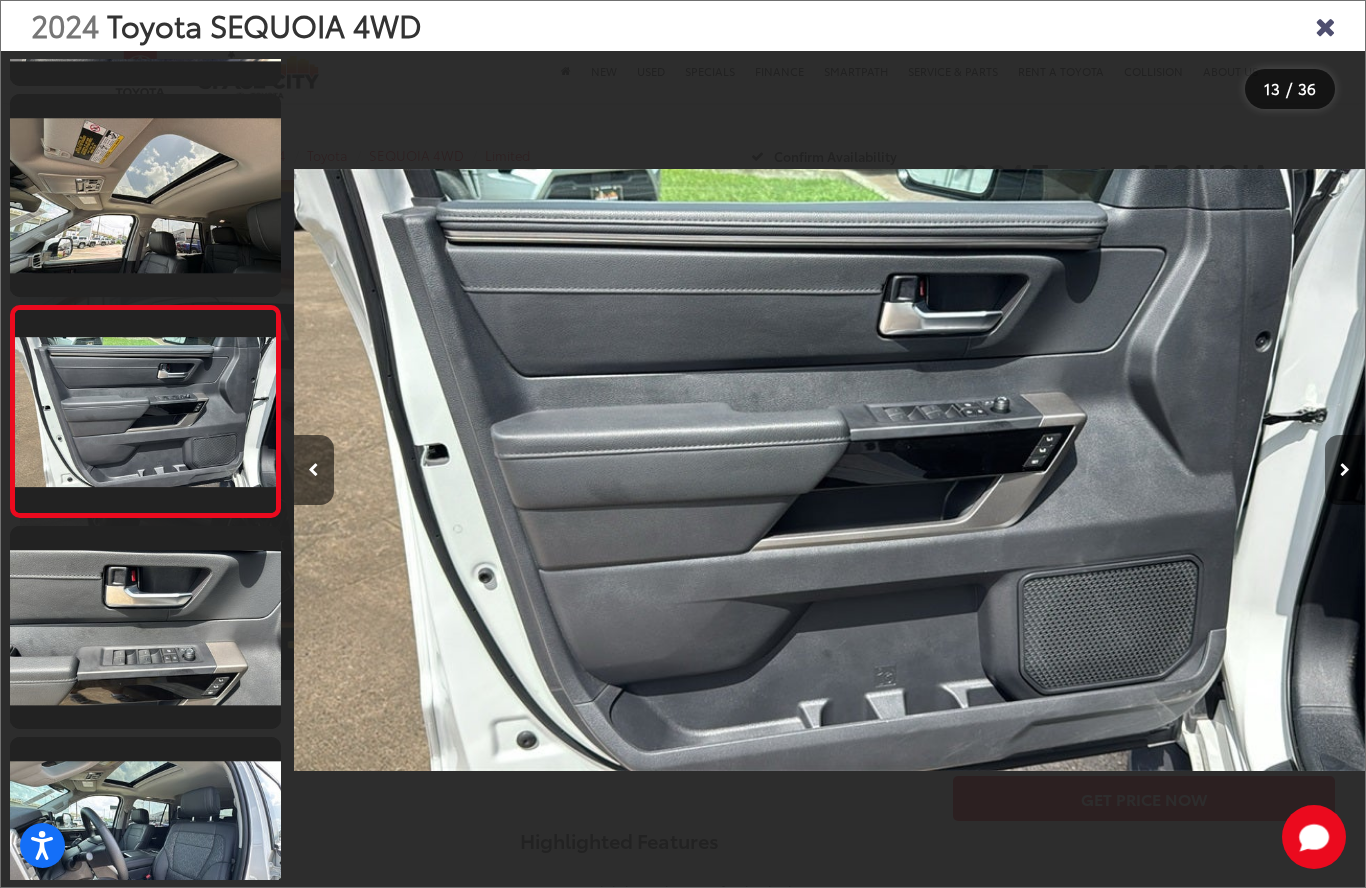 click at bounding box center [1345, 470] 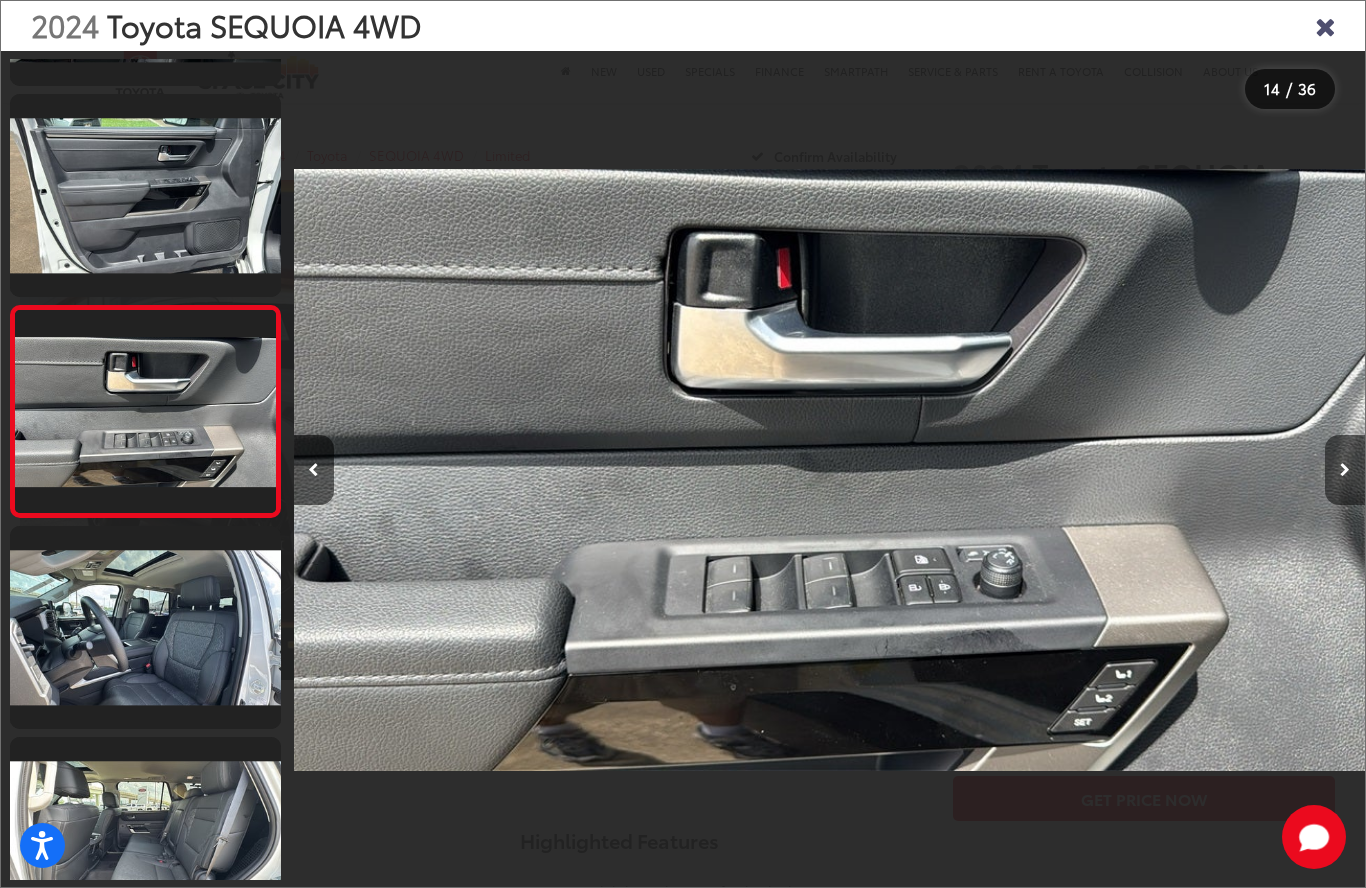 click at bounding box center [1345, 470] 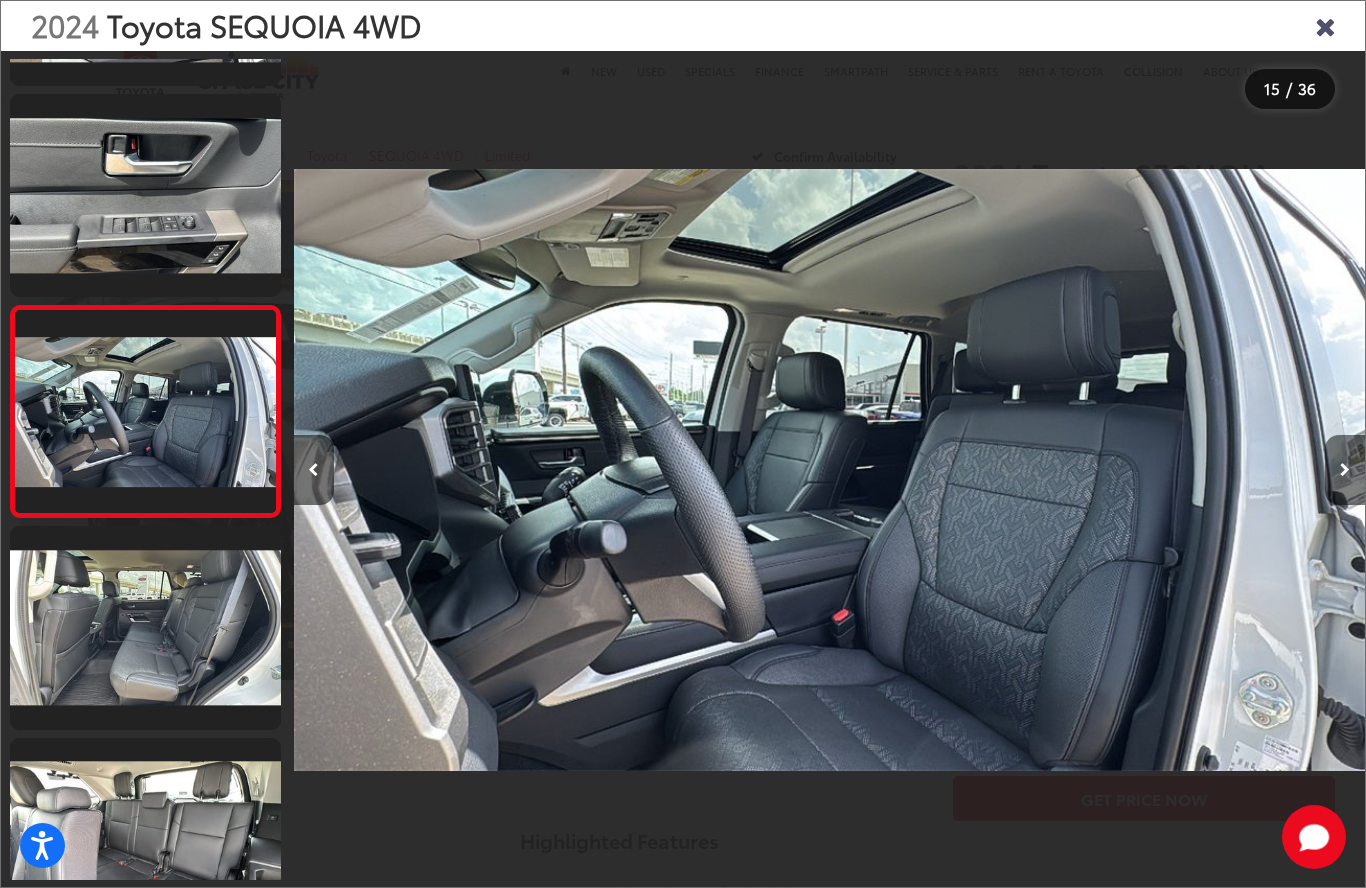 click at bounding box center (1345, 470) 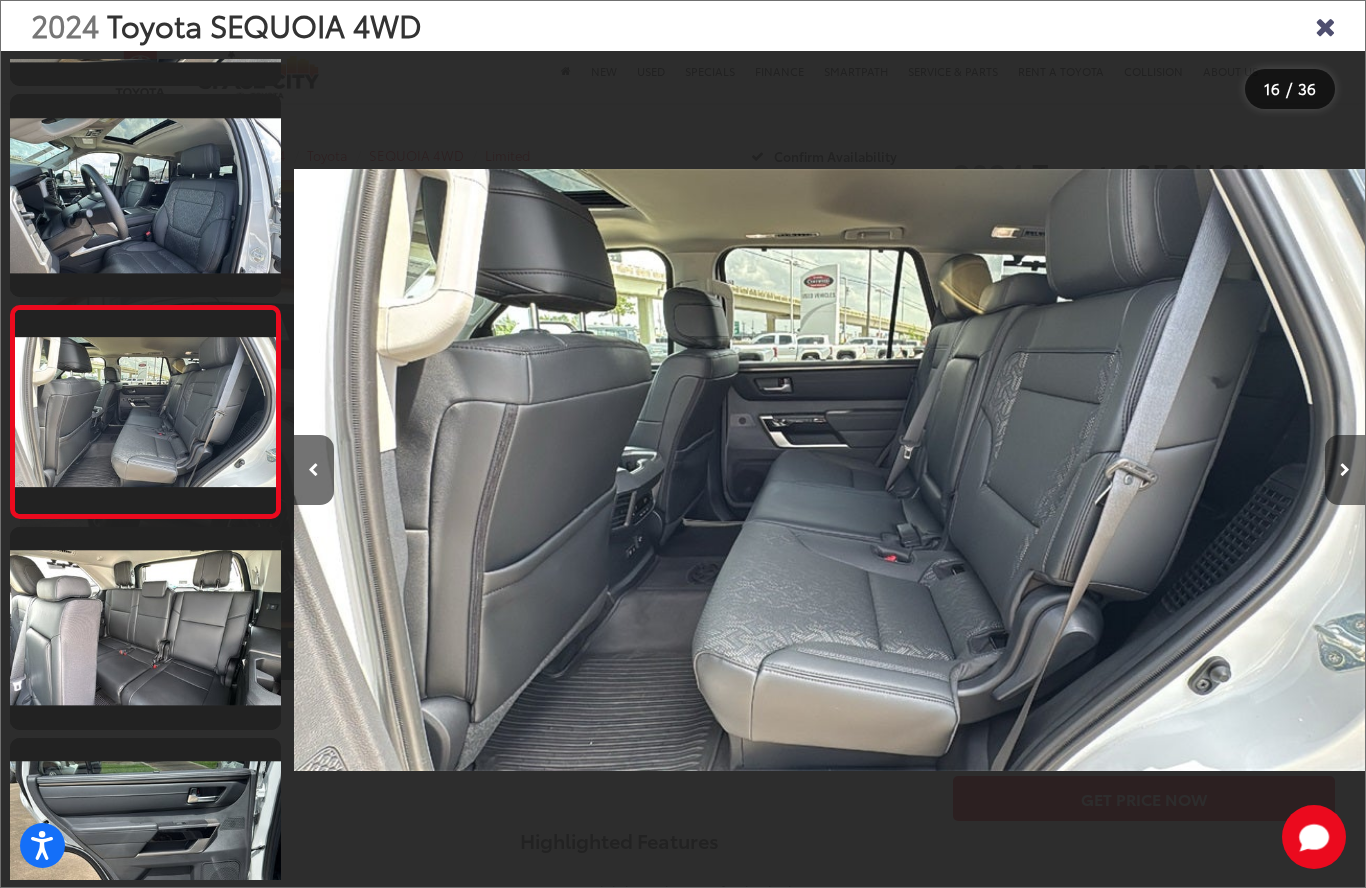 click at bounding box center [1345, 470] 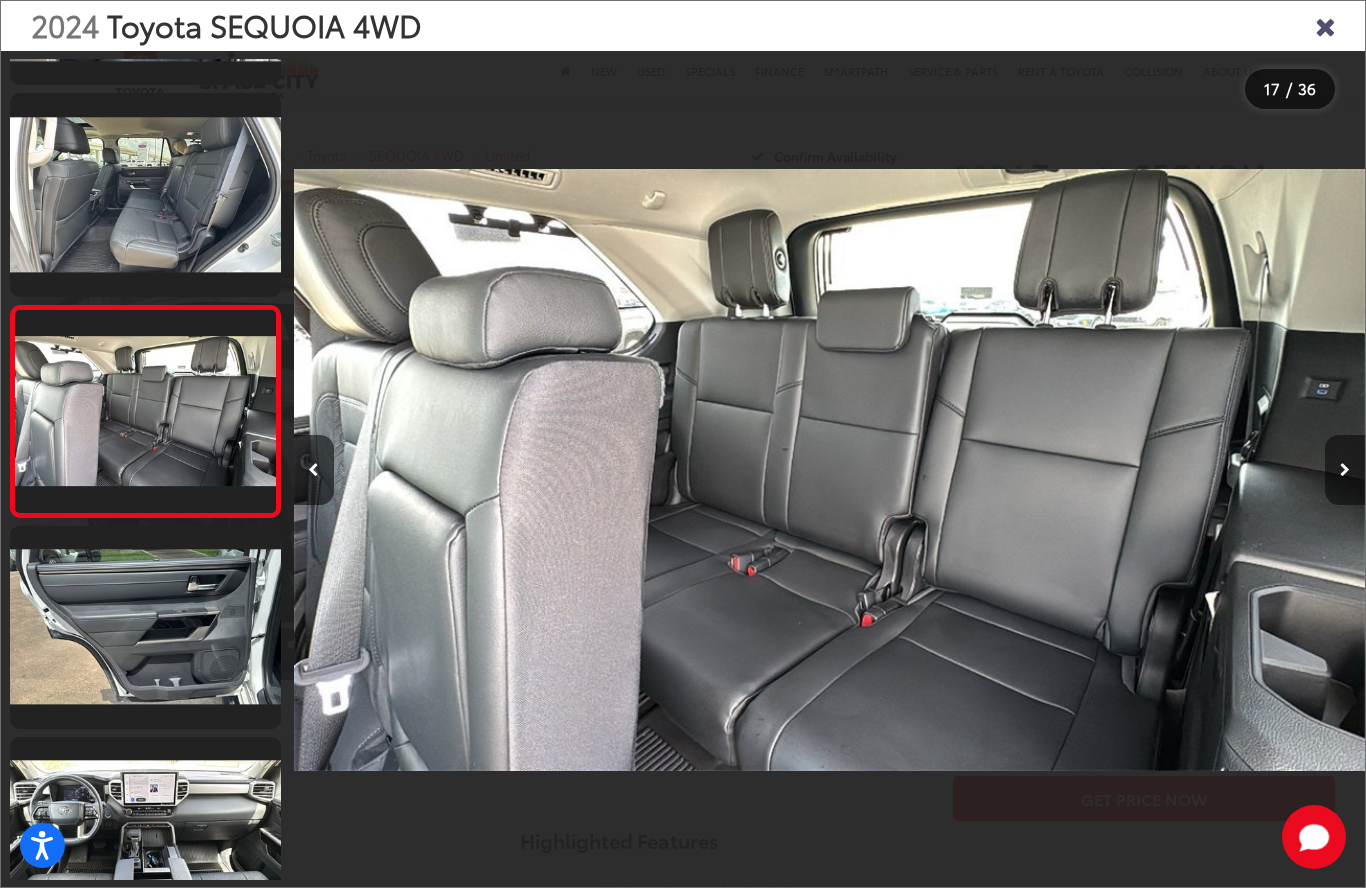 click at bounding box center [1345, 470] 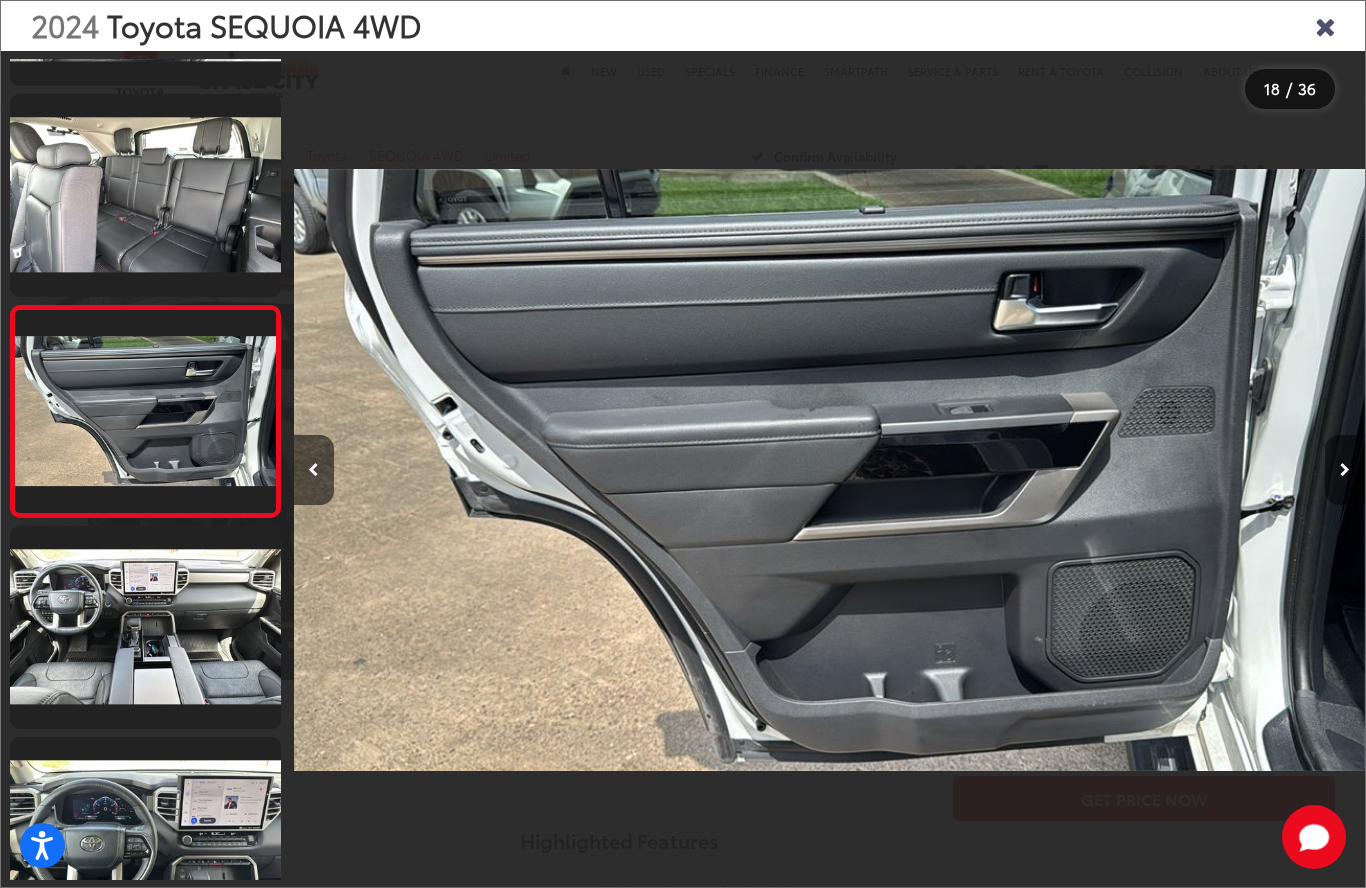 click at bounding box center [1345, 470] 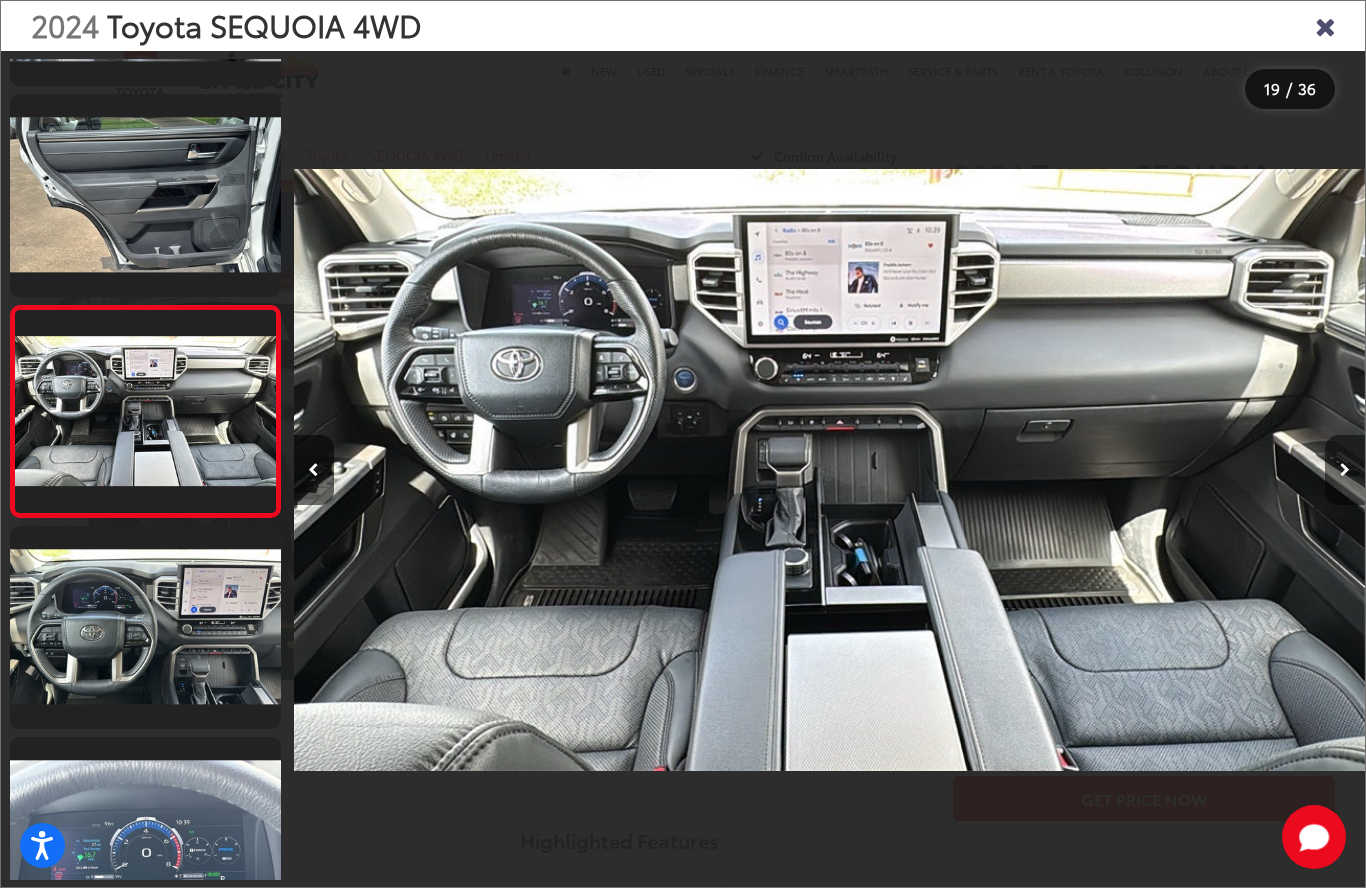 click at bounding box center [1345, 470] 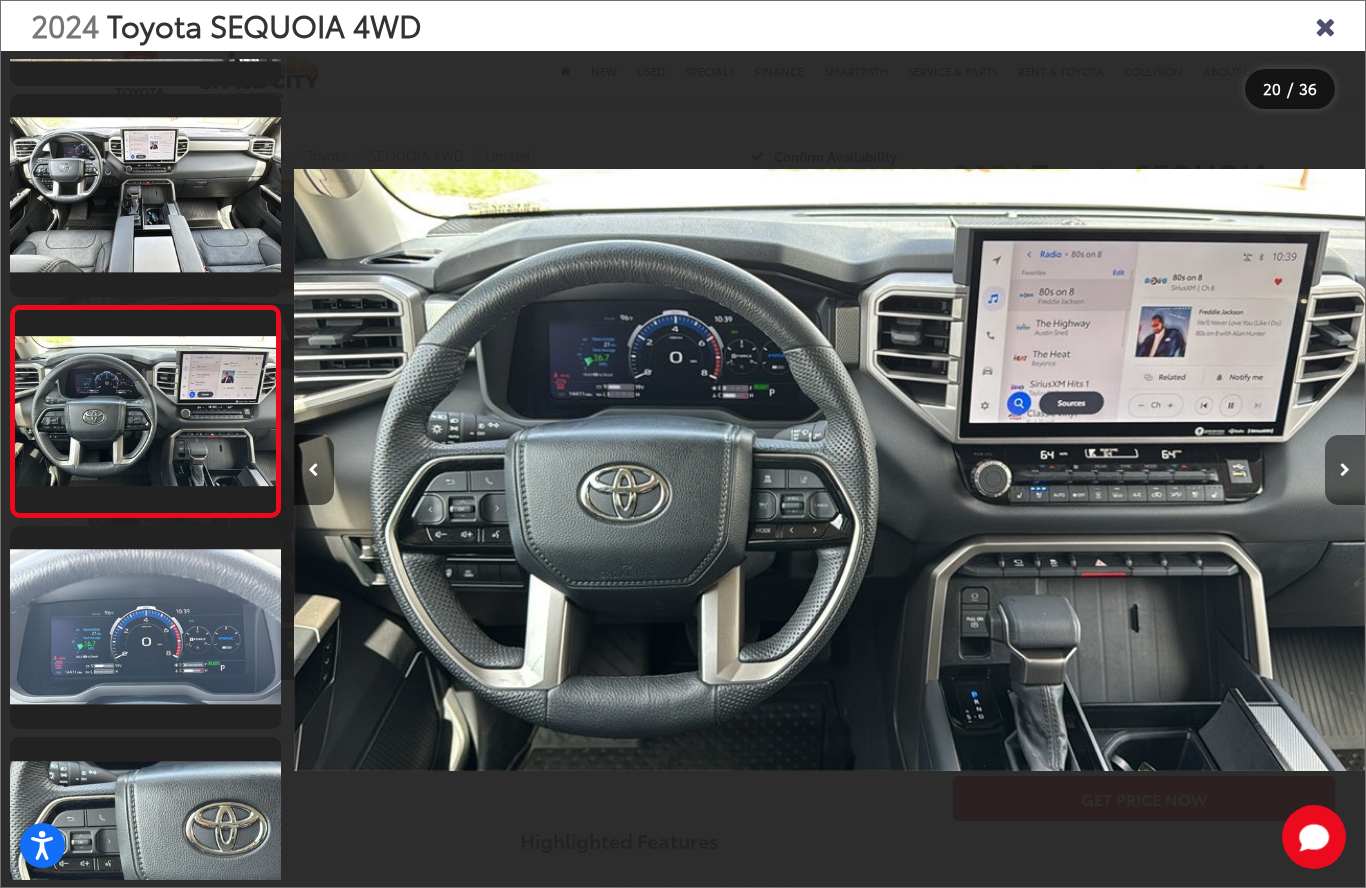 click at bounding box center [1345, 470] 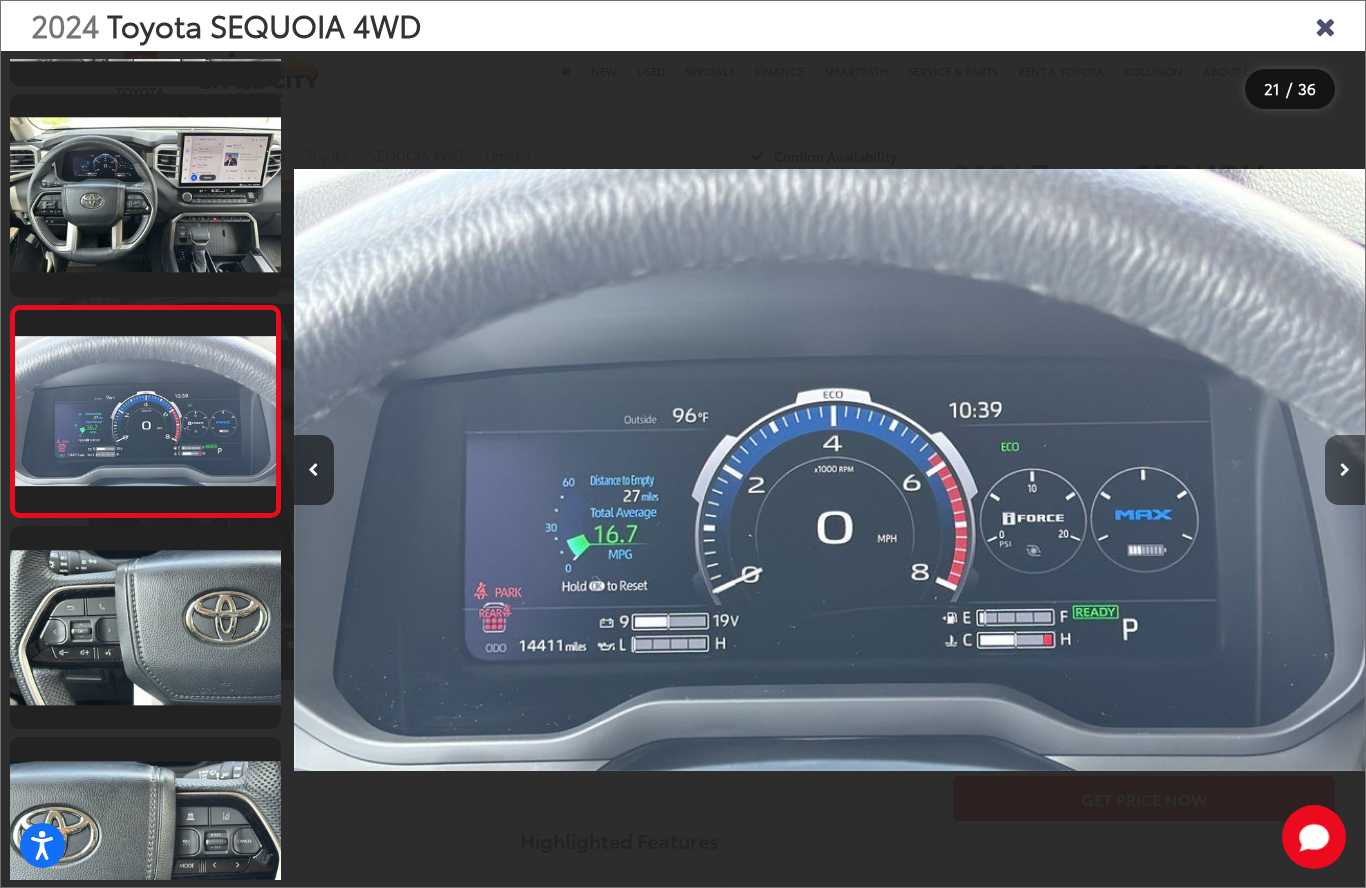click at bounding box center [1345, 470] 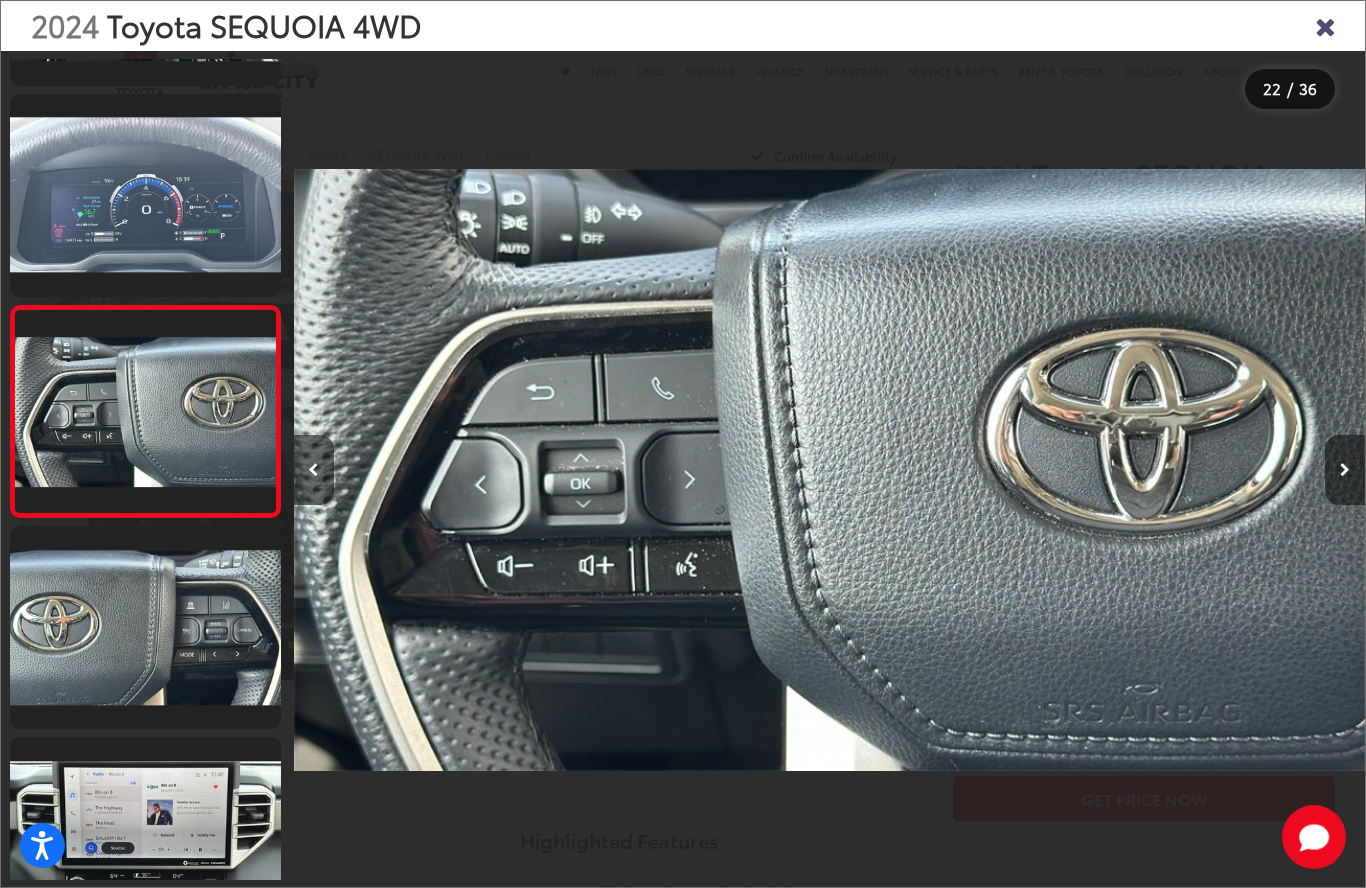 click at bounding box center (1345, 470) 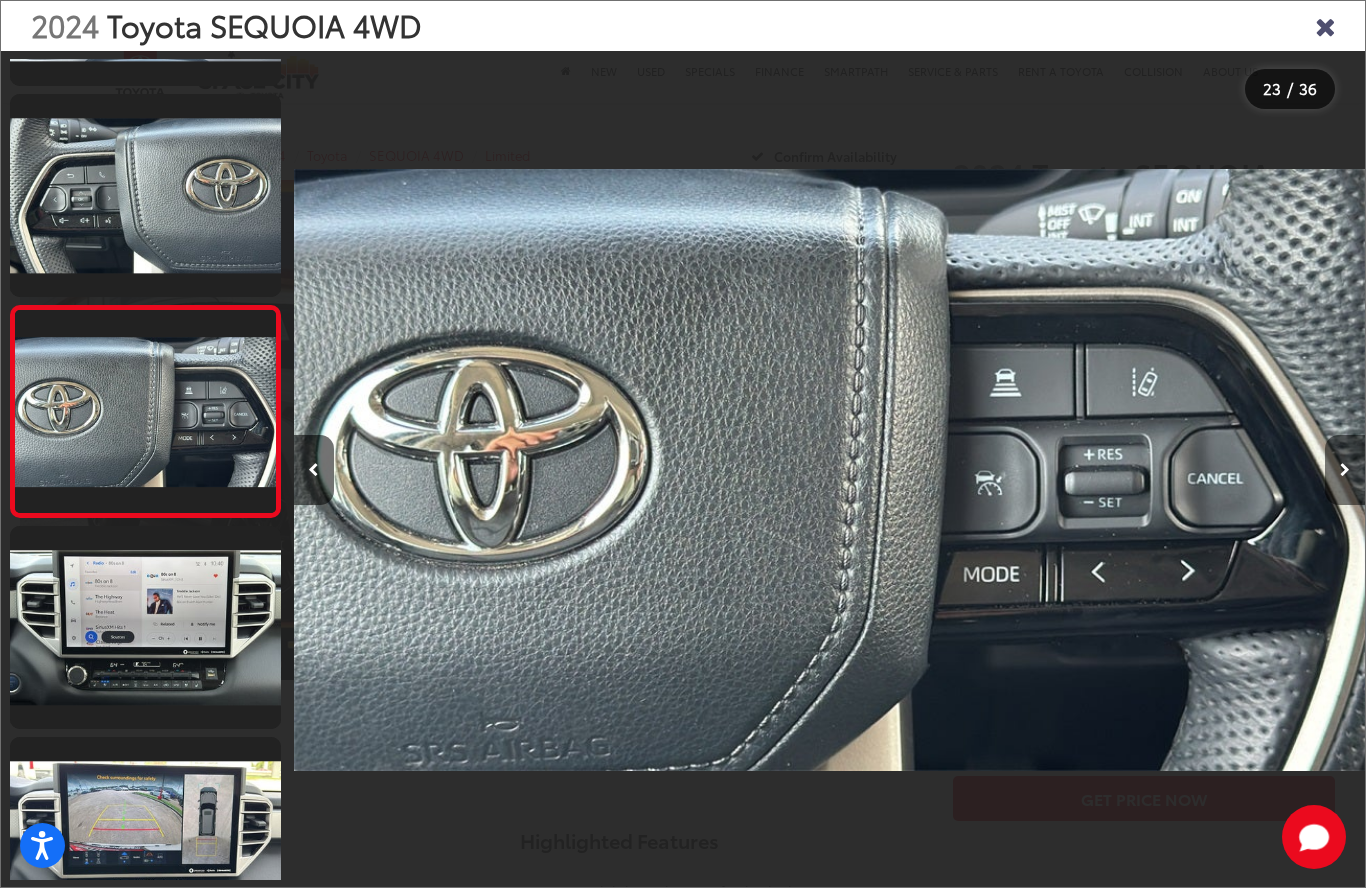 click at bounding box center [1345, 470] 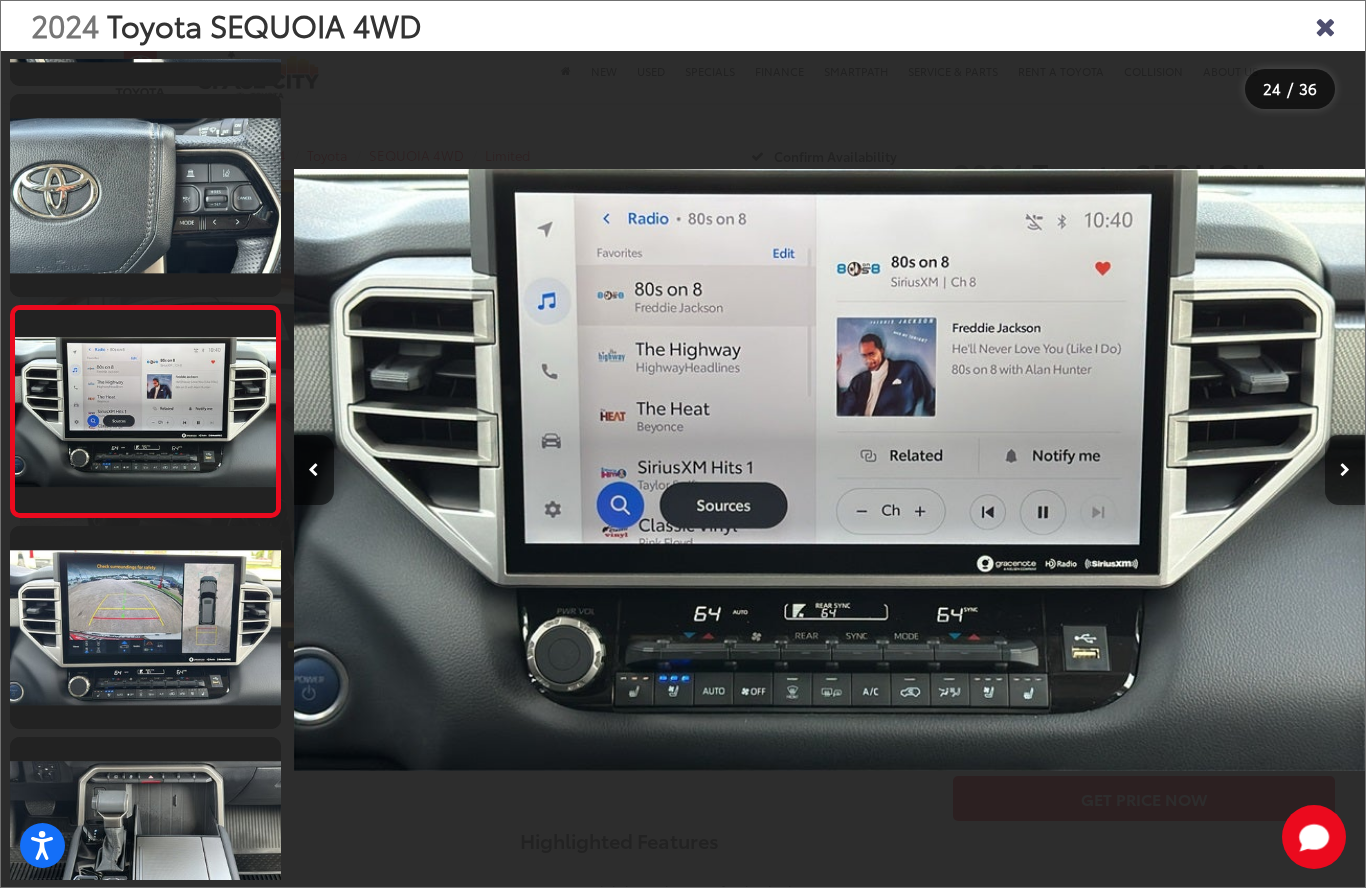 click at bounding box center (1345, 470) 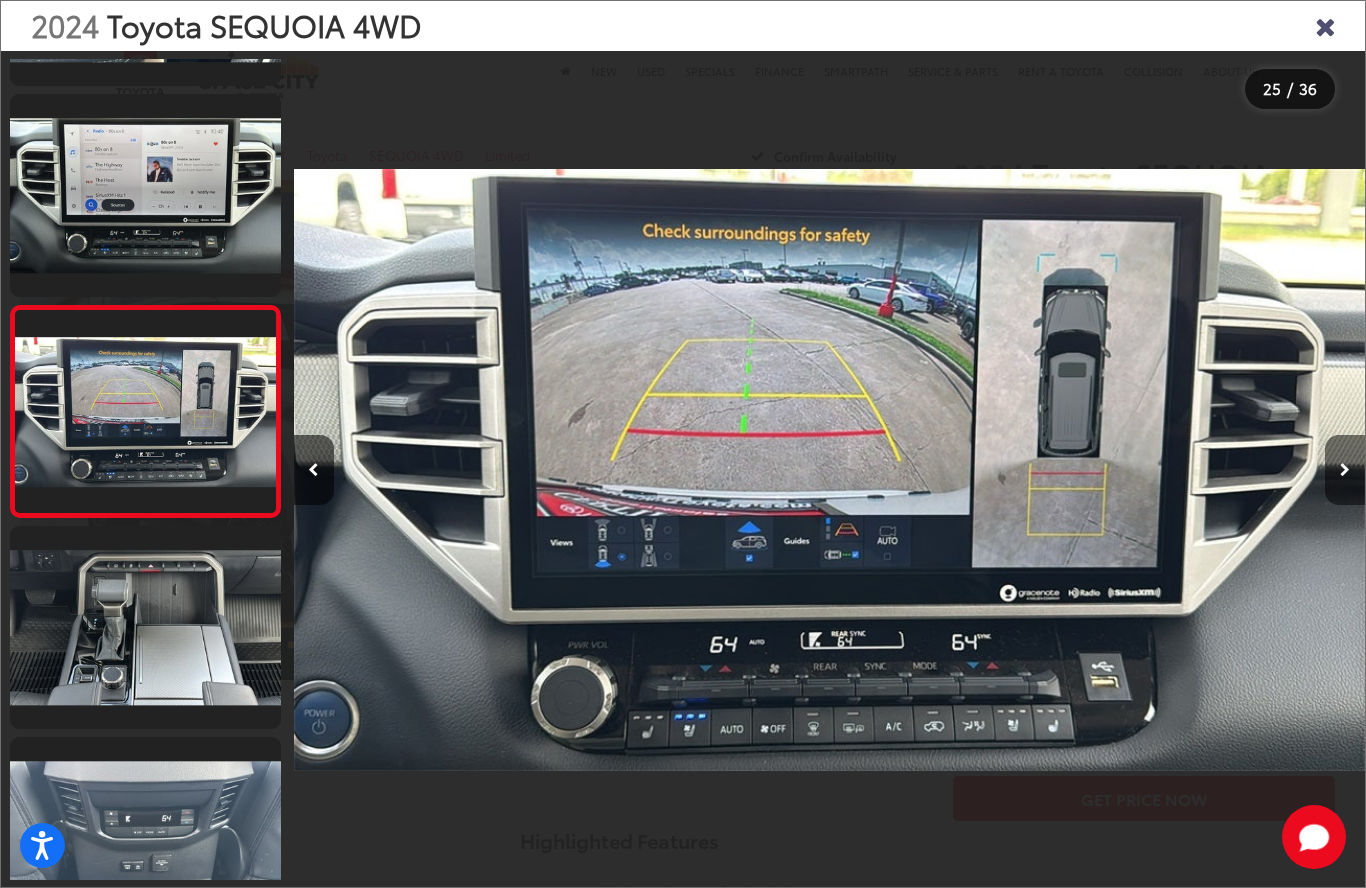 click at bounding box center (1345, 470) 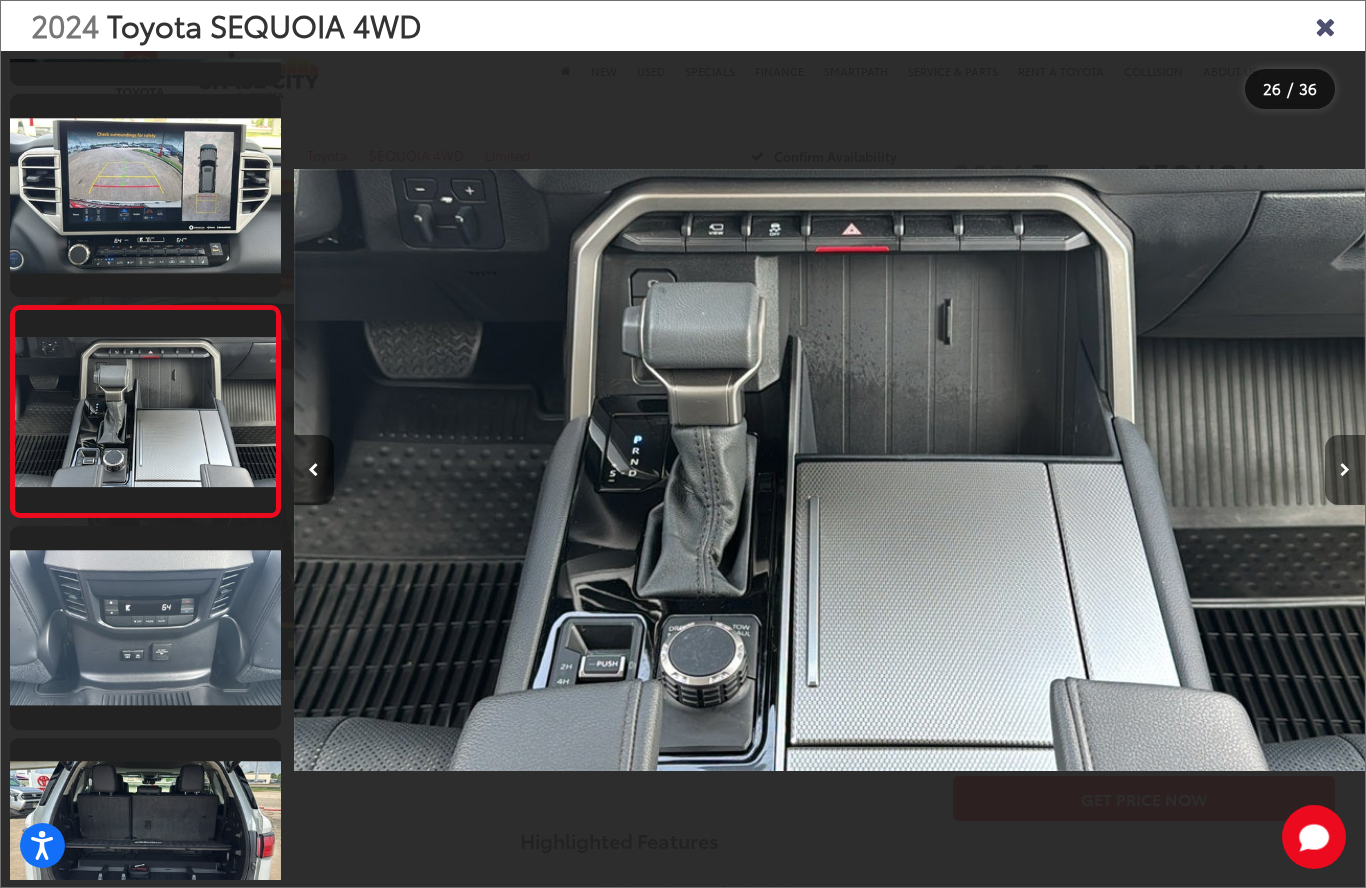 click at bounding box center [1345, 470] 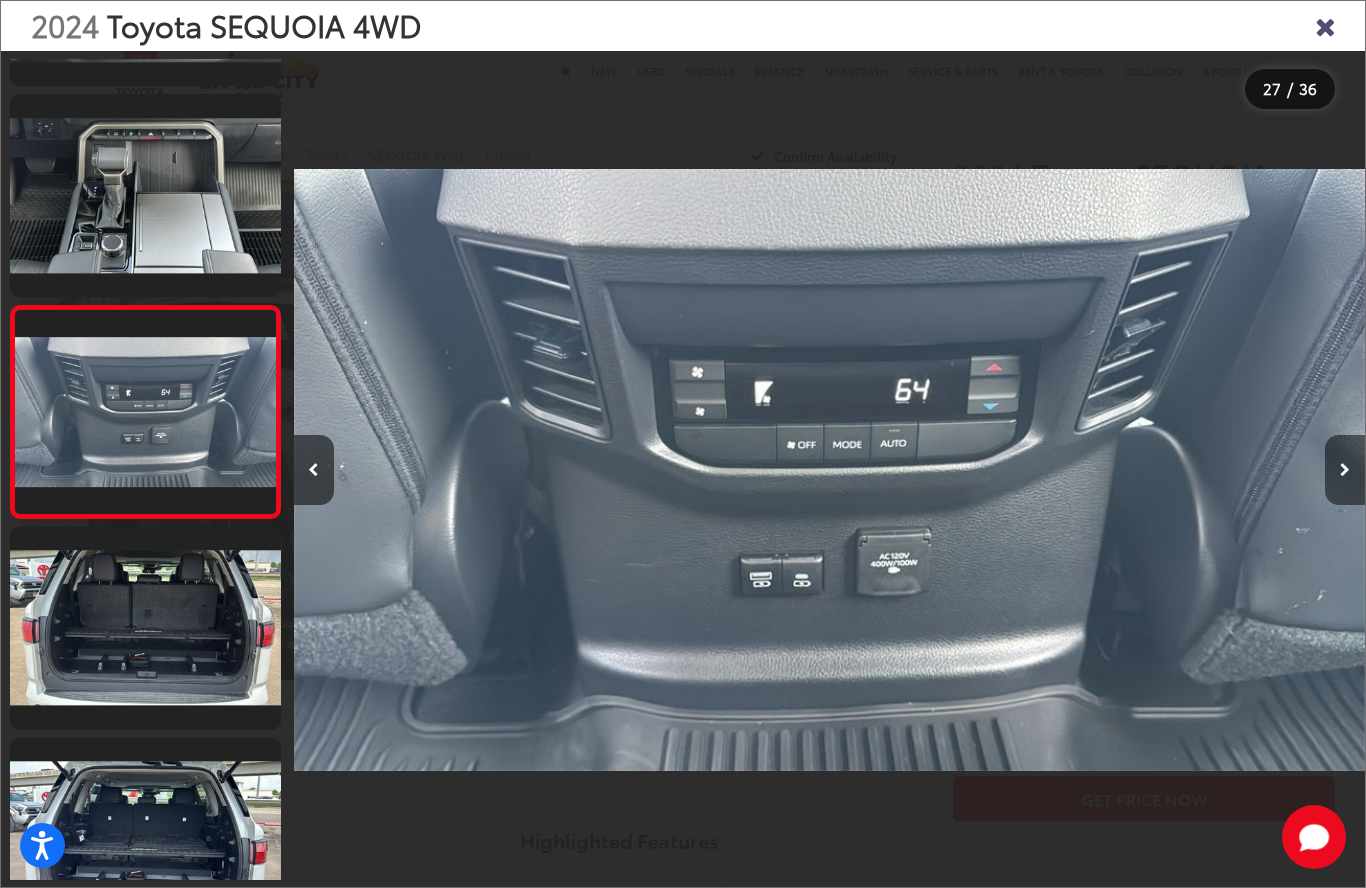 click at bounding box center [1345, 470] 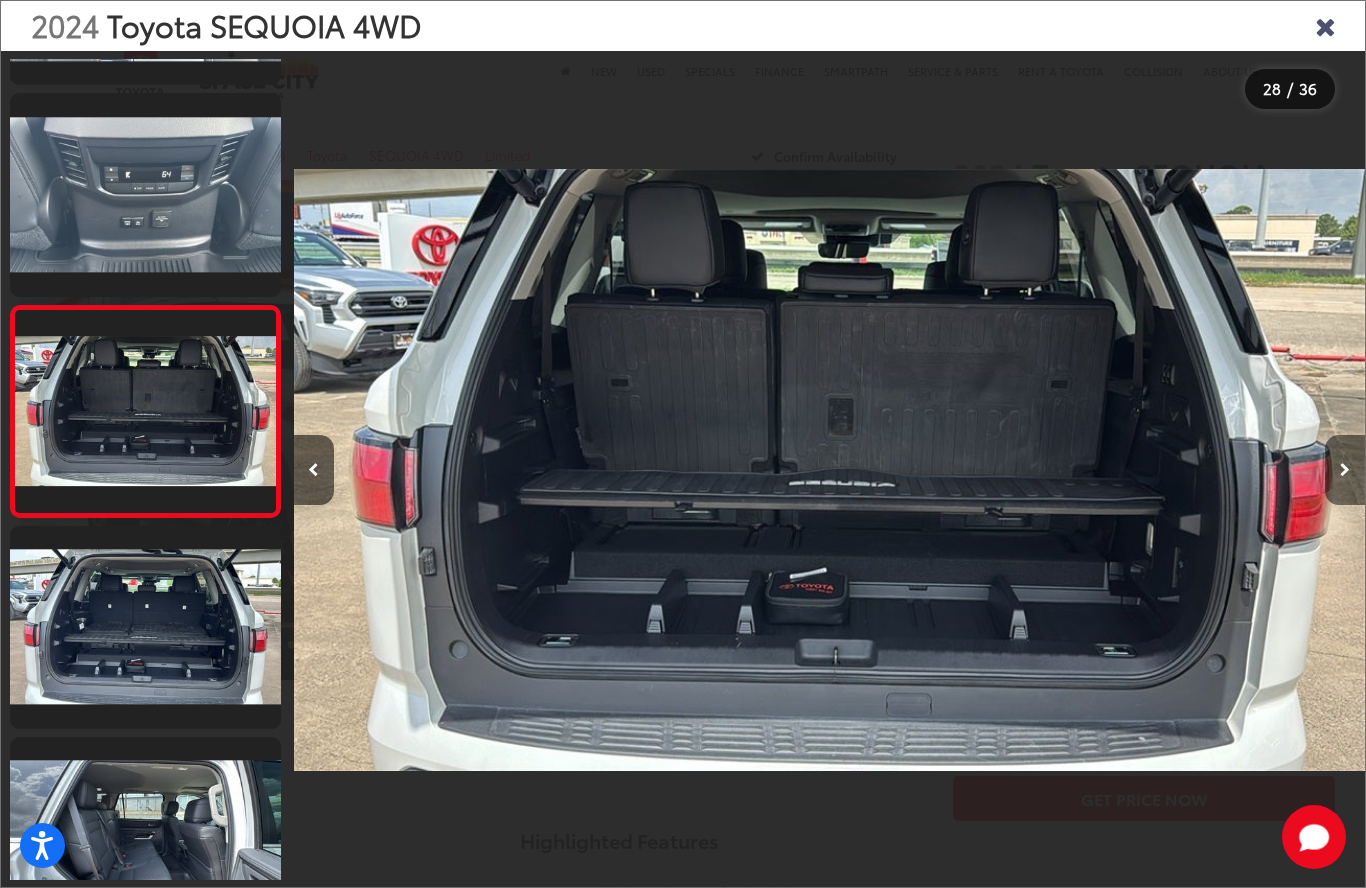 click at bounding box center (1345, 470) 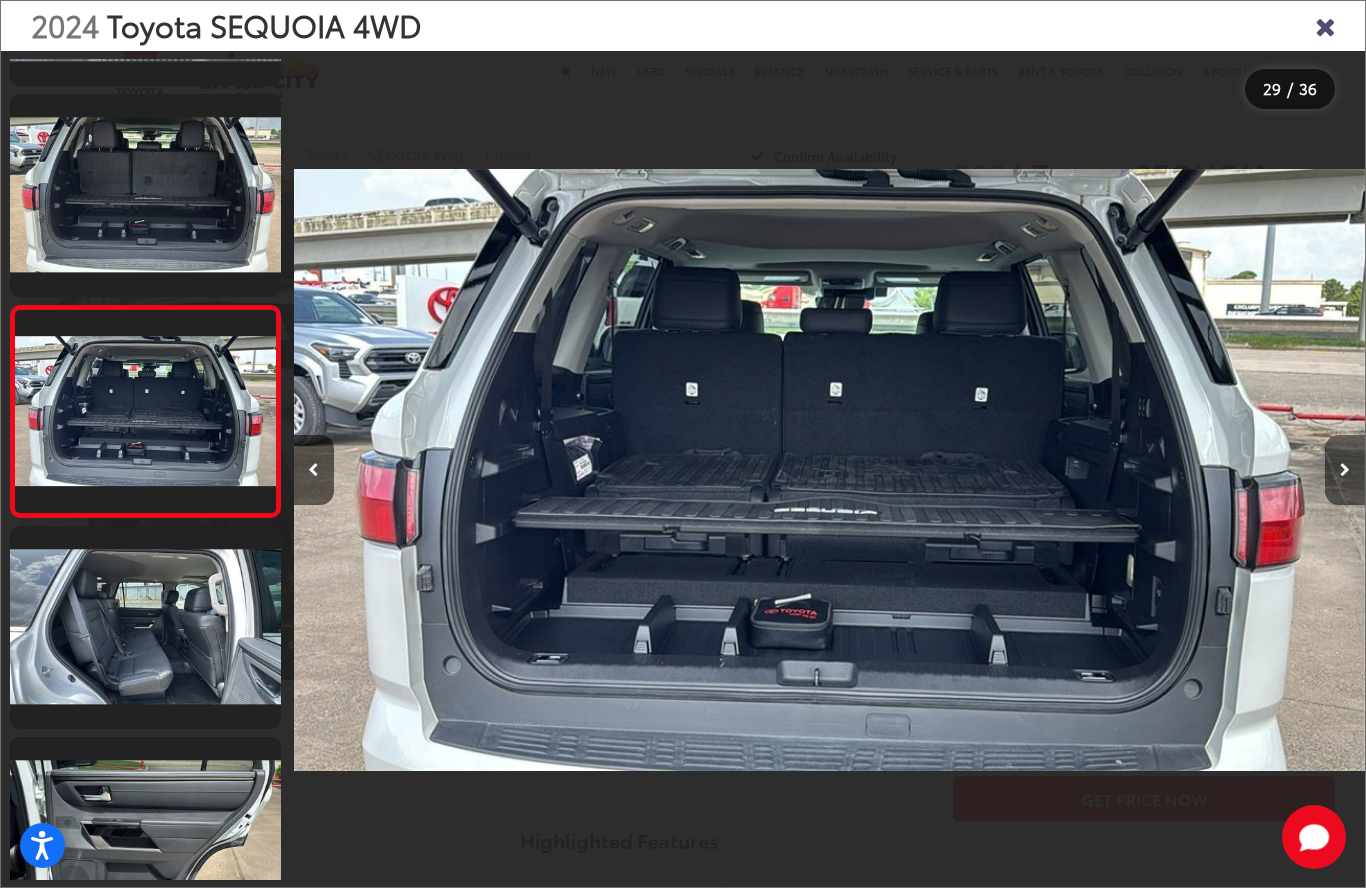 click at bounding box center [1345, 470] 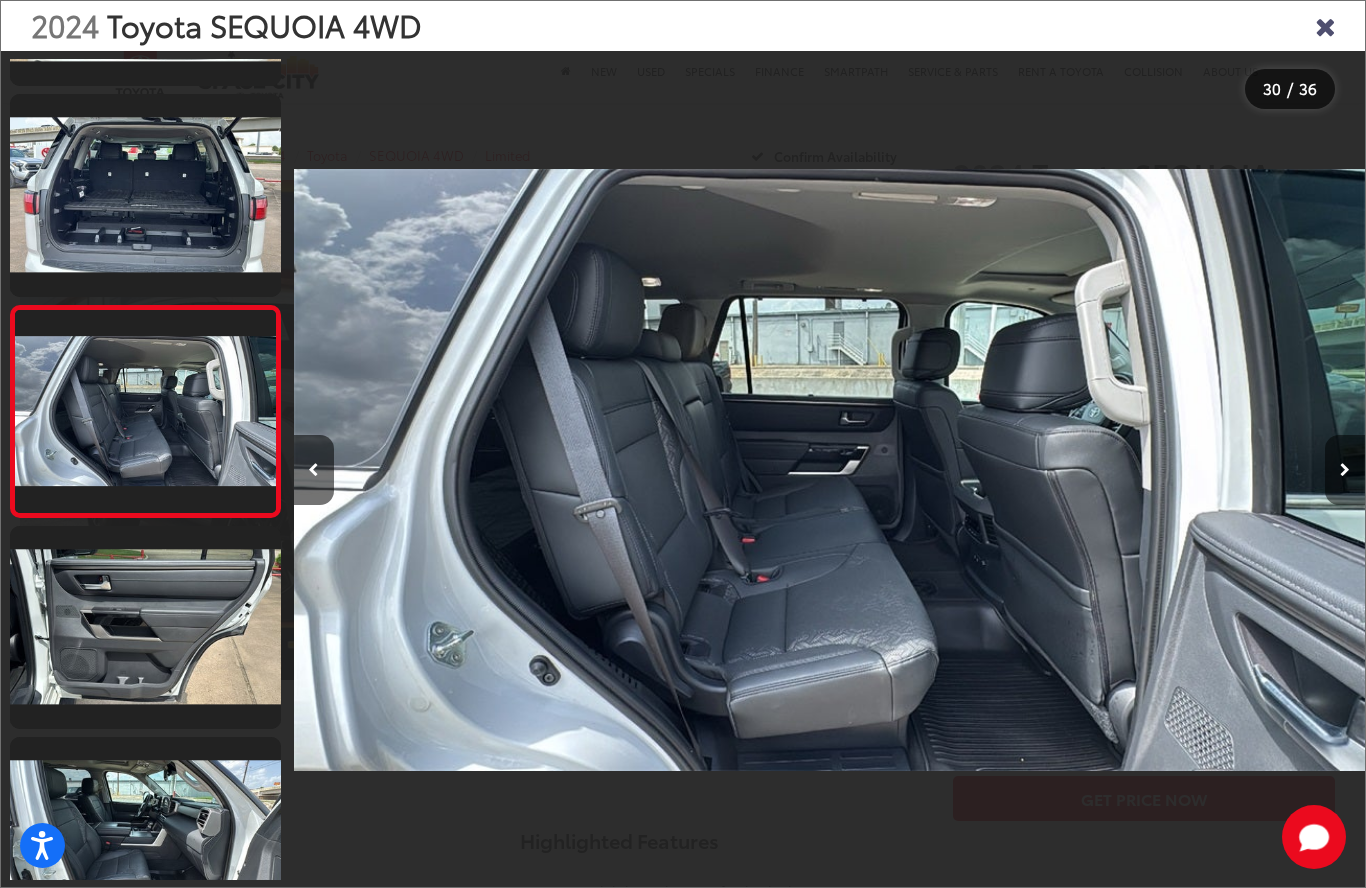 click at bounding box center [1345, 470] 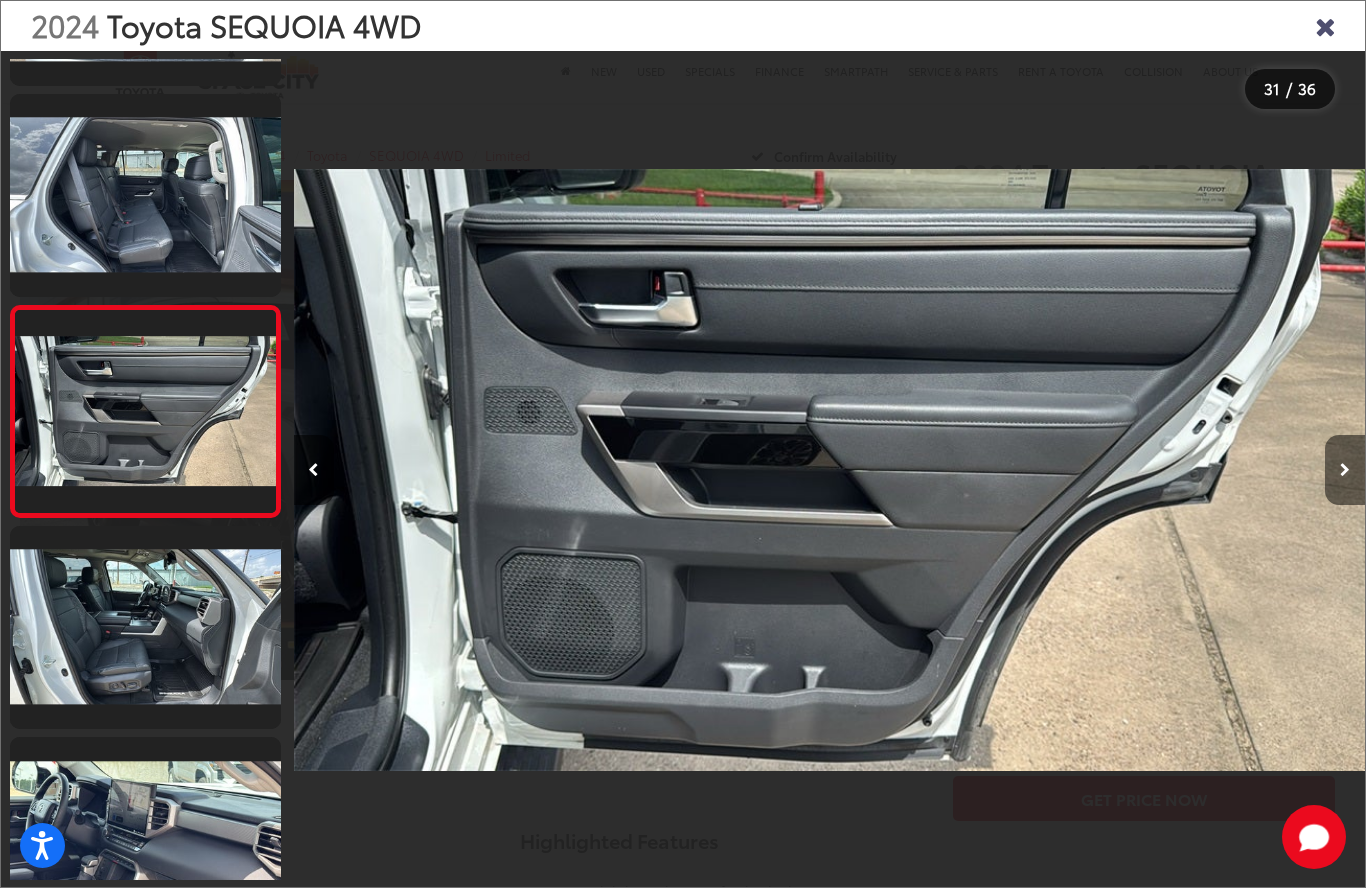 click at bounding box center (1345, 470) 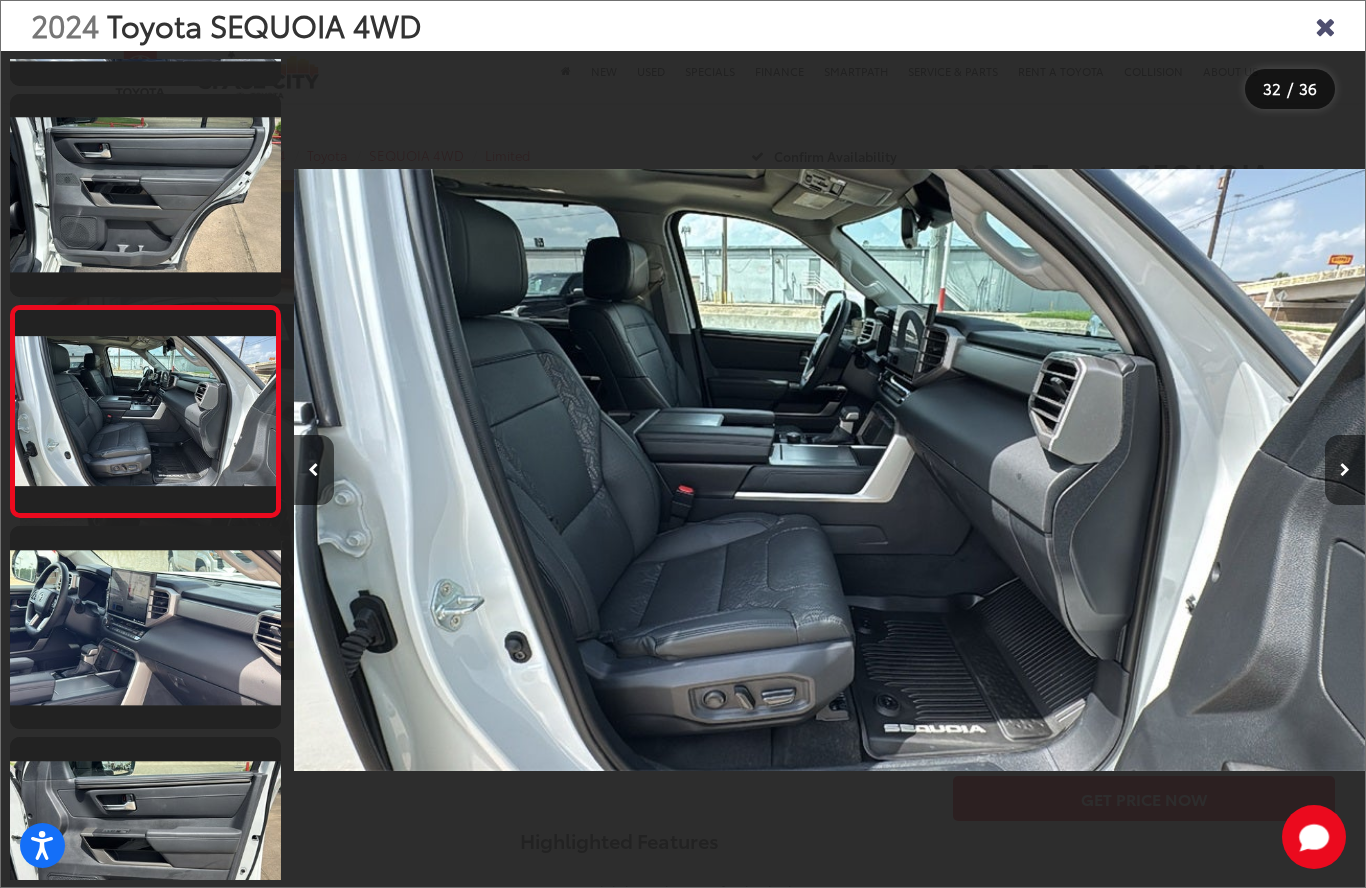 click at bounding box center [1345, 470] 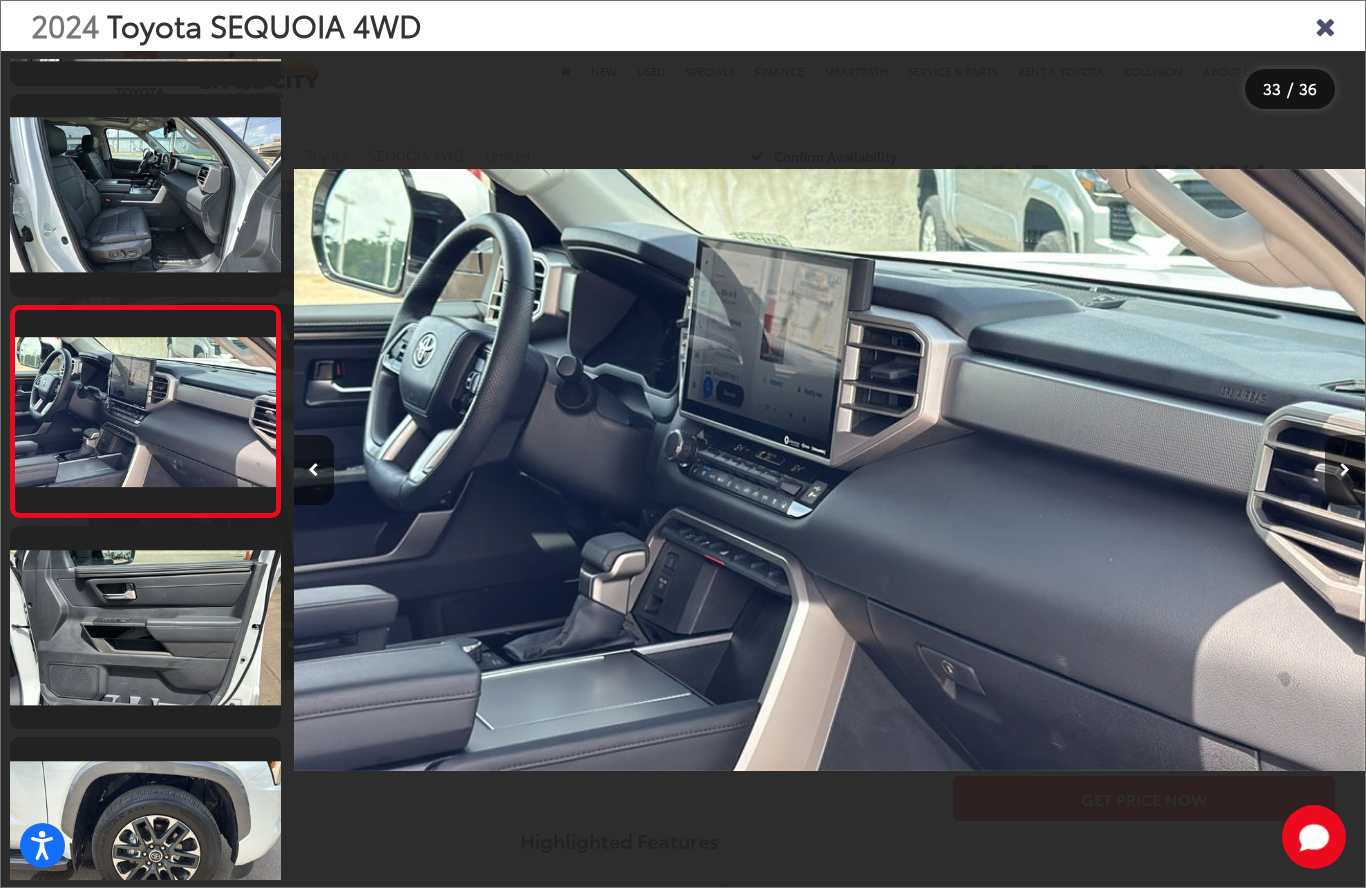 click at bounding box center (1345, 470) 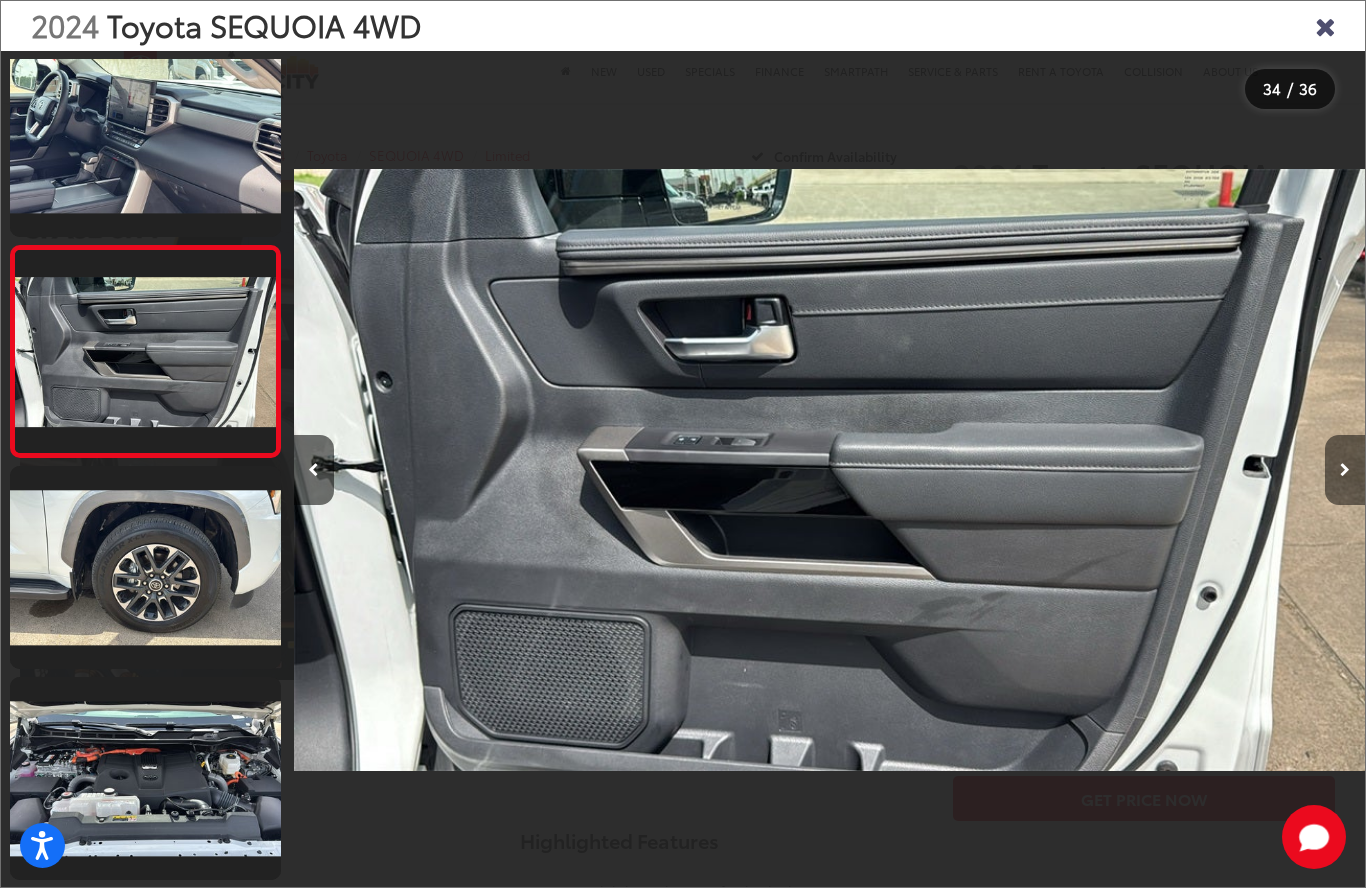 click at bounding box center (1325, 25) 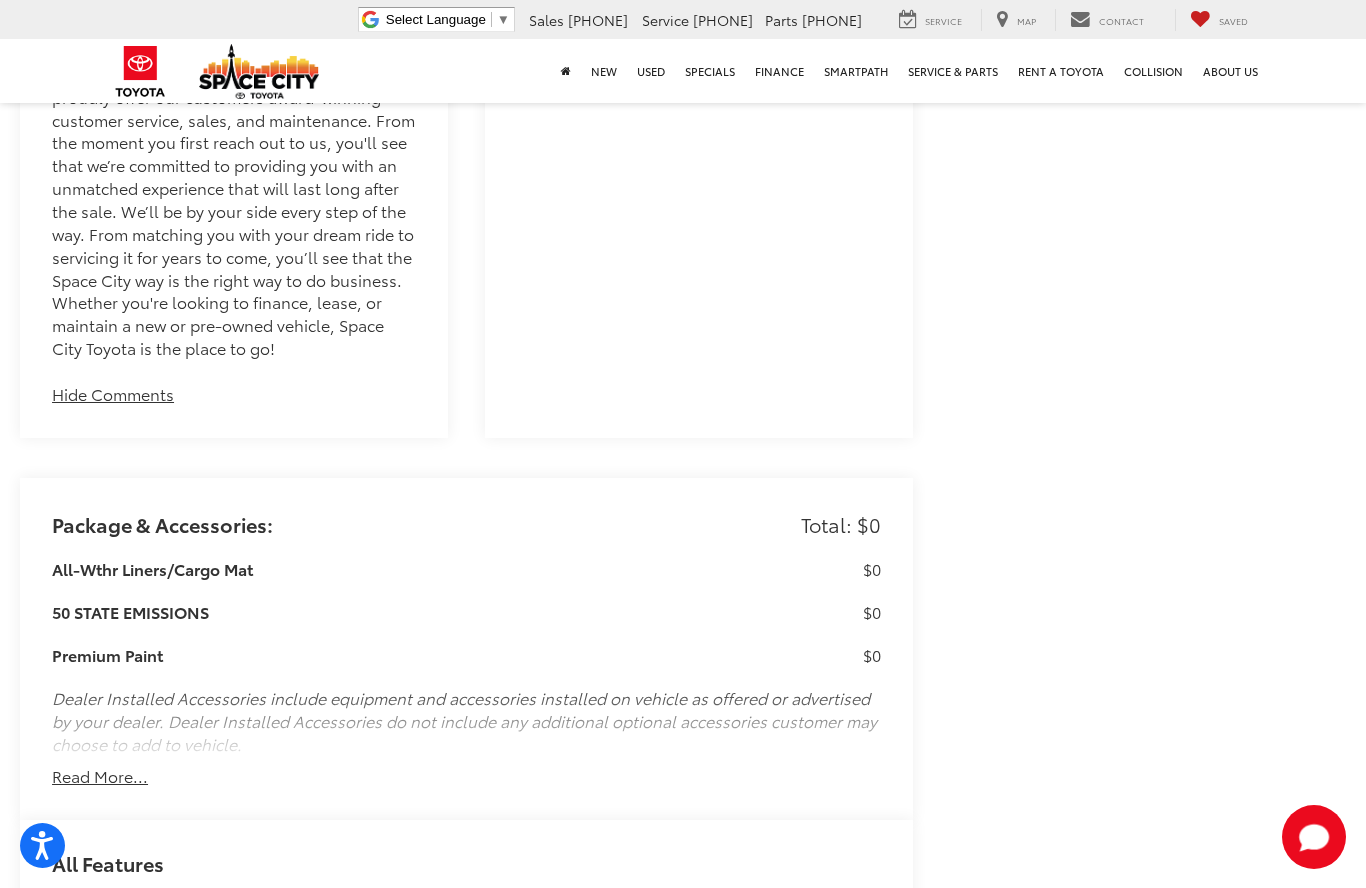 click on "Read More..." at bounding box center [100, 776] 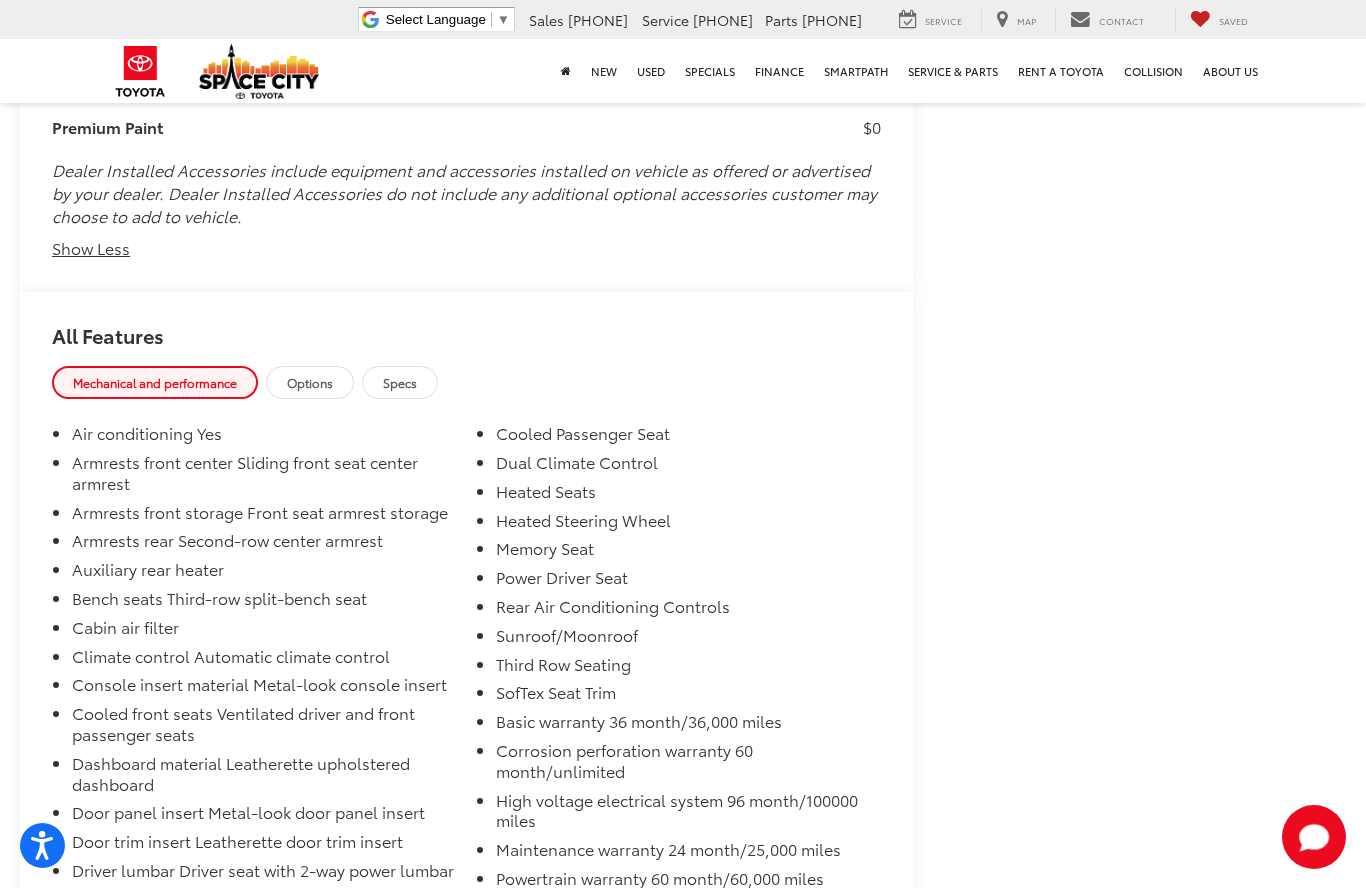 scroll, scrollTop: 4064, scrollLeft: 0, axis: vertical 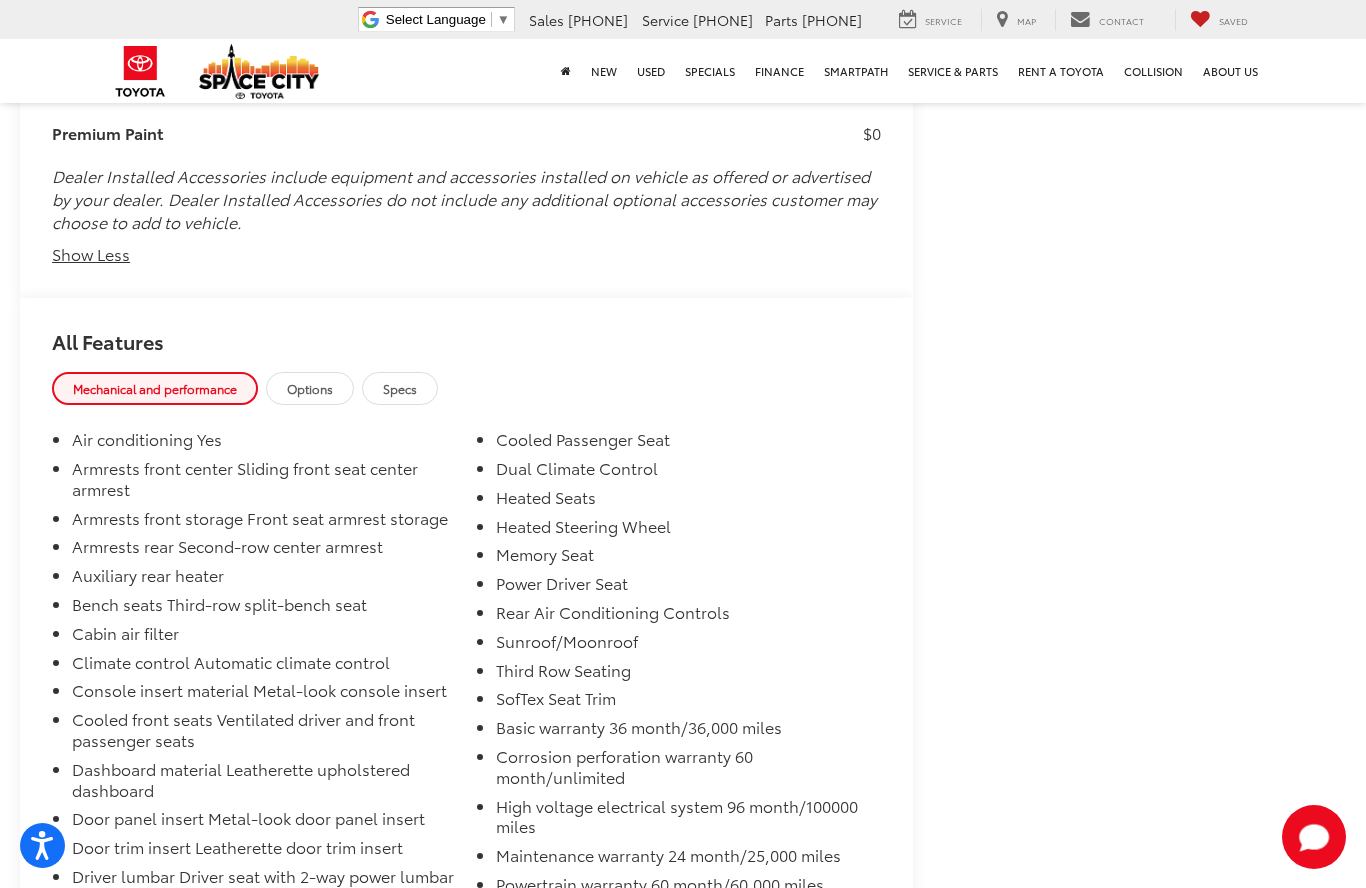 click on "Options" at bounding box center [310, 388] 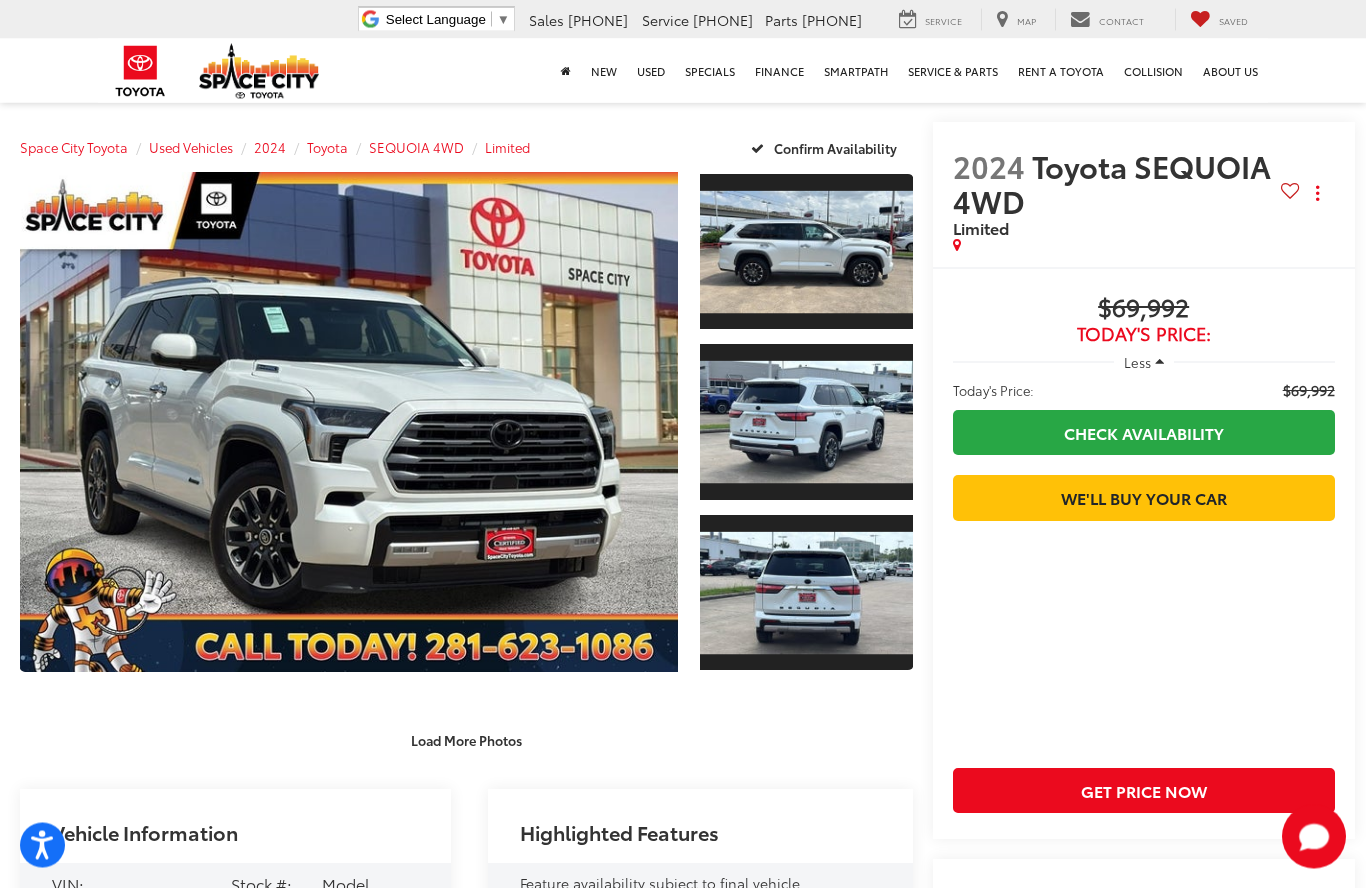 scroll, scrollTop: 0, scrollLeft: 0, axis: both 